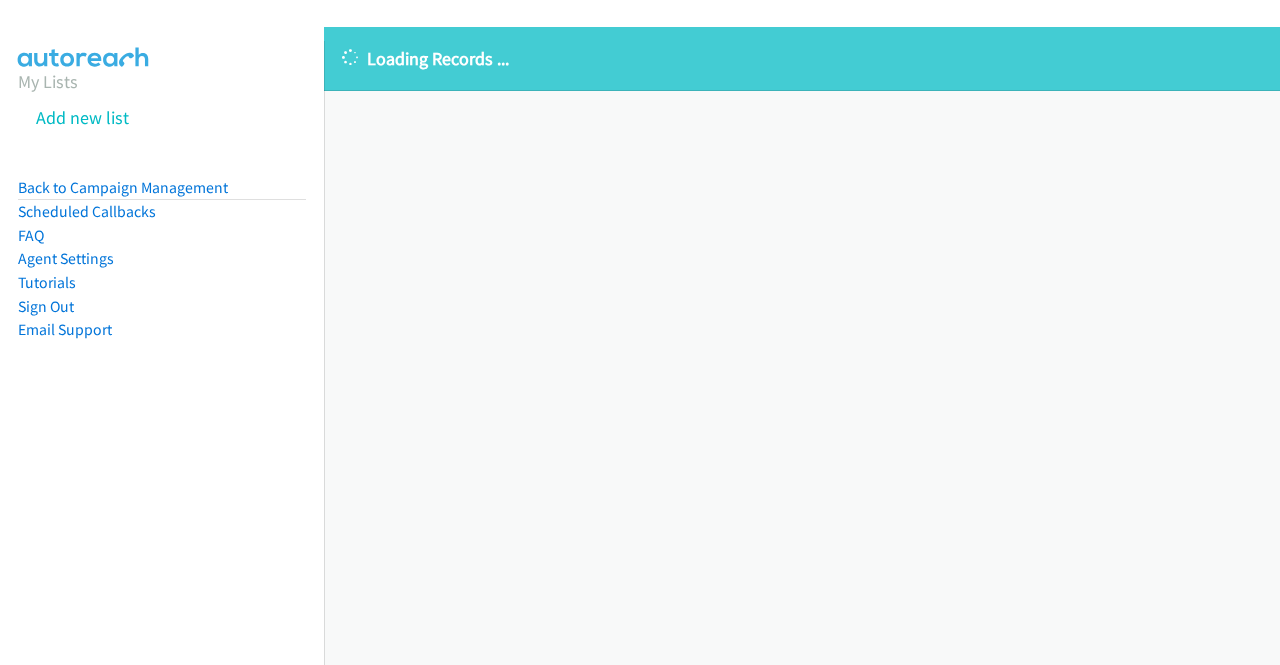 scroll, scrollTop: 0, scrollLeft: 0, axis: both 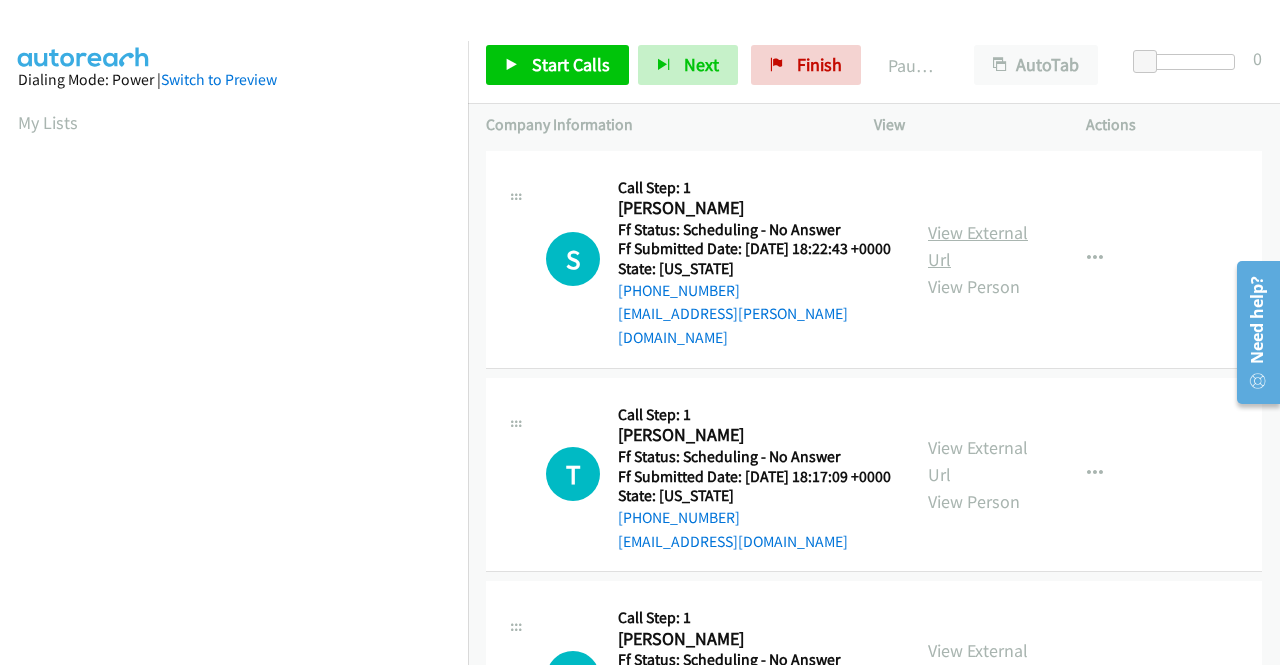 click on "View External Url" at bounding box center [978, 246] 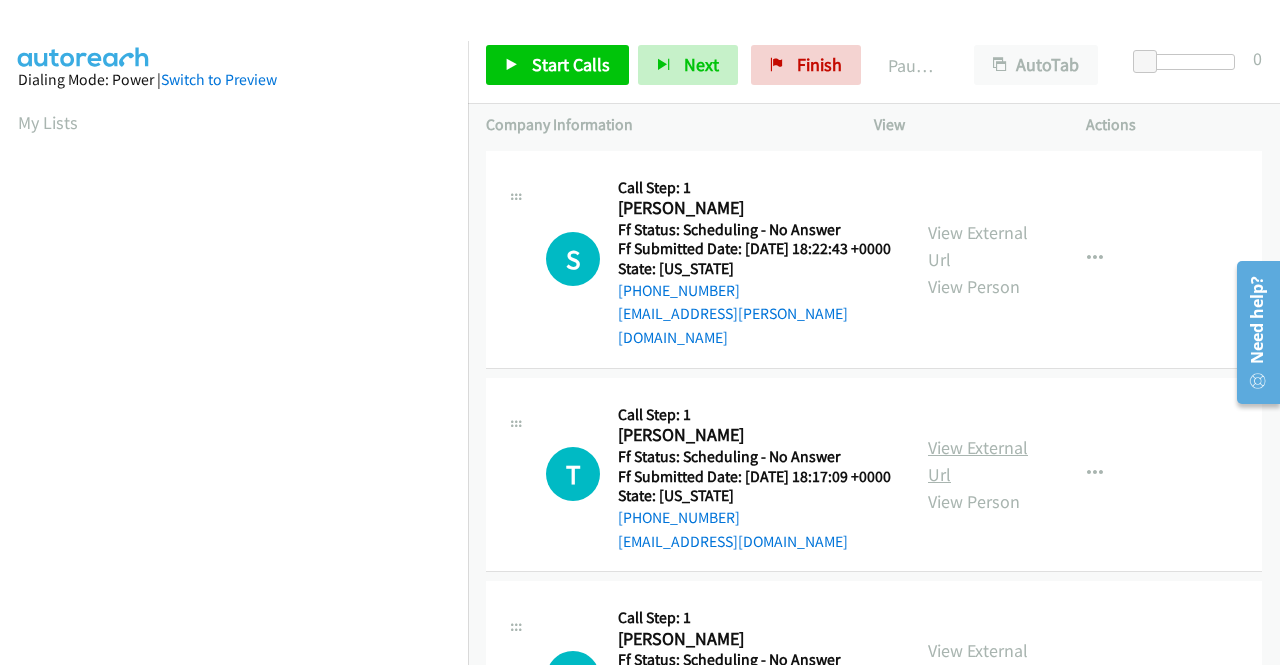 click on "View External Url" at bounding box center (978, 461) 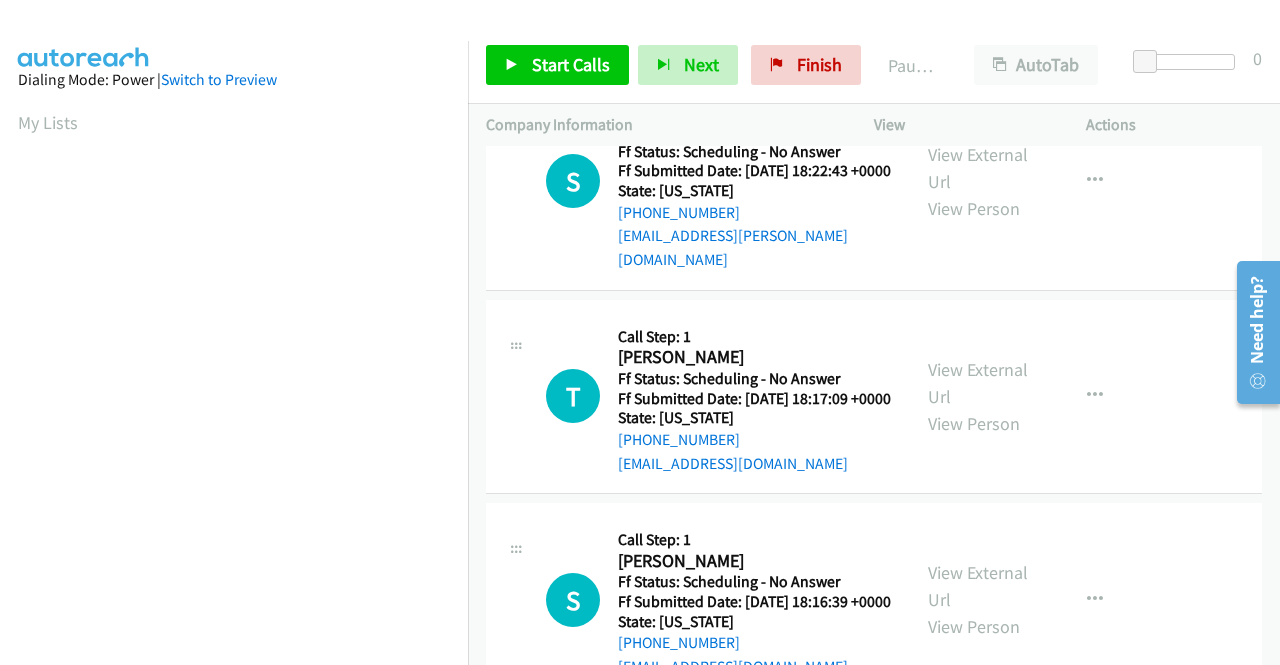 scroll, scrollTop: 200, scrollLeft: 0, axis: vertical 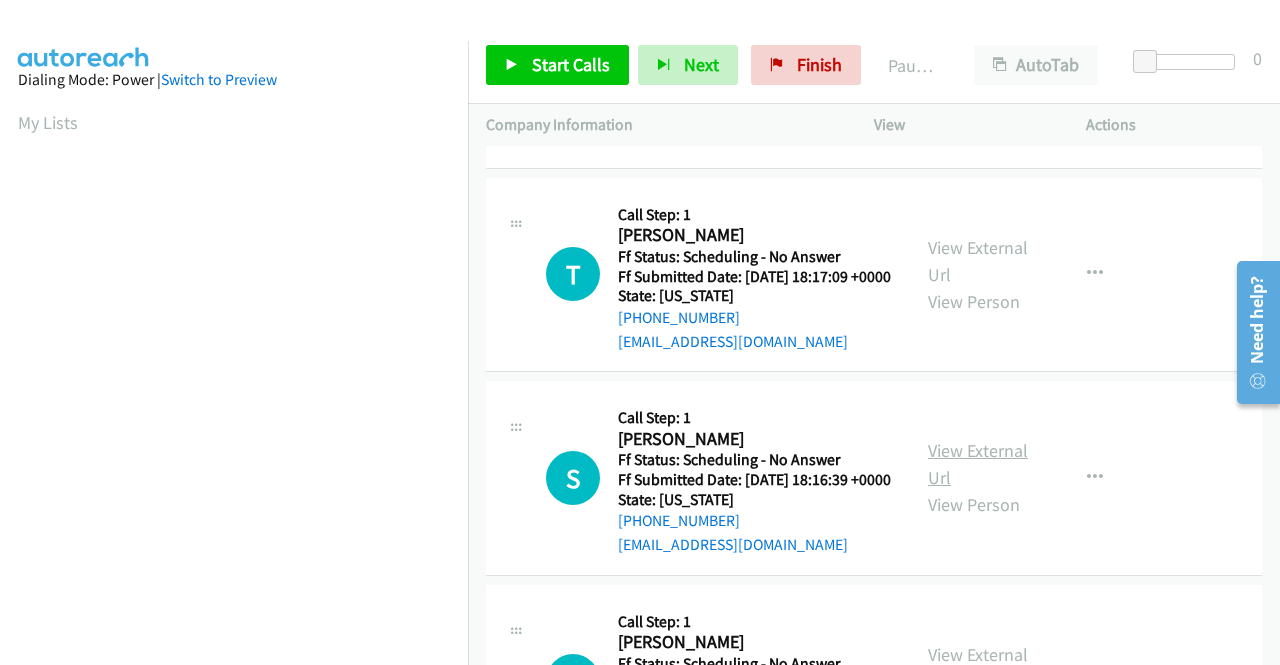 click on "View External Url" at bounding box center (978, 464) 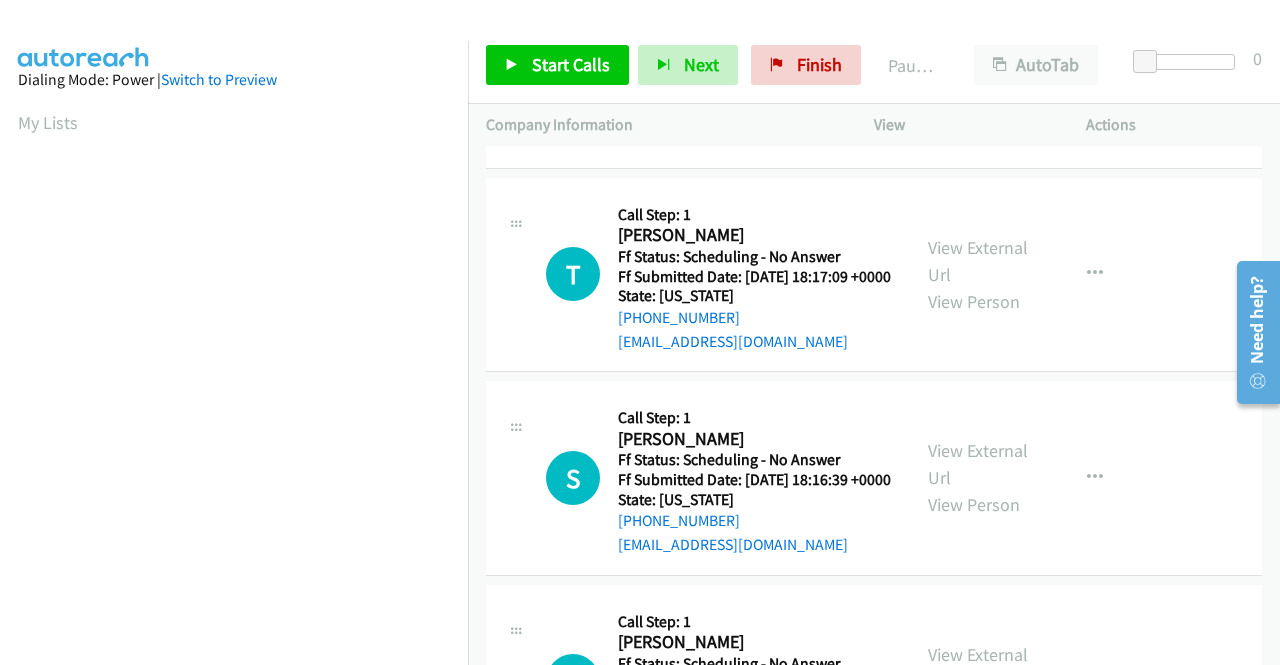 scroll, scrollTop: 400, scrollLeft: 0, axis: vertical 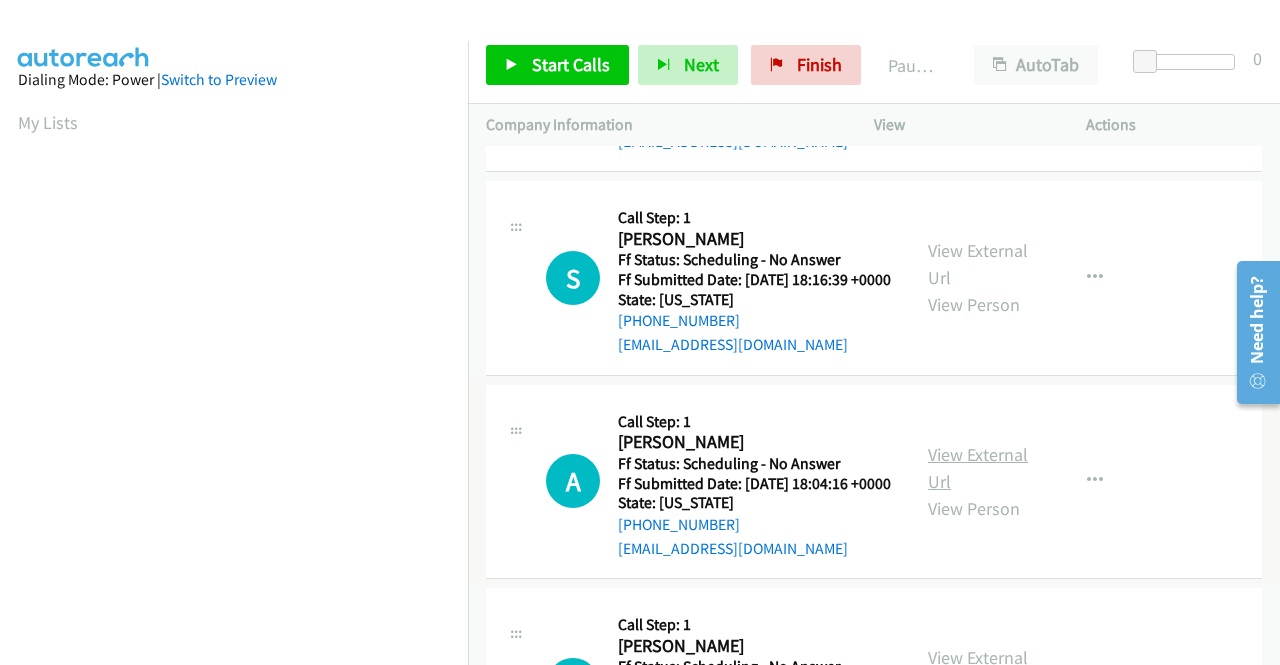 click on "View External Url" at bounding box center [978, 468] 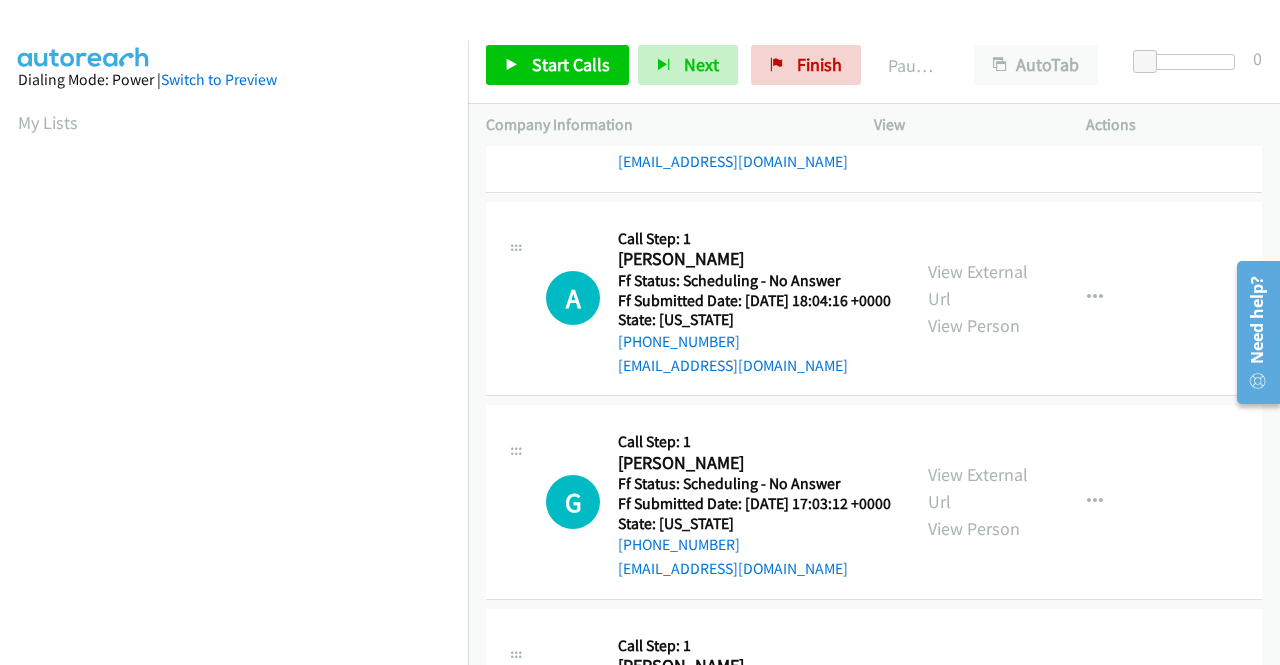 scroll, scrollTop: 600, scrollLeft: 0, axis: vertical 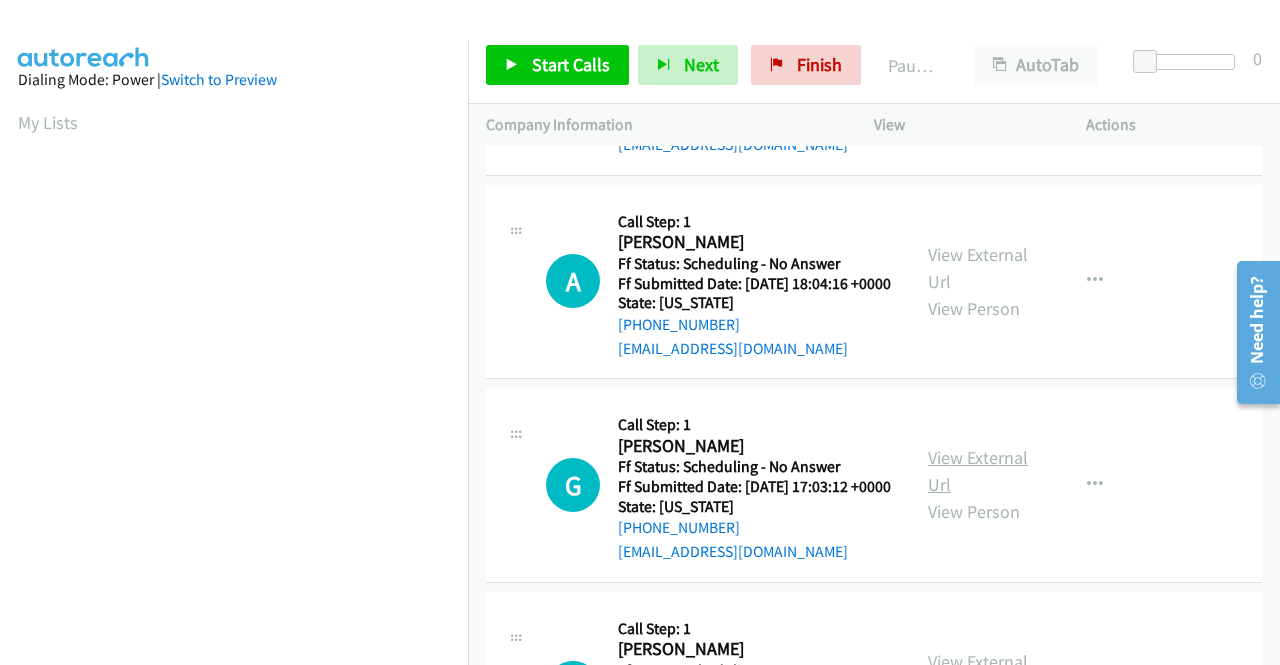 click on "View External Url" at bounding box center [978, 471] 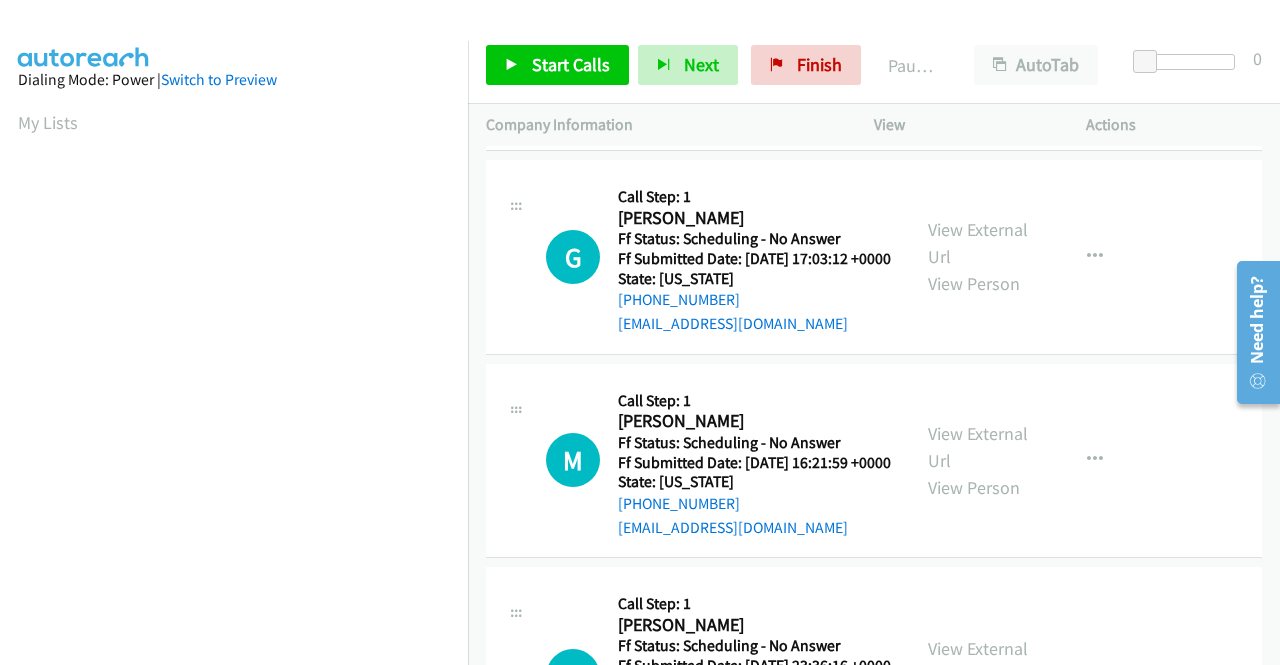 scroll, scrollTop: 900, scrollLeft: 0, axis: vertical 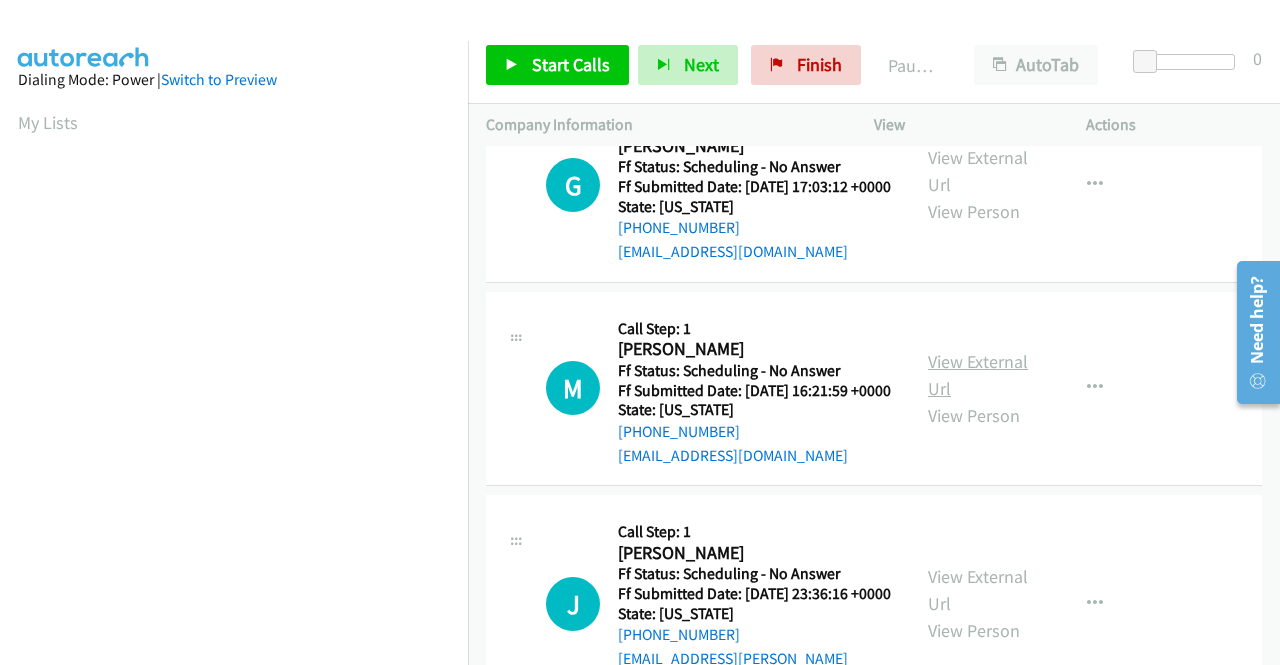 click on "View External Url" at bounding box center [978, 375] 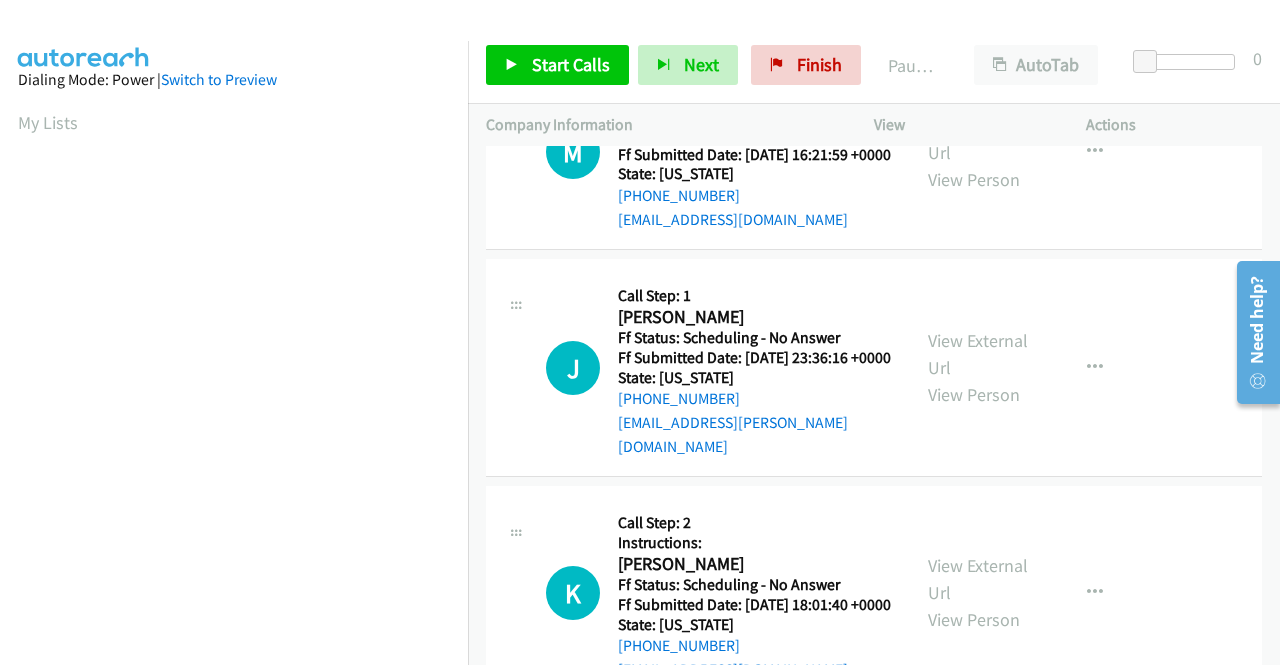 scroll, scrollTop: 1200, scrollLeft: 0, axis: vertical 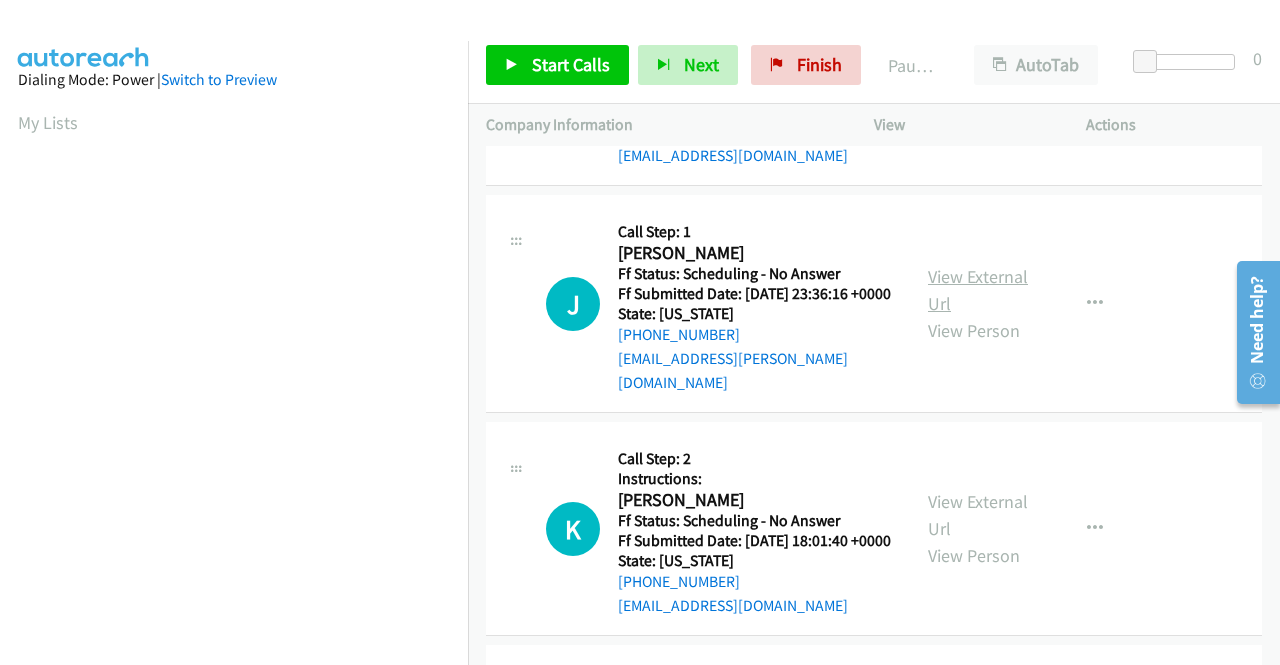 click on "View External Url" at bounding box center [978, 290] 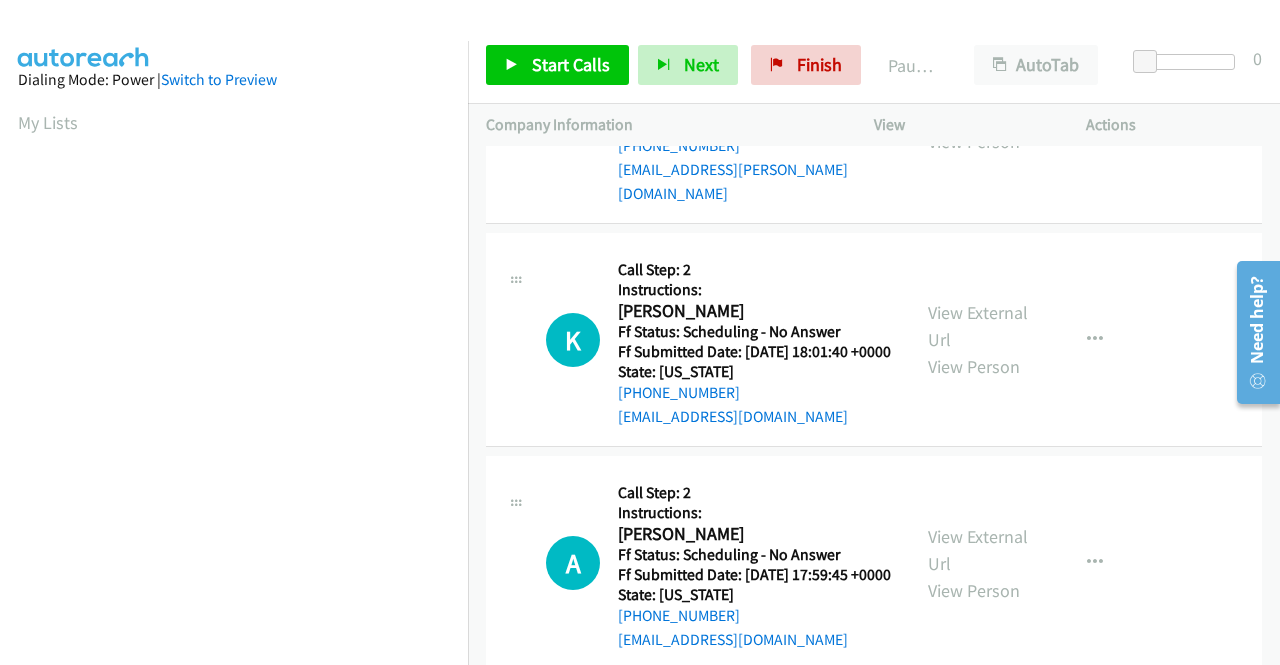 scroll, scrollTop: 1400, scrollLeft: 0, axis: vertical 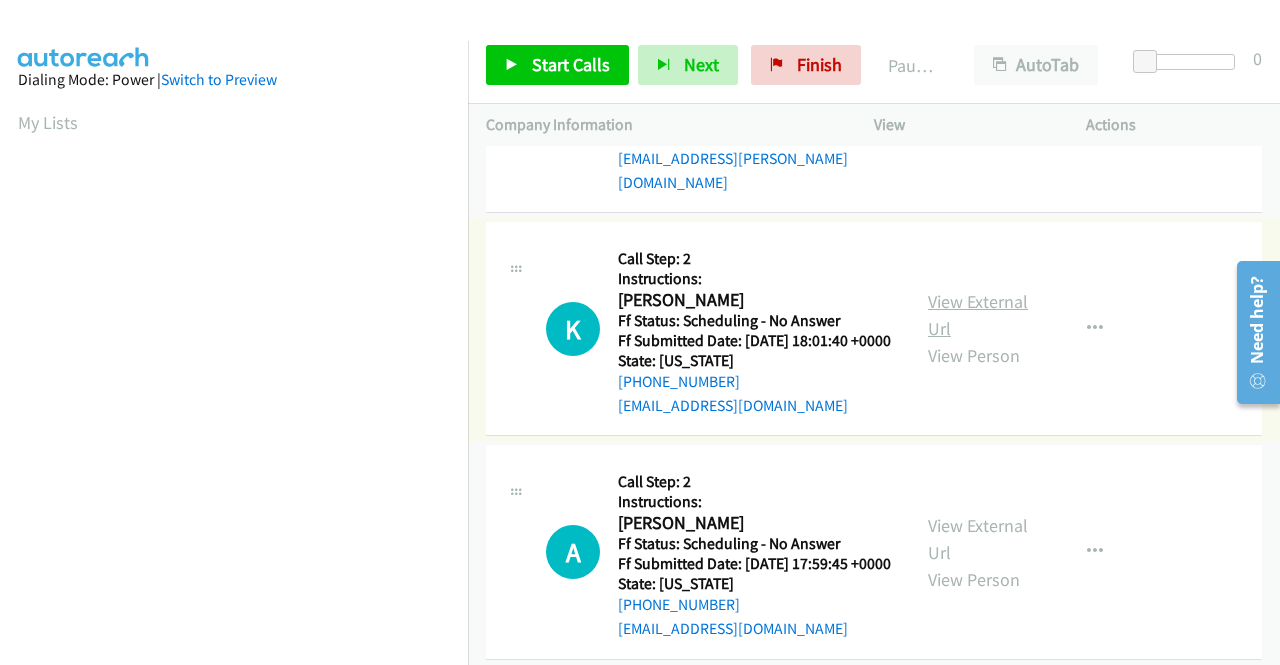 click on "View External Url" at bounding box center (978, 315) 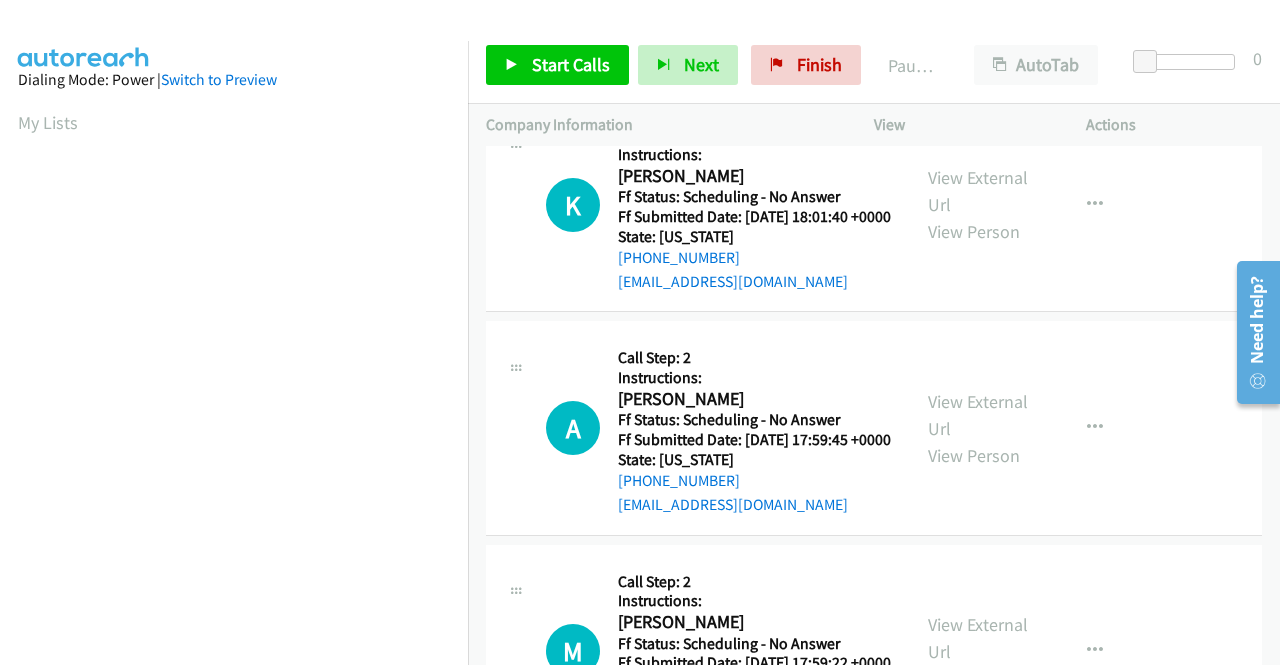 scroll, scrollTop: 1600, scrollLeft: 0, axis: vertical 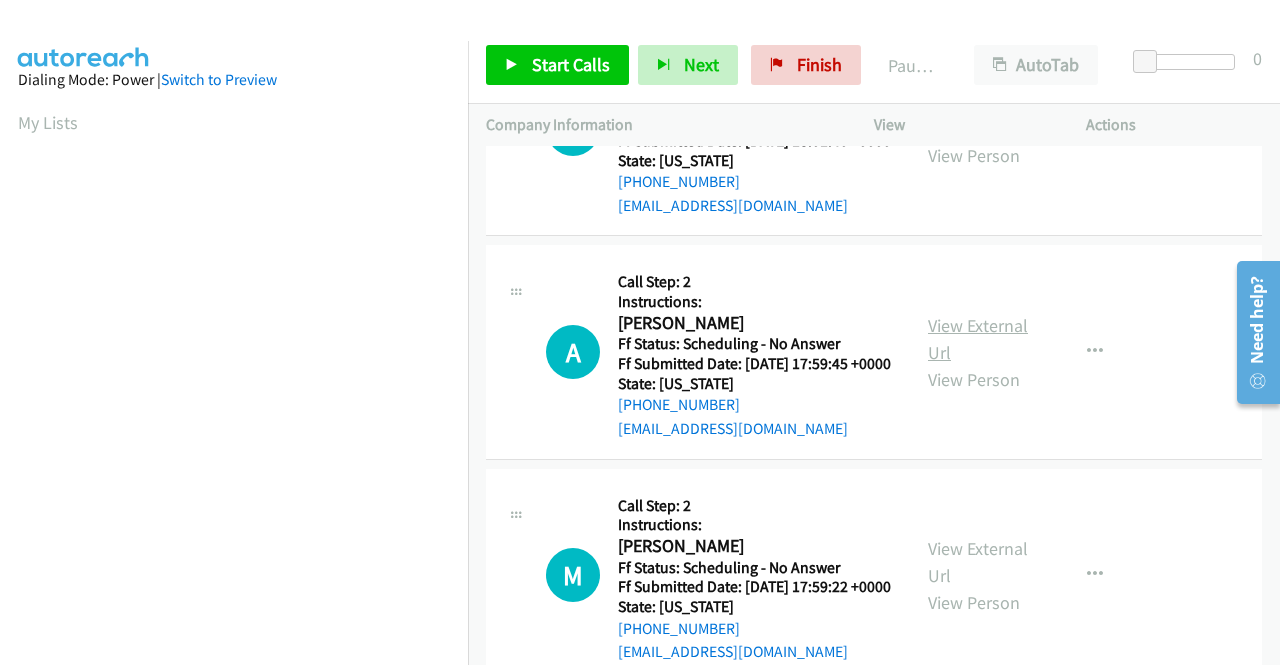 click on "View External Url" at bounding box center [978, 339] 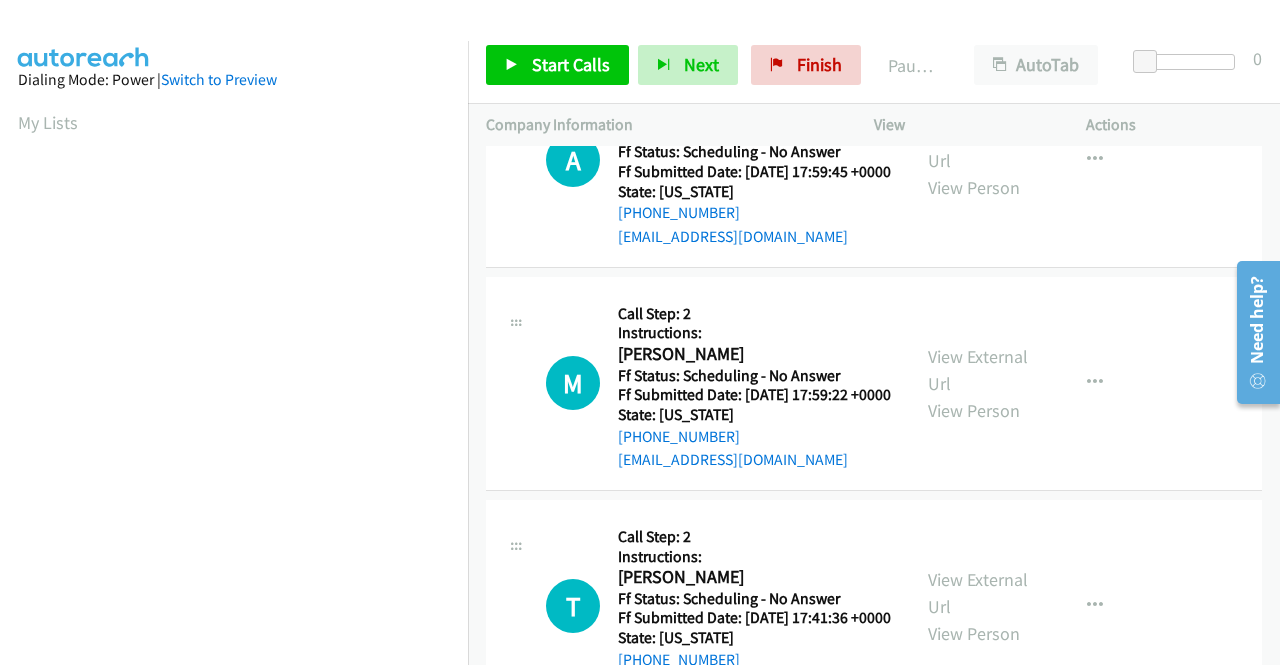 scroll, scrollTop: 1800, scrollLeft: 0, axis: vertical 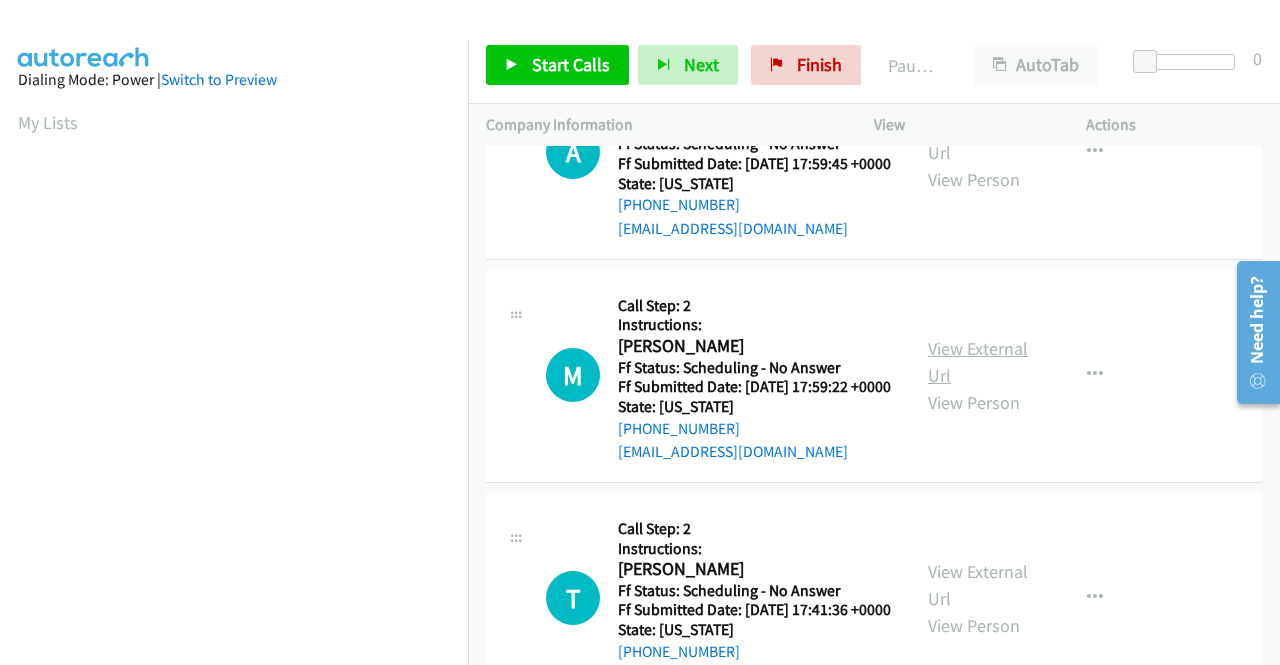 click on "View External Url" at bounding box center [978, 362] 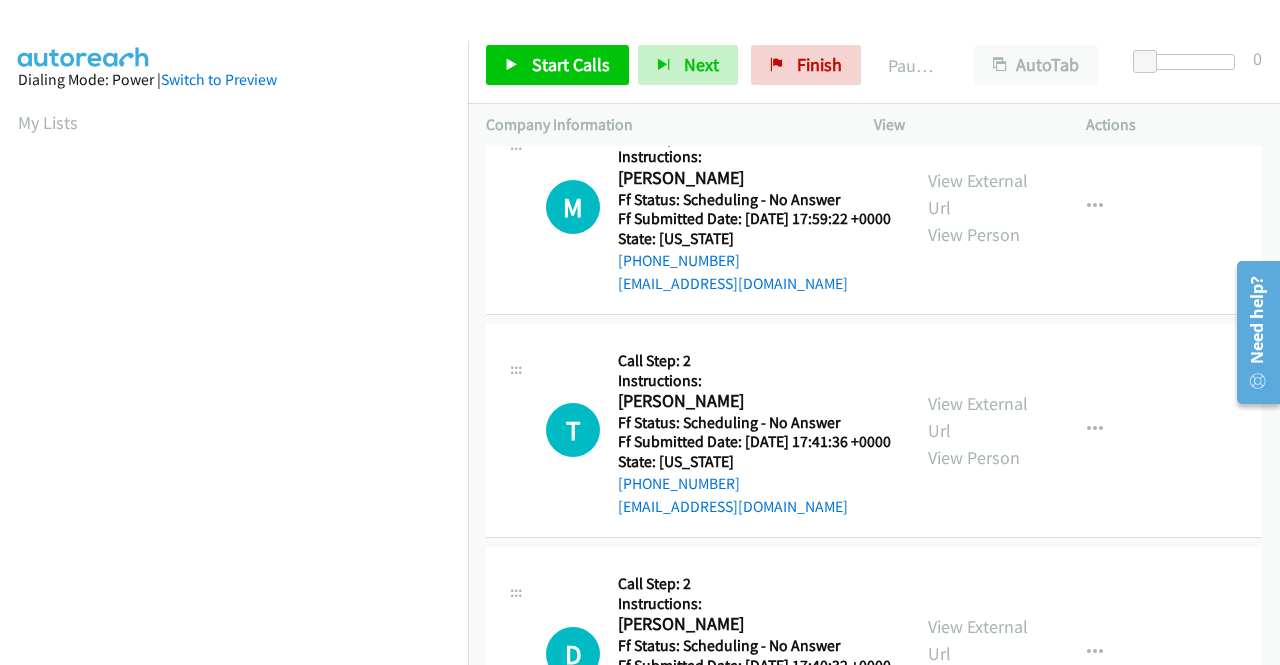 scroll, scrollTop: 2000, scrollLeft: 0, axis: vertical 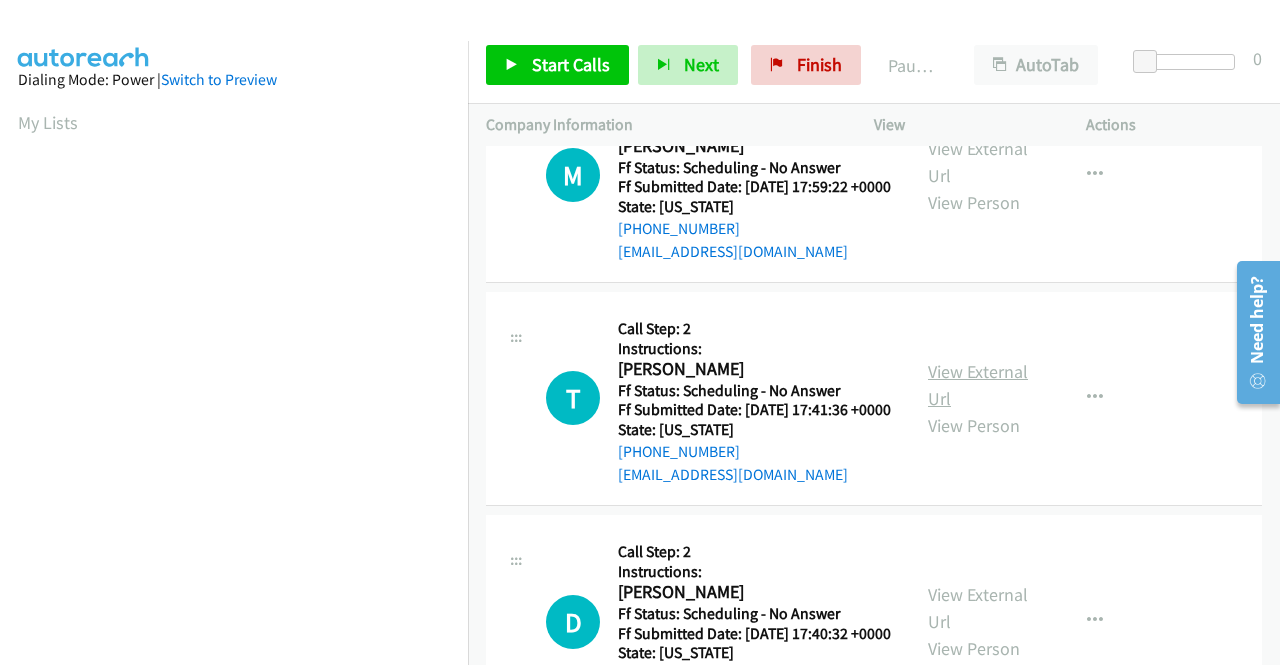 click on "View External Url" at bounding box center [978, 385] 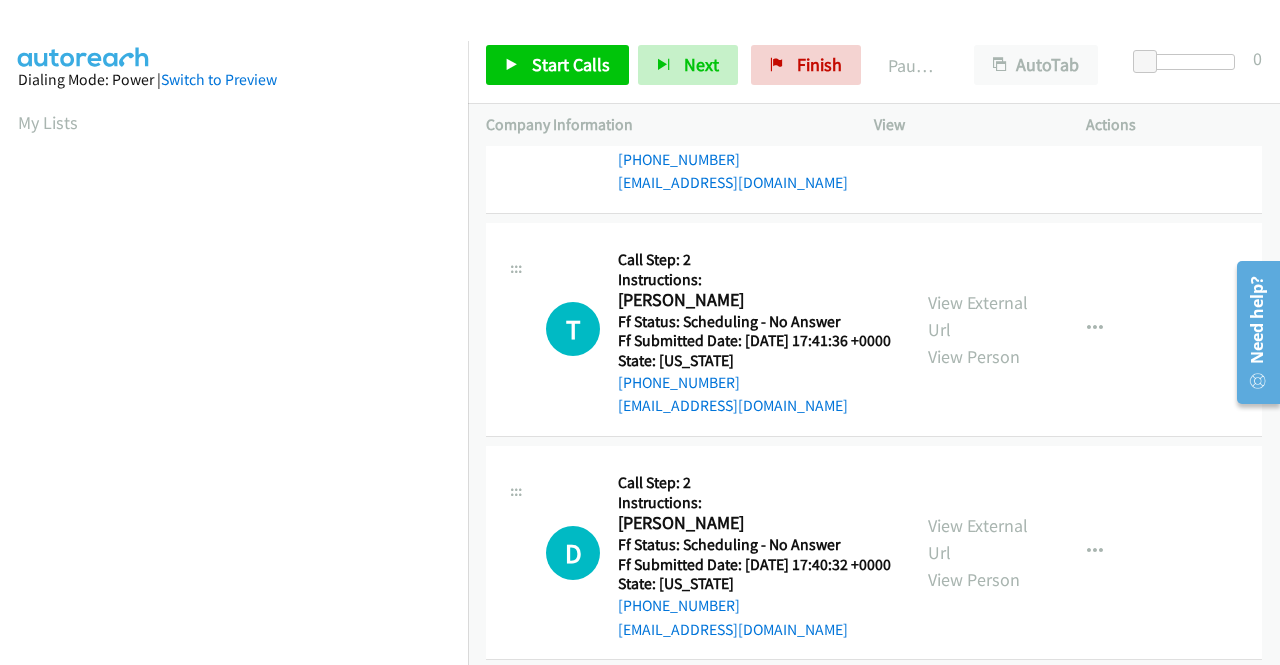 scroll, scrollTop: 2200, scrollLeft: 0, axis: vertical 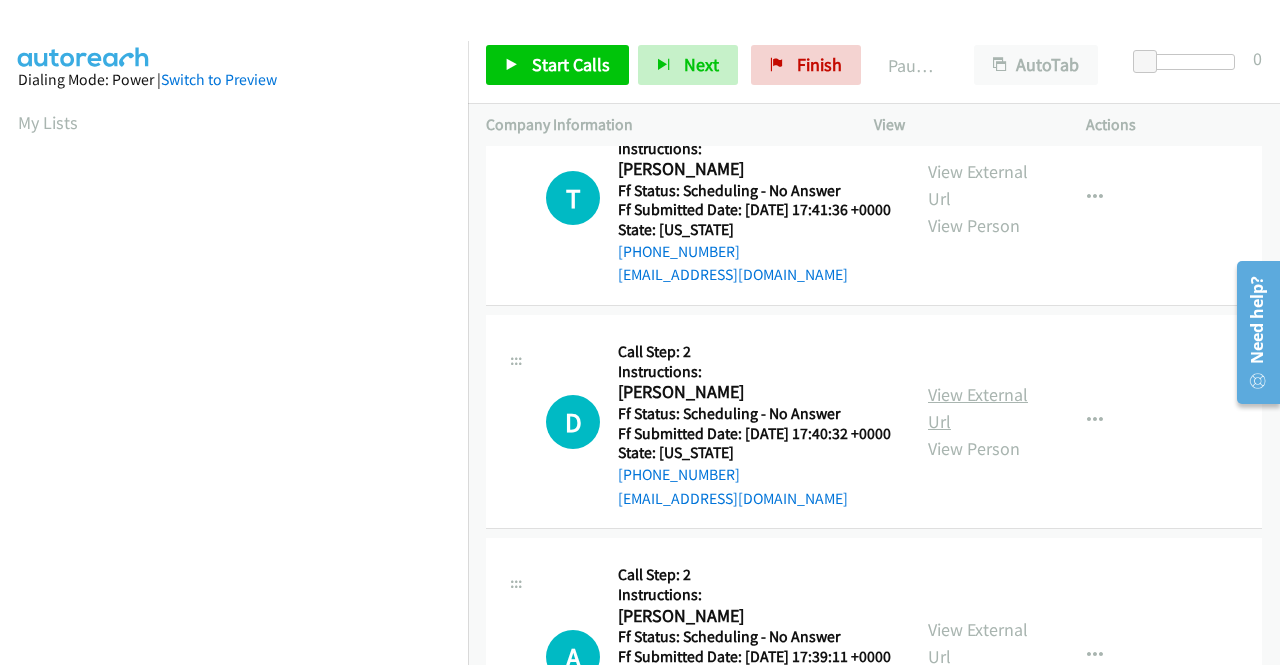 click on "View External Url" at bounding box center (978, 408) 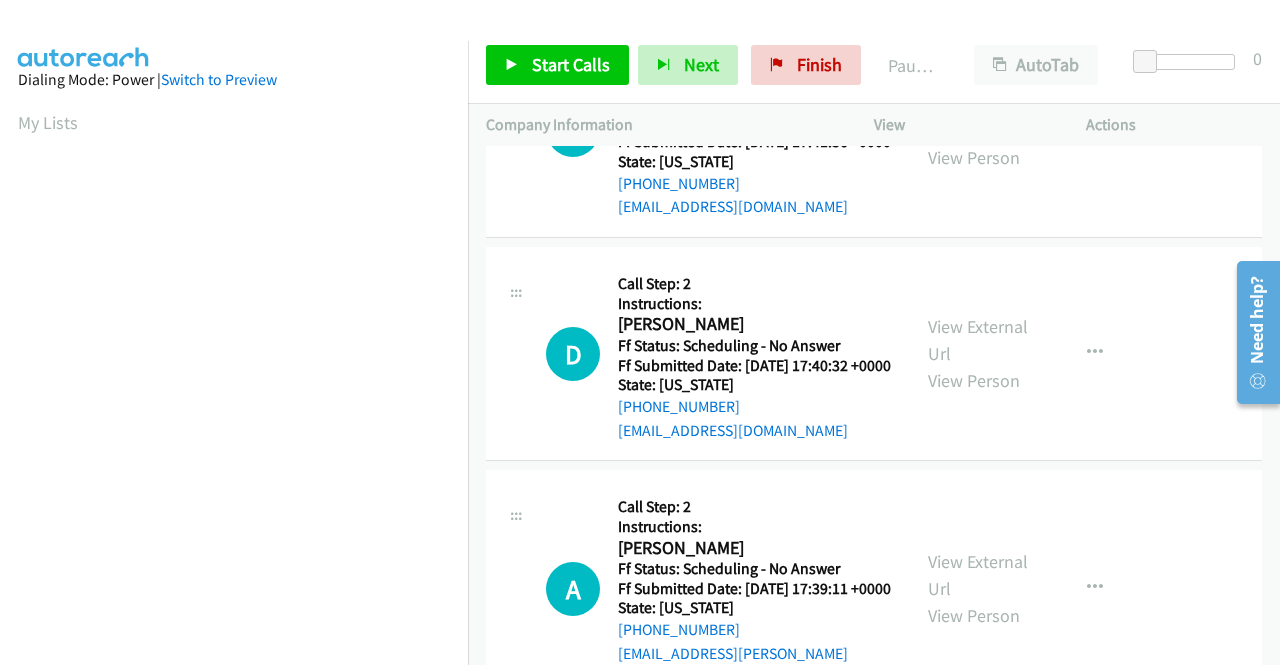 scroll, scrollTop: 2400, scrollLeft: 0, axis: vertical 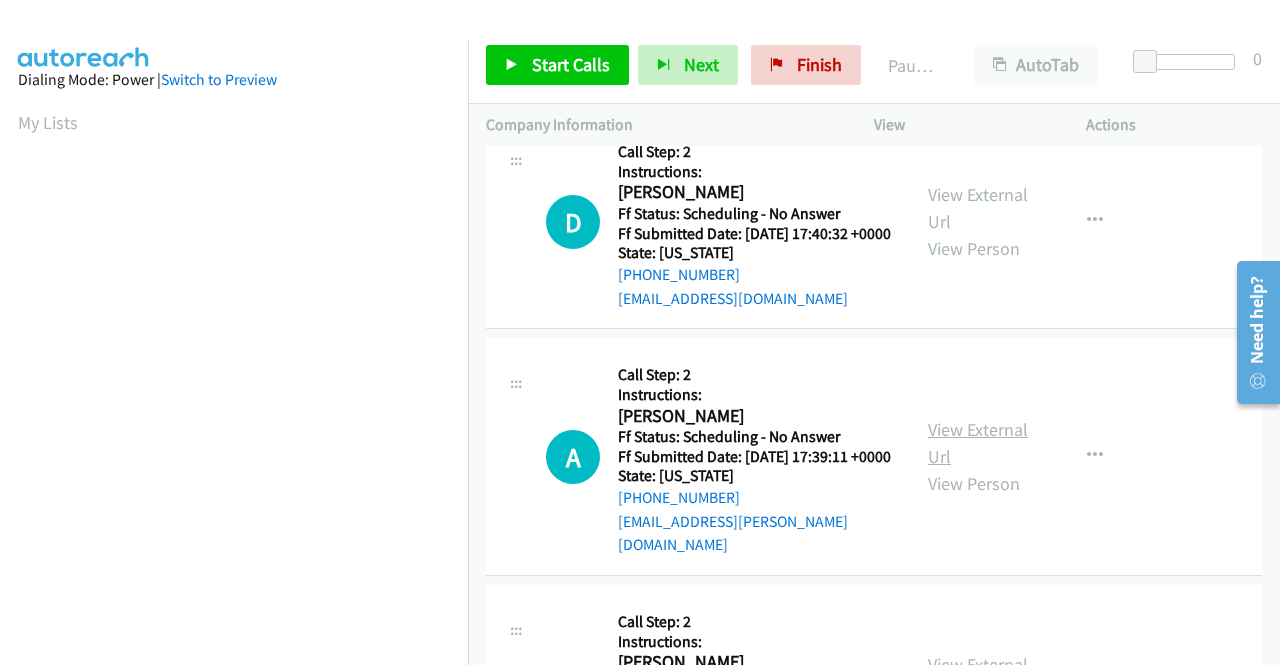click on "View External Url" at bounding box center (978, 443) 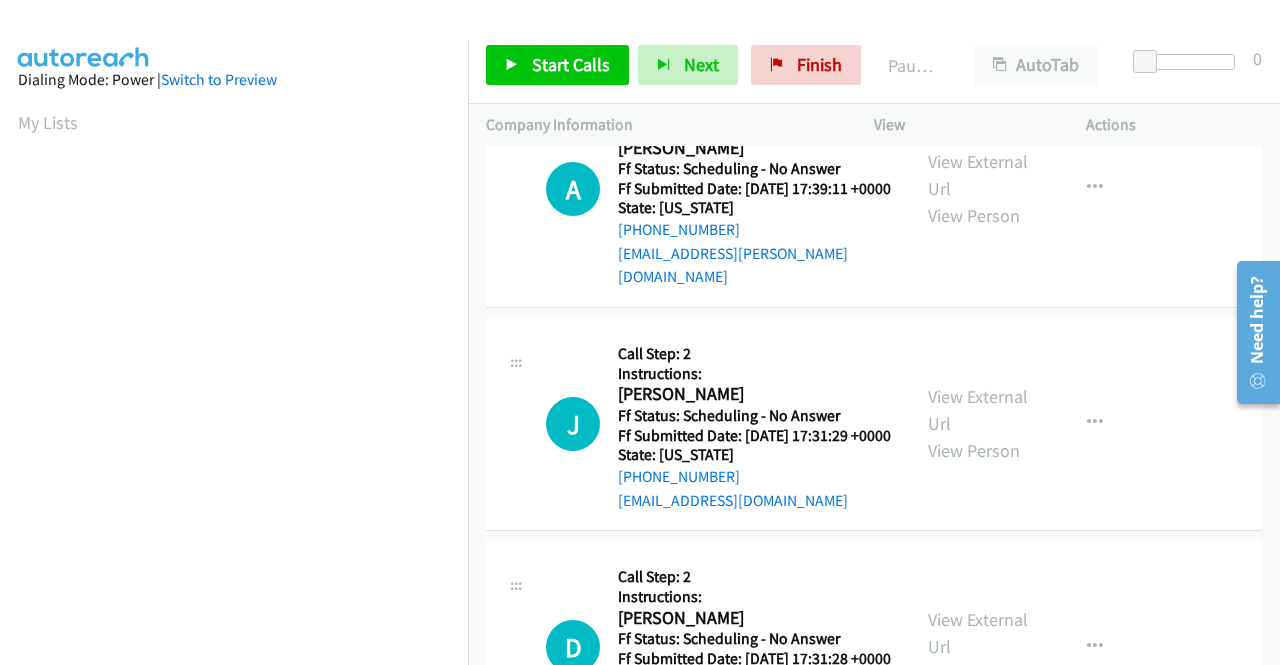 scroll, scrollTop: 2700, scrollLeft: 0, axis: vertical 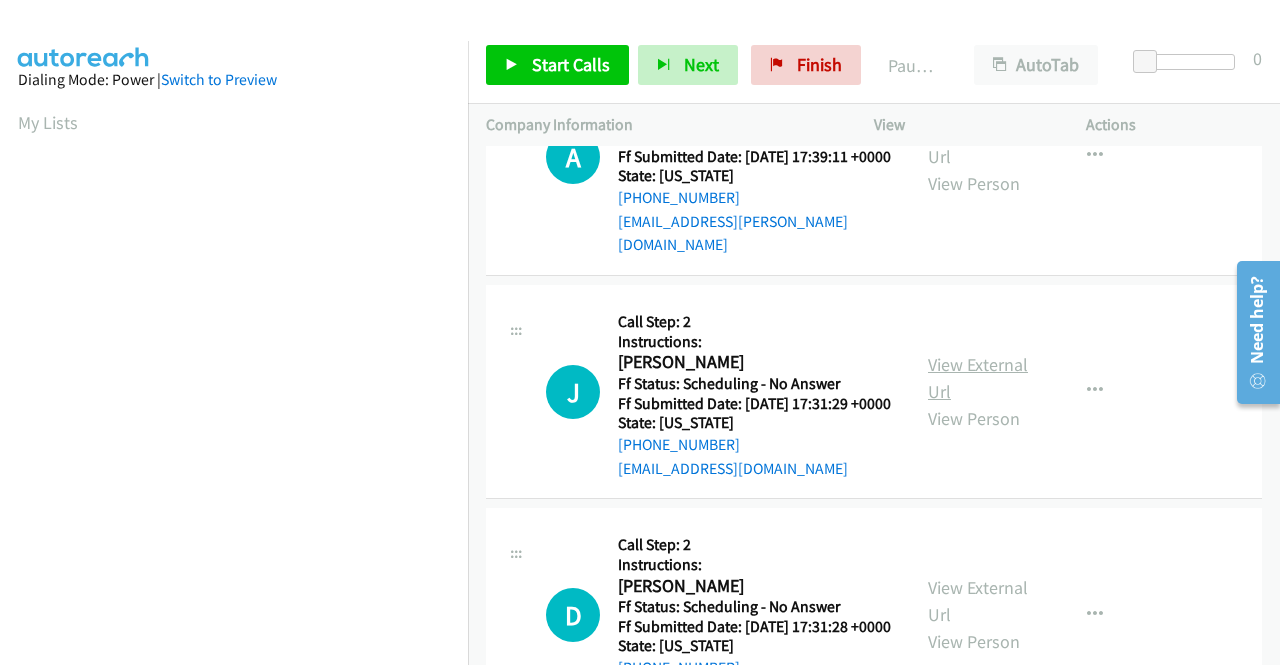 click on "View External Url" at bounding box center (978, 378) 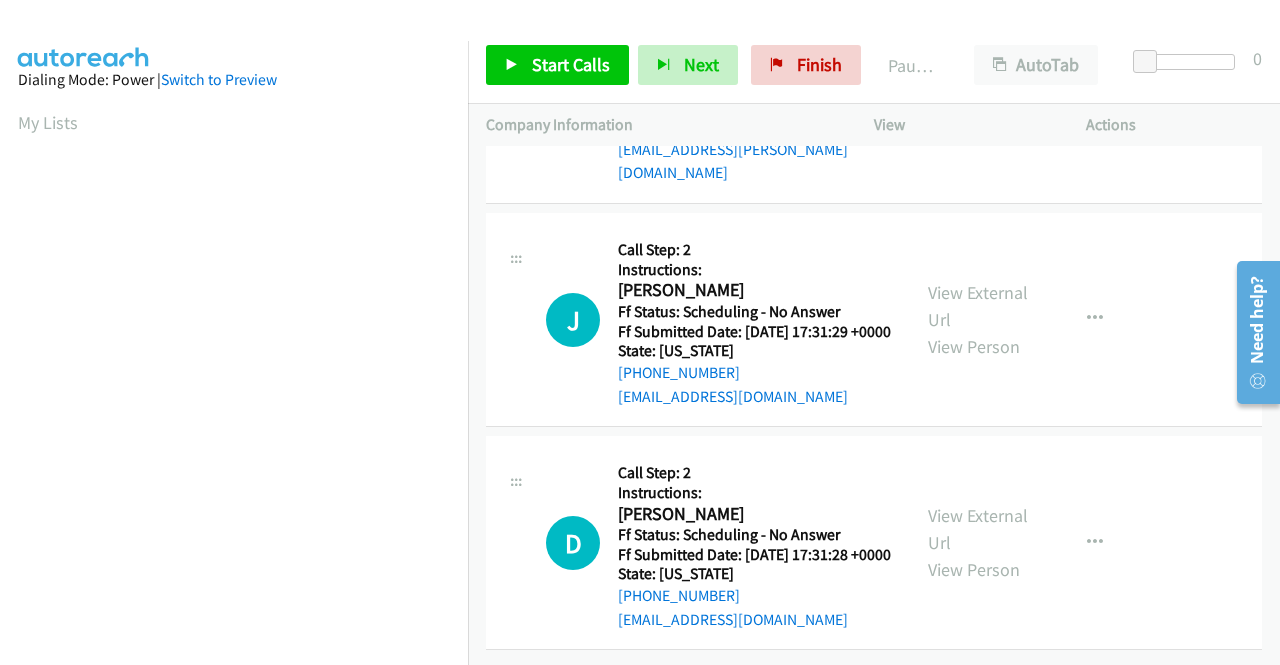 scroll, scrollTop: 3000, scrollLeft: 0, axis: vertical 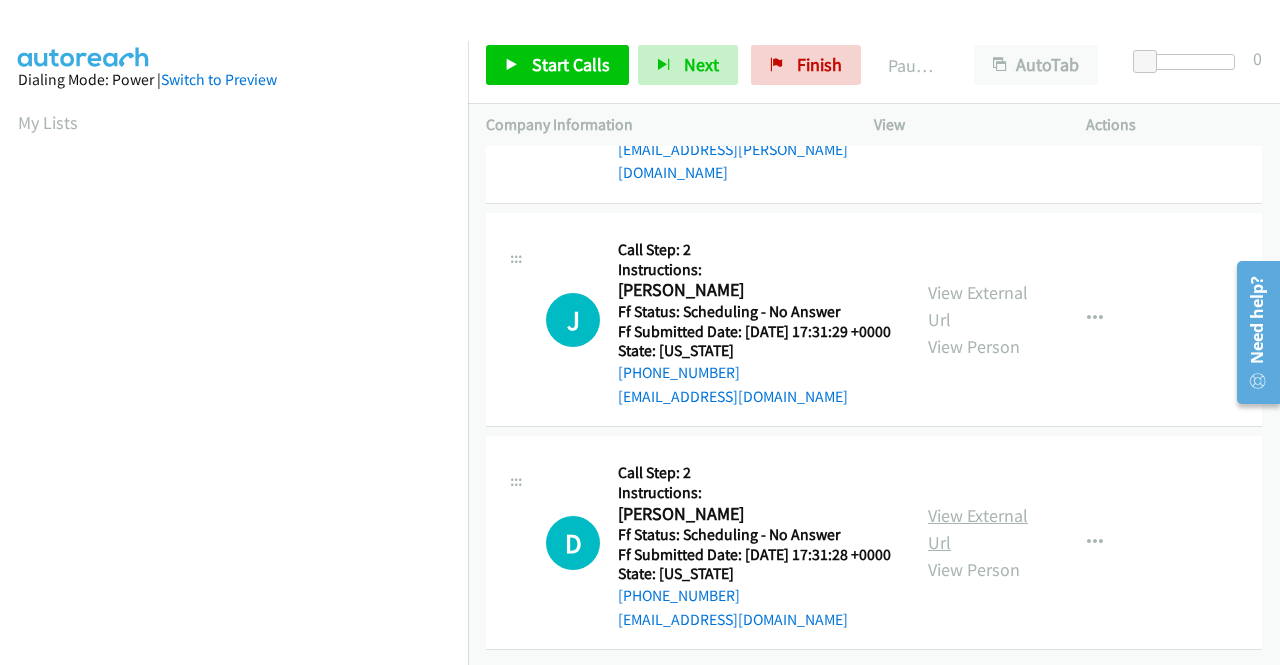 click on "View External Url" at bounding box center (978, 529) 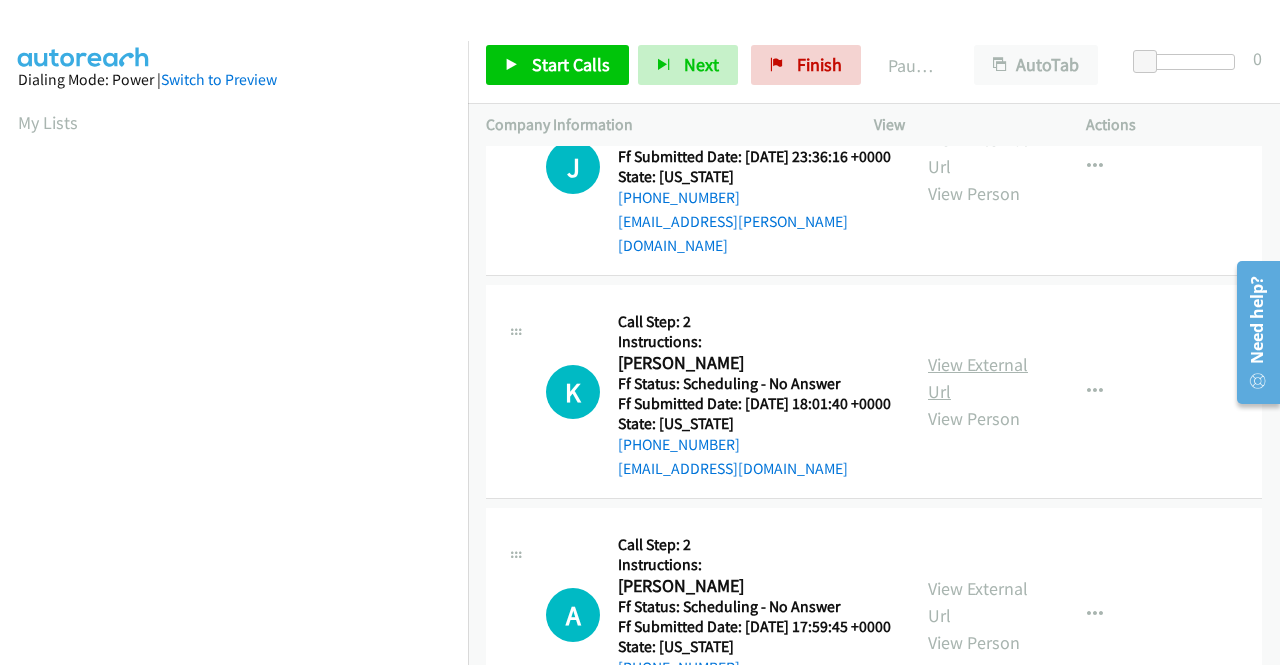 scroll, scrollTop: 1306, scrollLeft: 0, axis: vertical 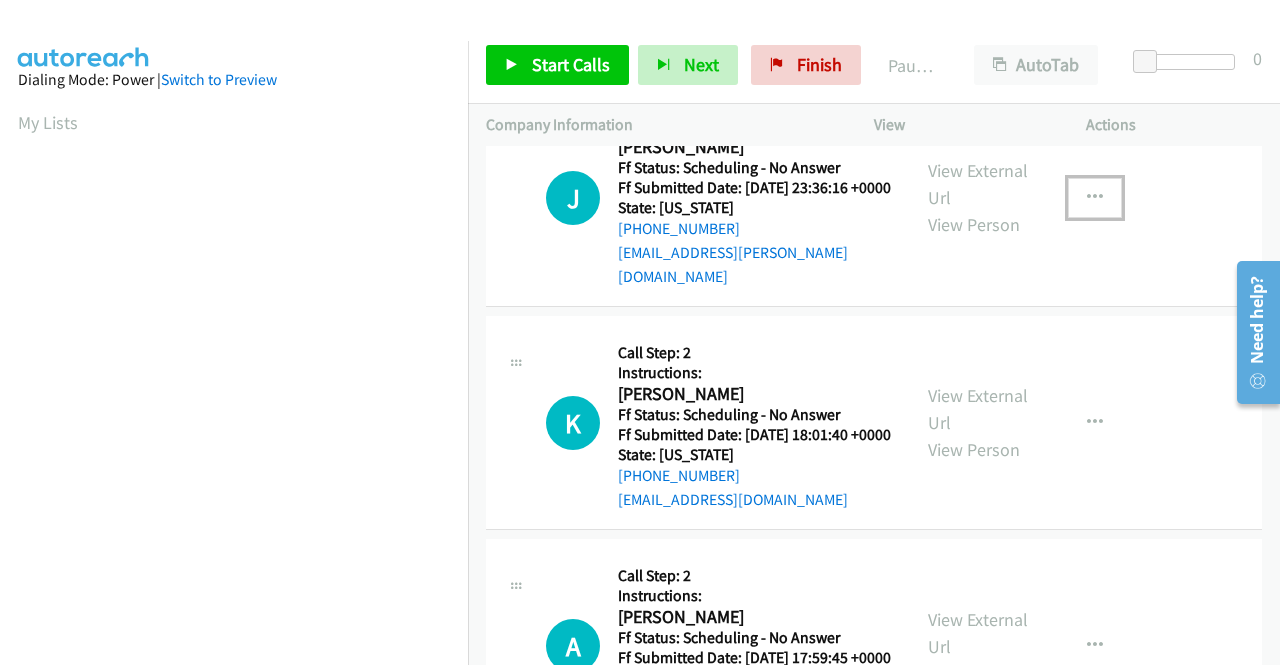 click at bounding box center (1095, 198) 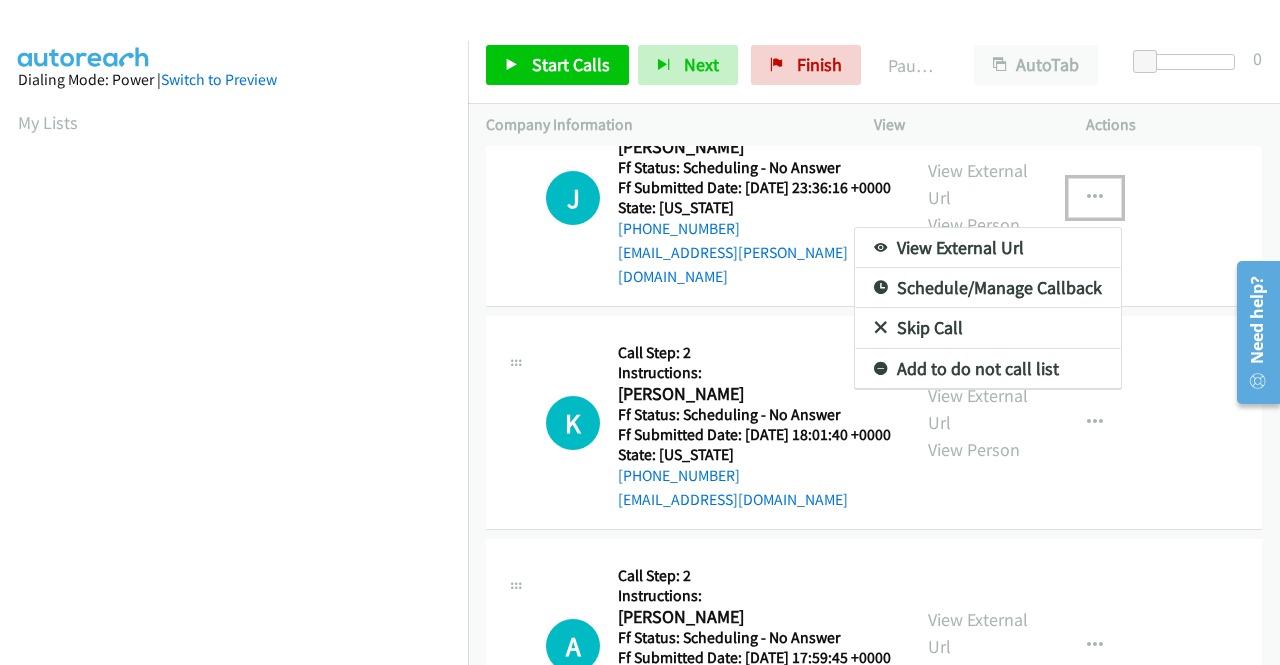 click on "Skip Call" at bounding box center (988, 328) 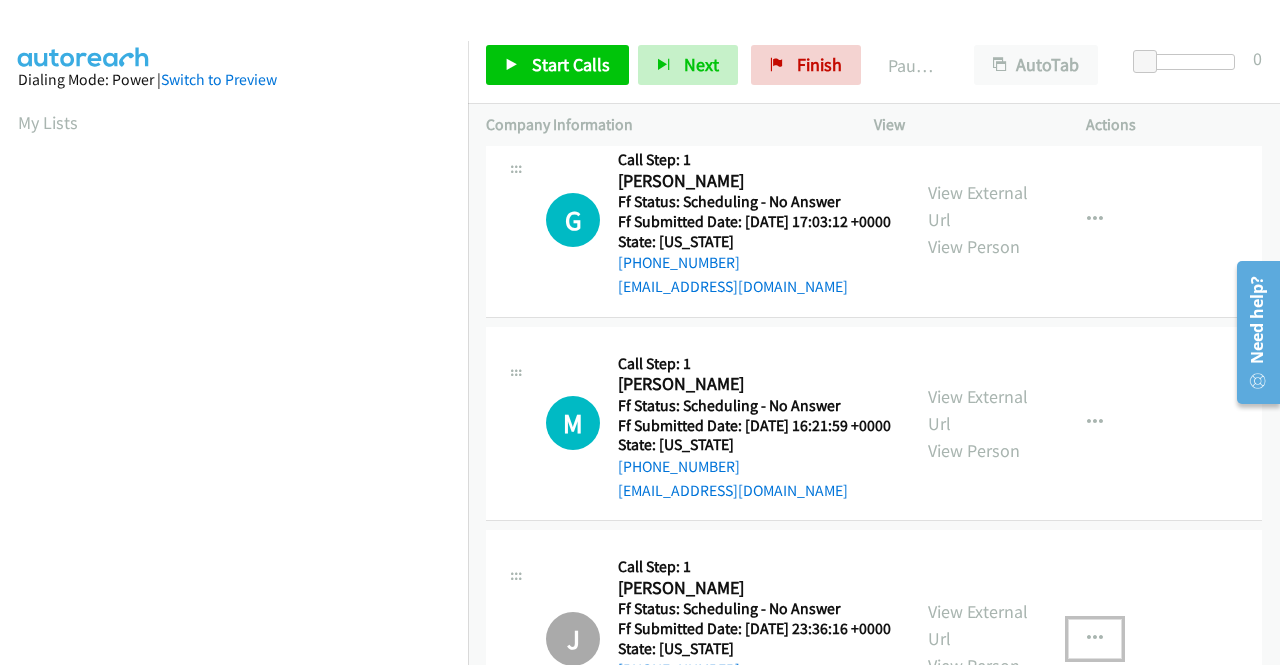 scroll, scrollTop: 130, scrollLeft: 0, axis: vertical 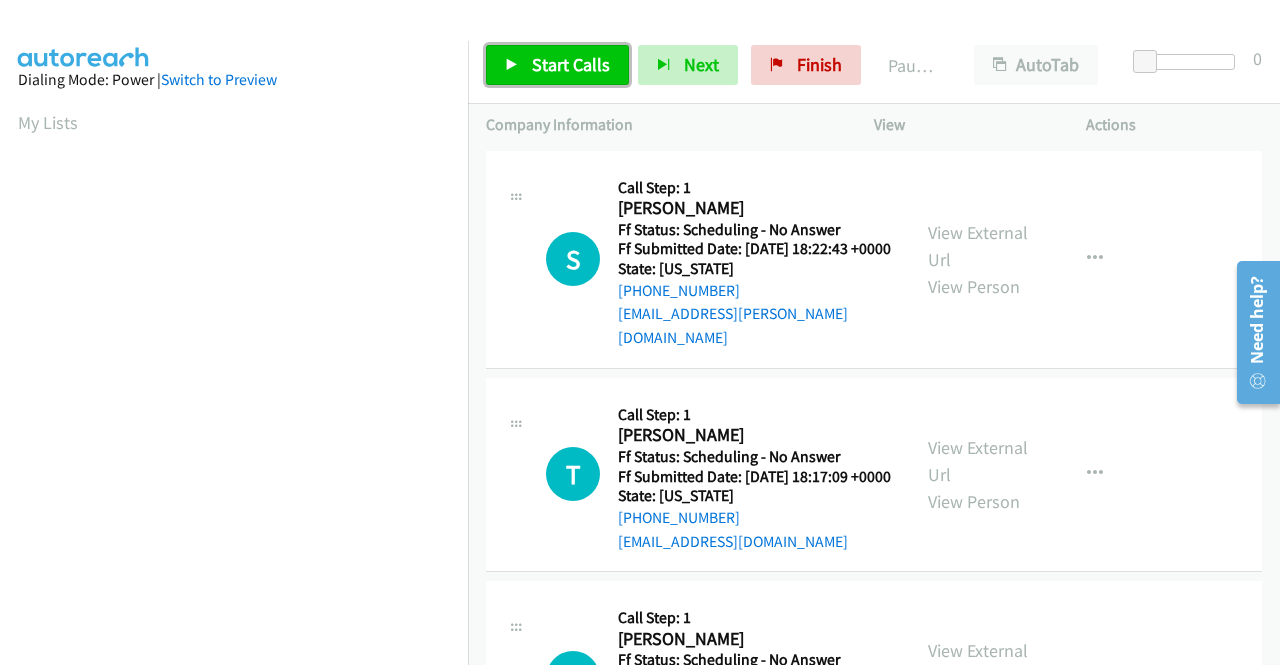 click on "Start Calls" at bounding box center [571, 64] 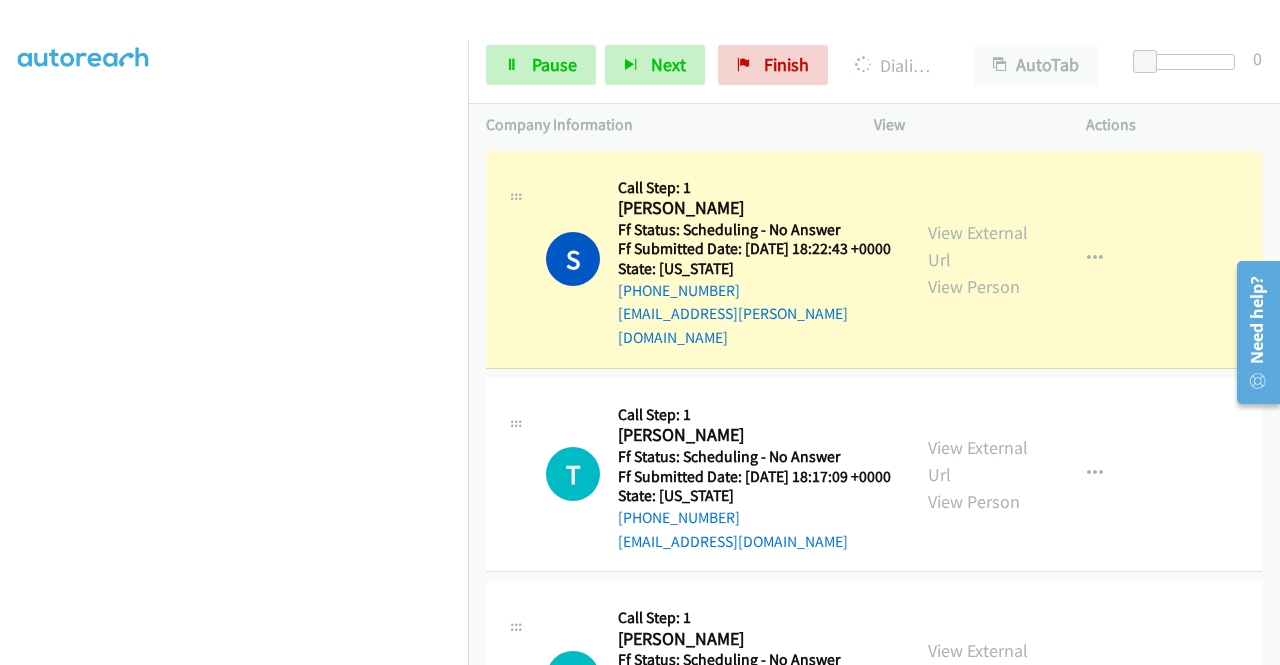 scroll, scrollTop: 456, scrollLeft: 0, axis: vertical 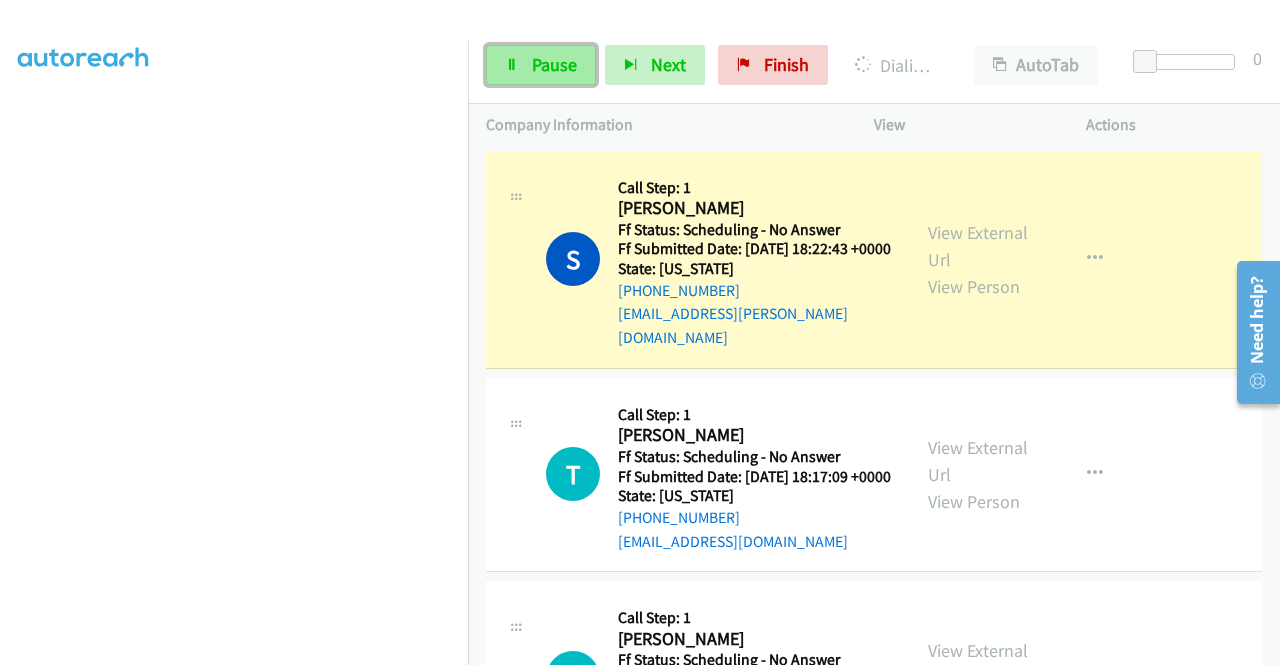 click on "Pause" at bounding box center [541, 65] 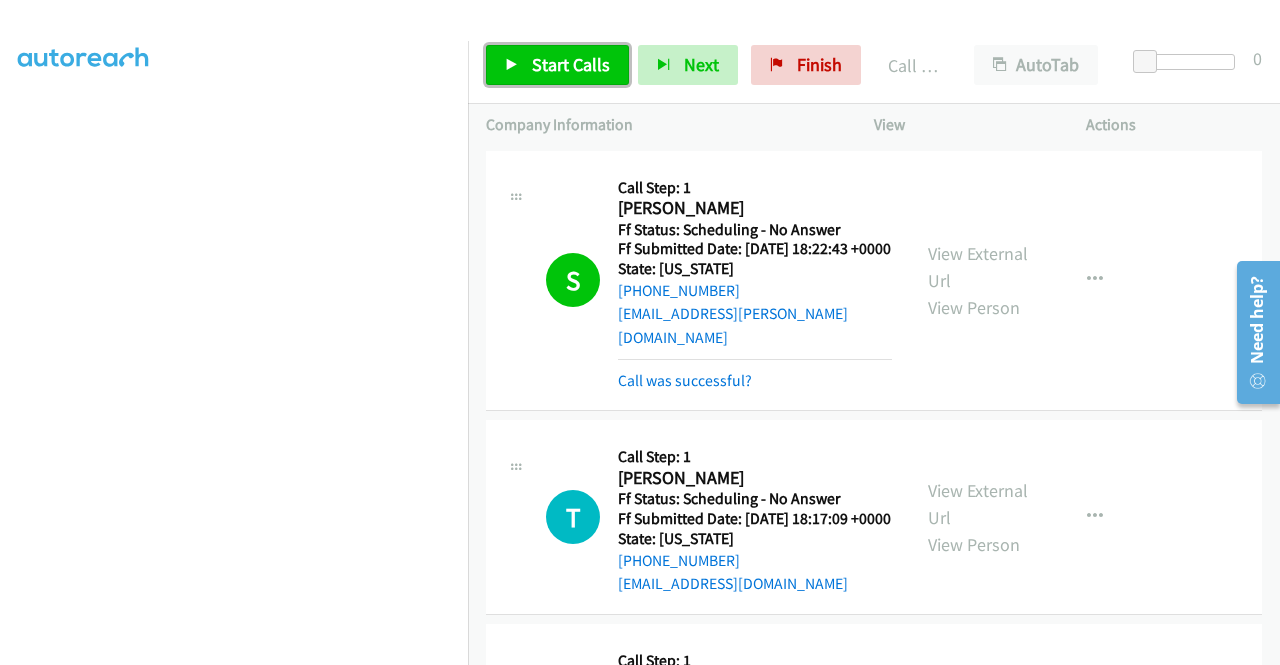 click on "Start Calls" at bounding box center [571, 64] 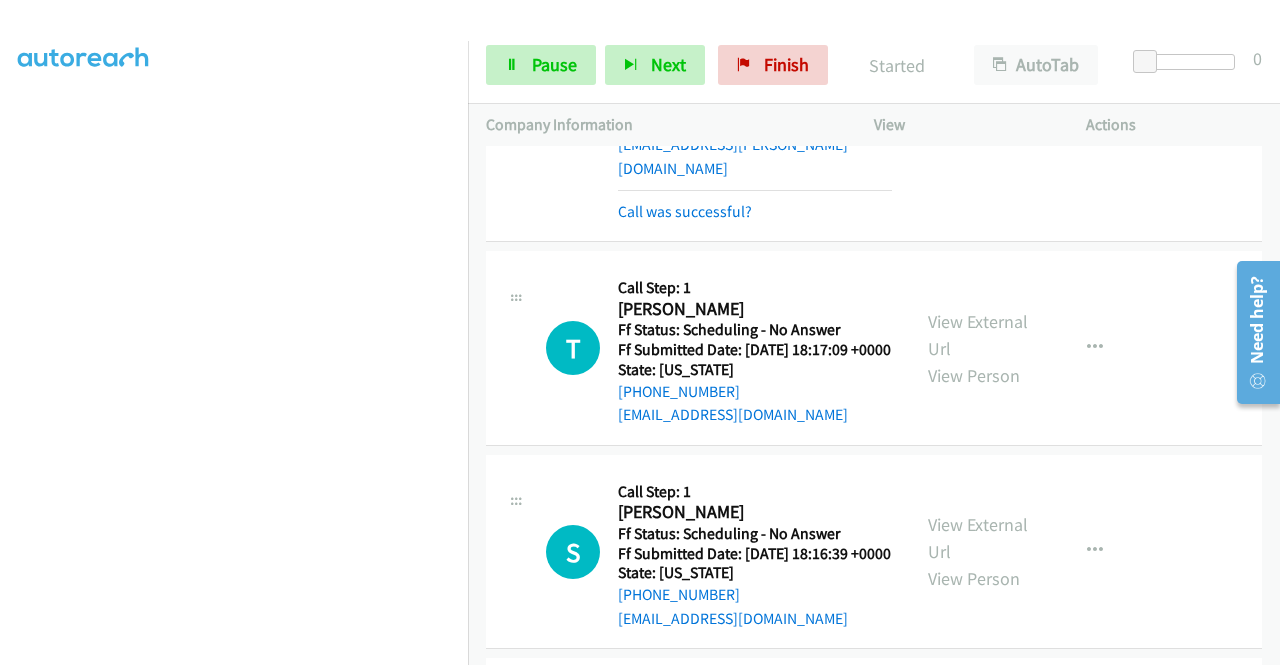 scroll, scrollTop: 200, scrollLeft: 0, axis: vertical 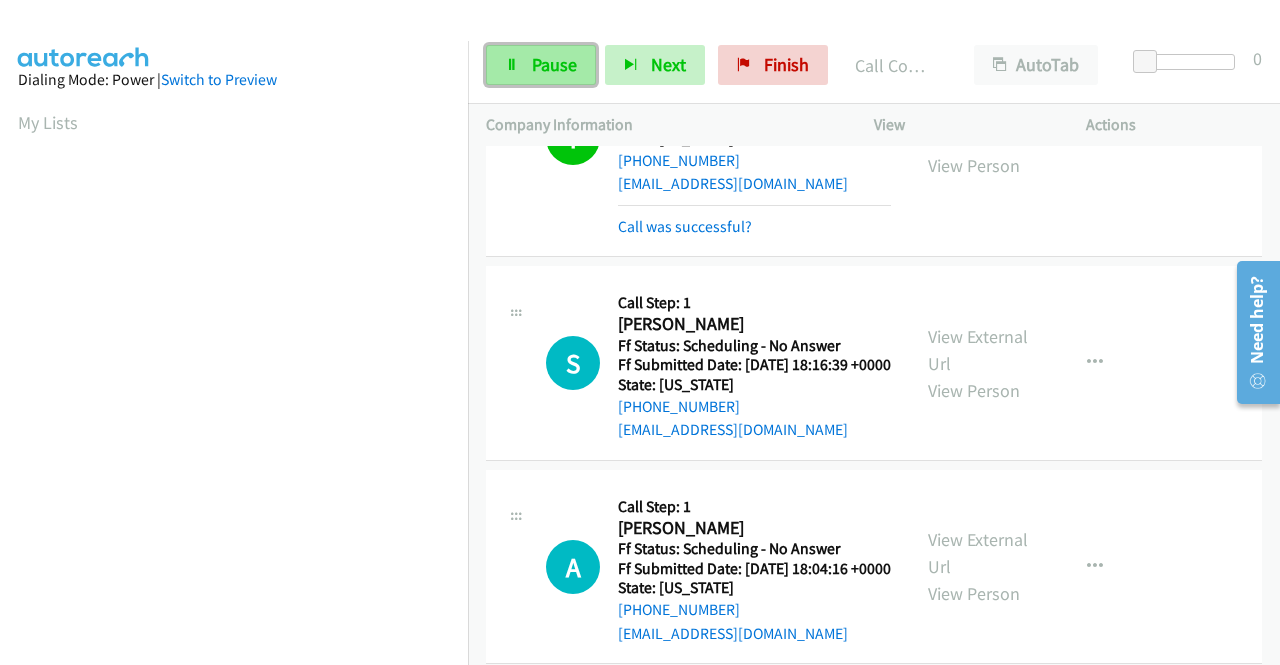 click on "Pause" at bounding box center (541, 65) 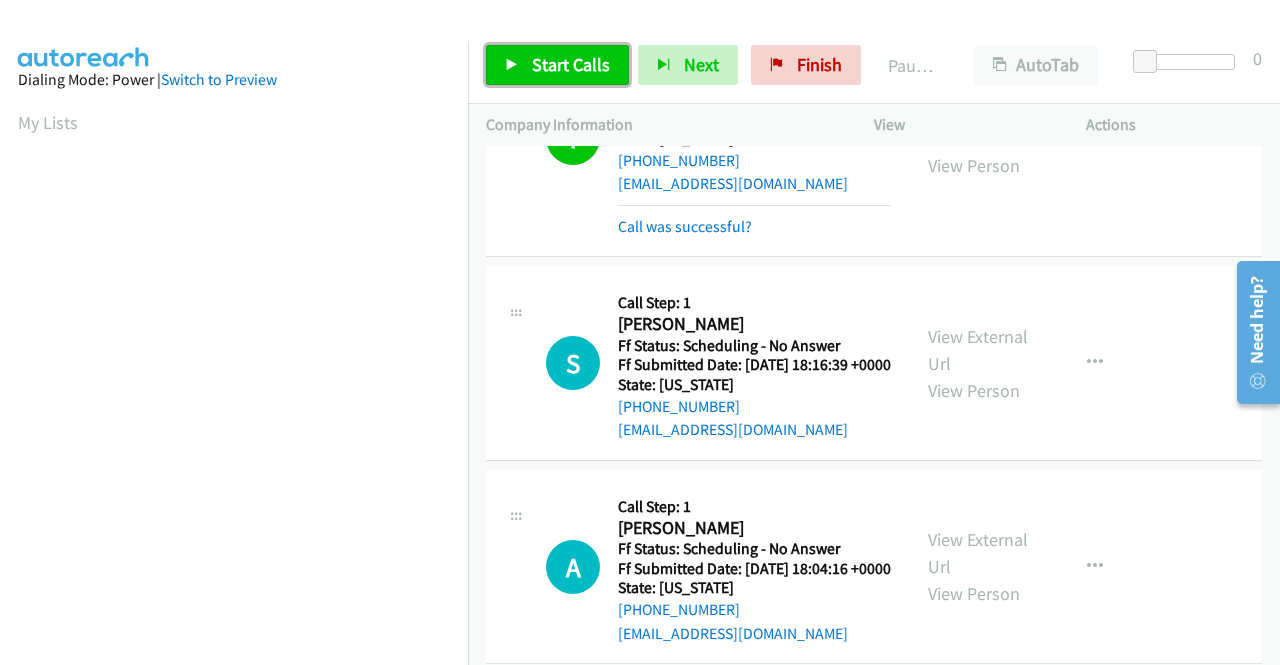 click on "Start Calls" at bounding box center [557, 65] 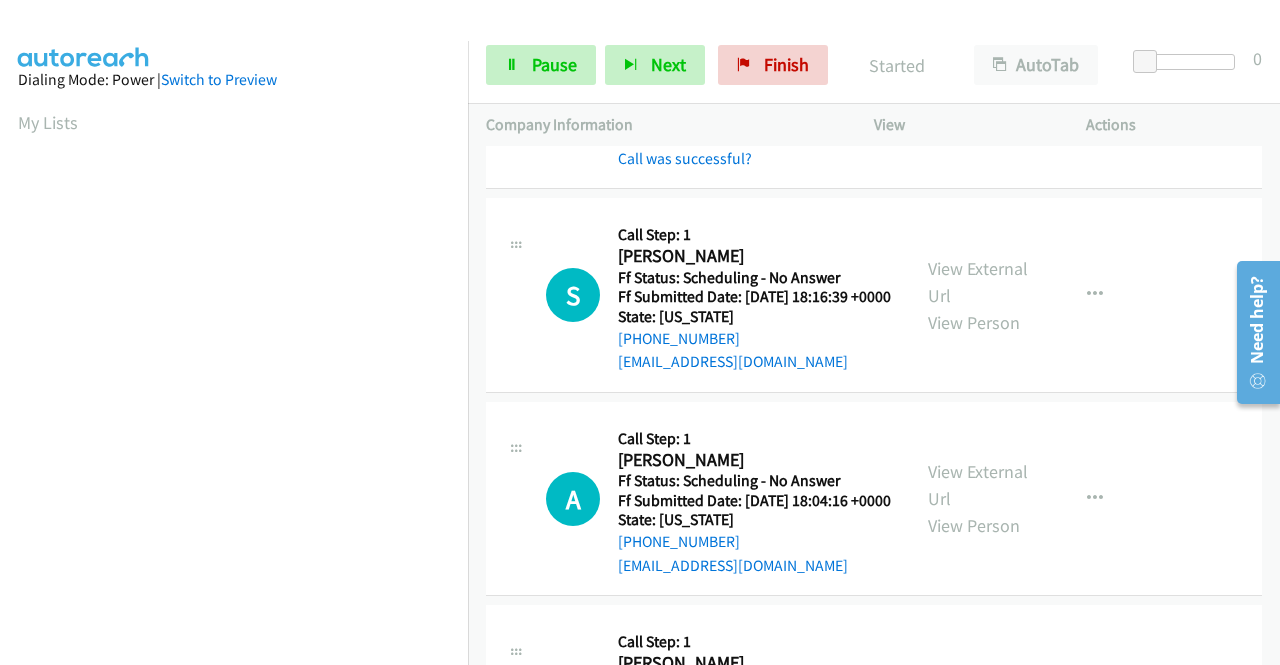 scroll, scrollTop: 500, scrollLeft: 0, axis: vertical 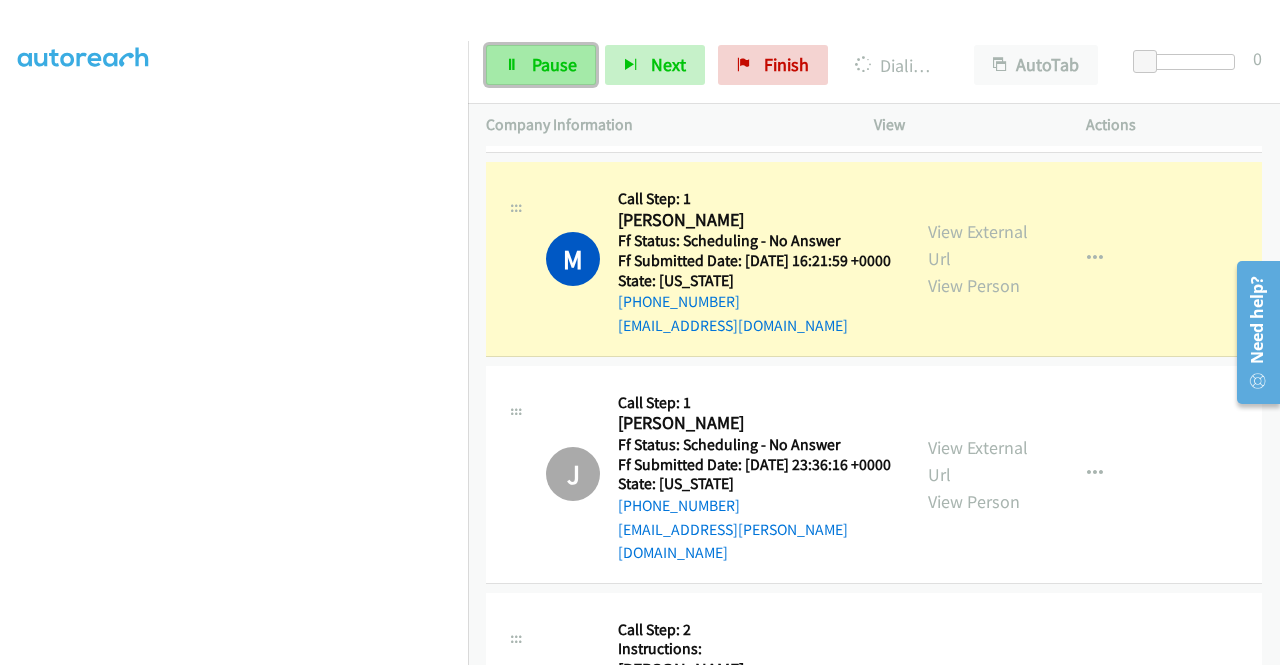 click on "Pause" at bounding box center [554, 64] 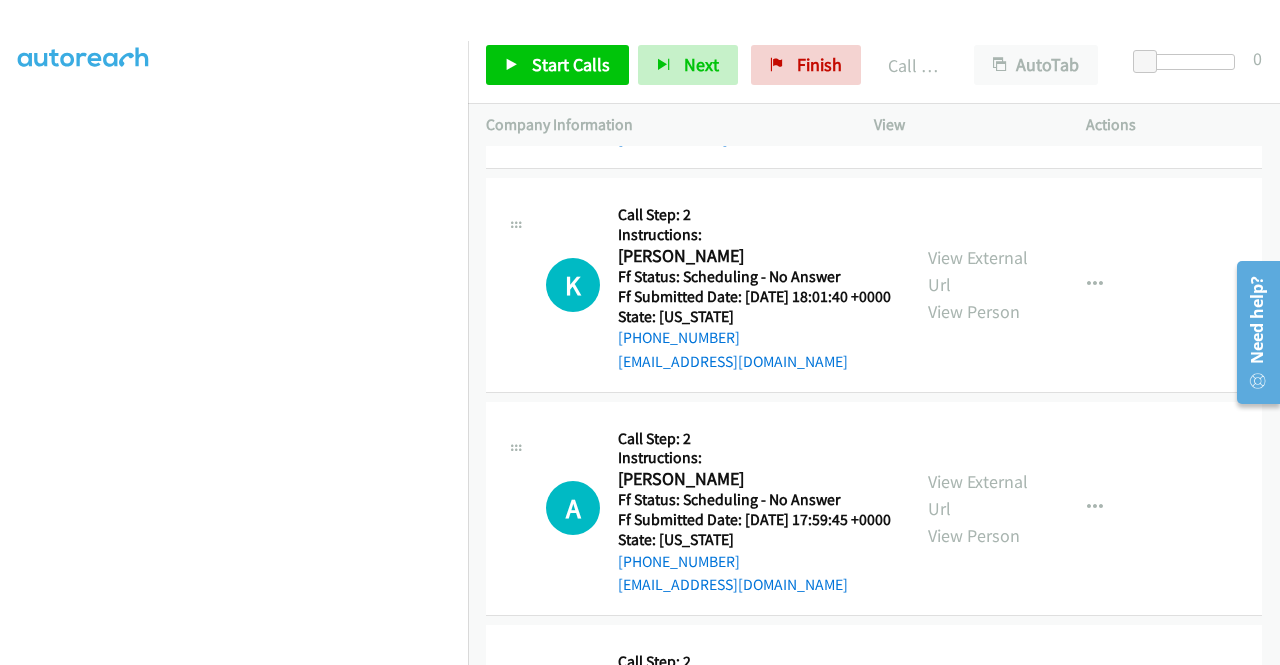 scroll, scrollTop: 1700, scrollLeft: 0, axis: vertical 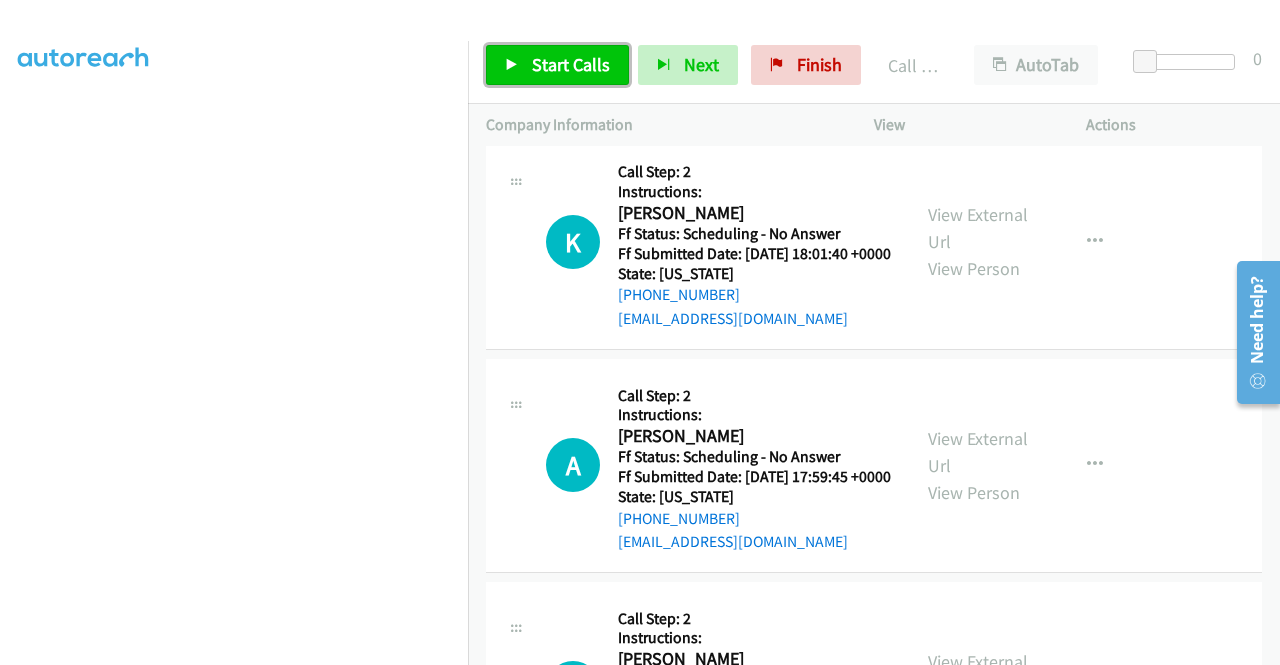 click on "Start Calls" at bounding box center (571, 64) 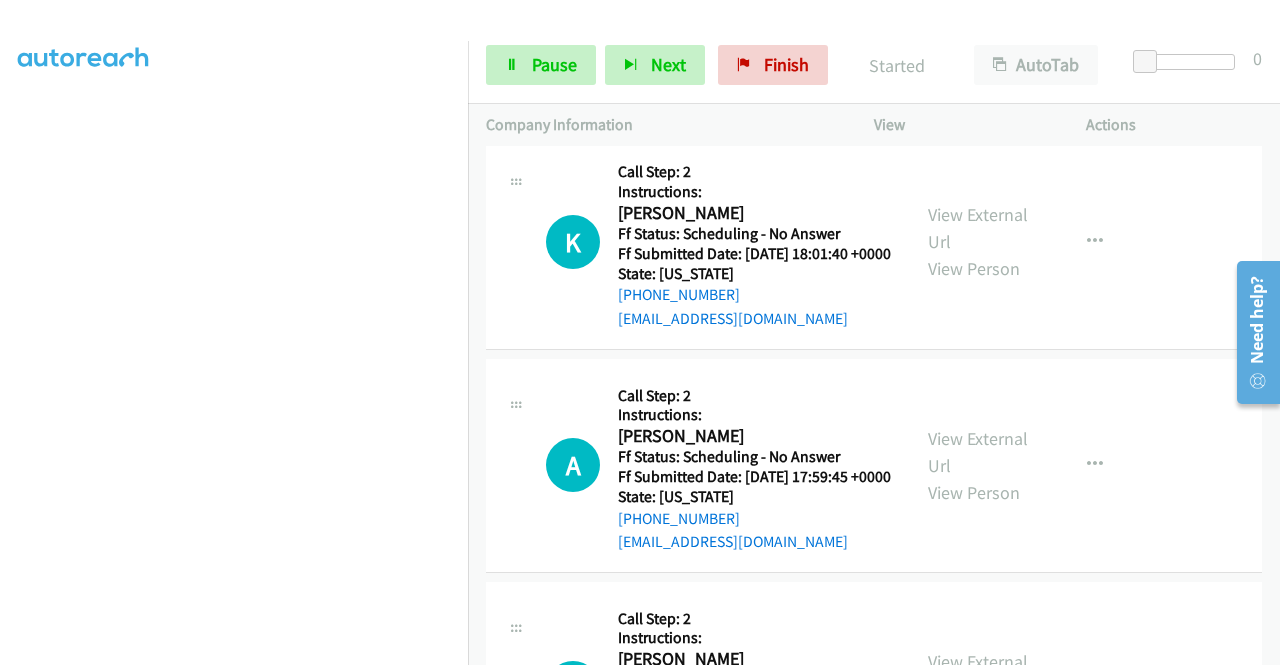 click on "Start Calls
Pause
Next
Finish" at bounding box center (661, 65) 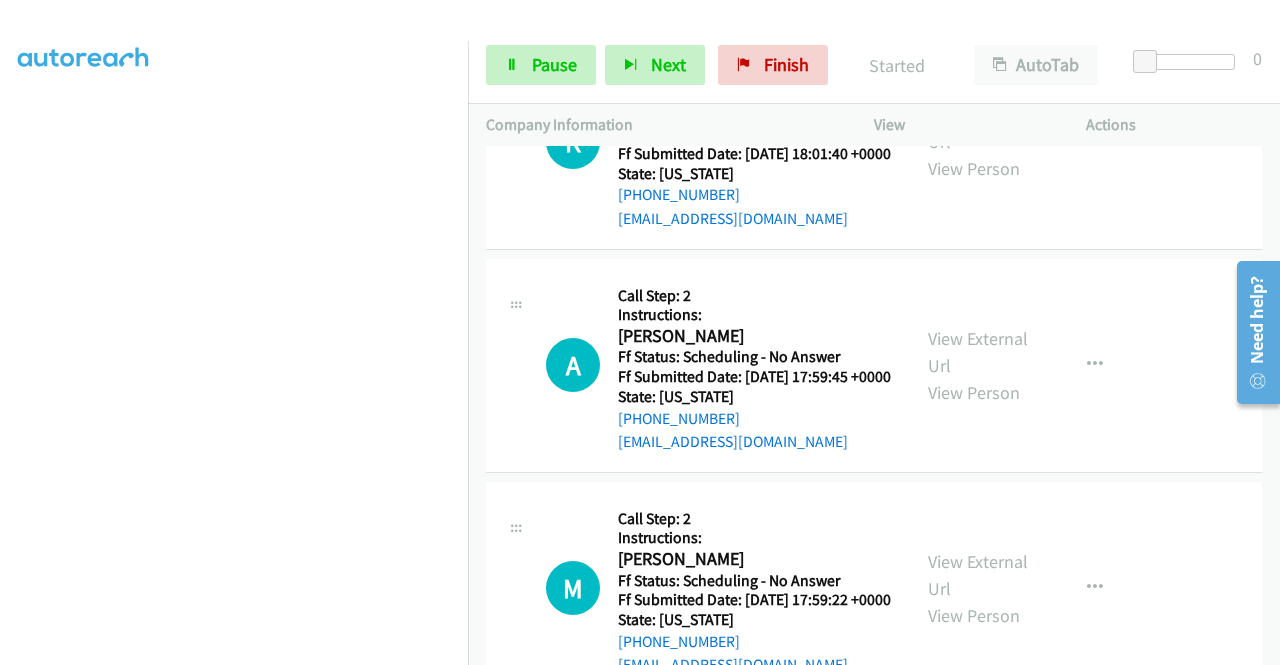 scroll, scrollTop: 456, scrollLeft: 0, axis: vertical 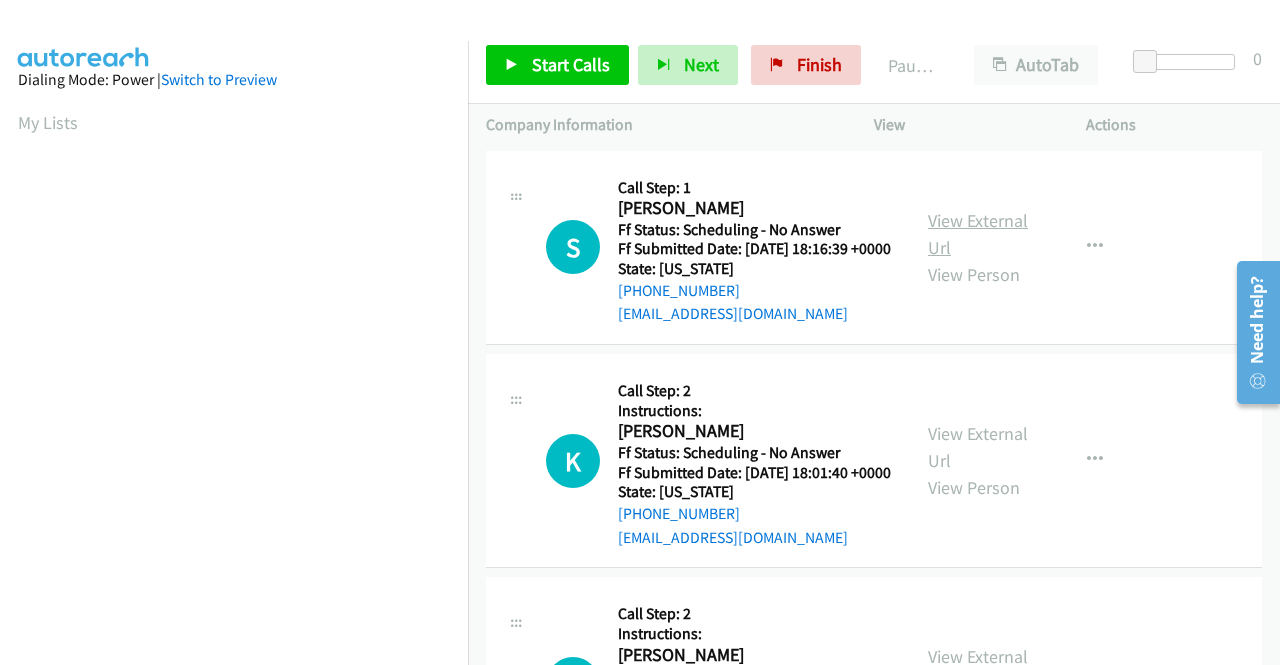 click on "View External Url" at bounding box center [978, 234] 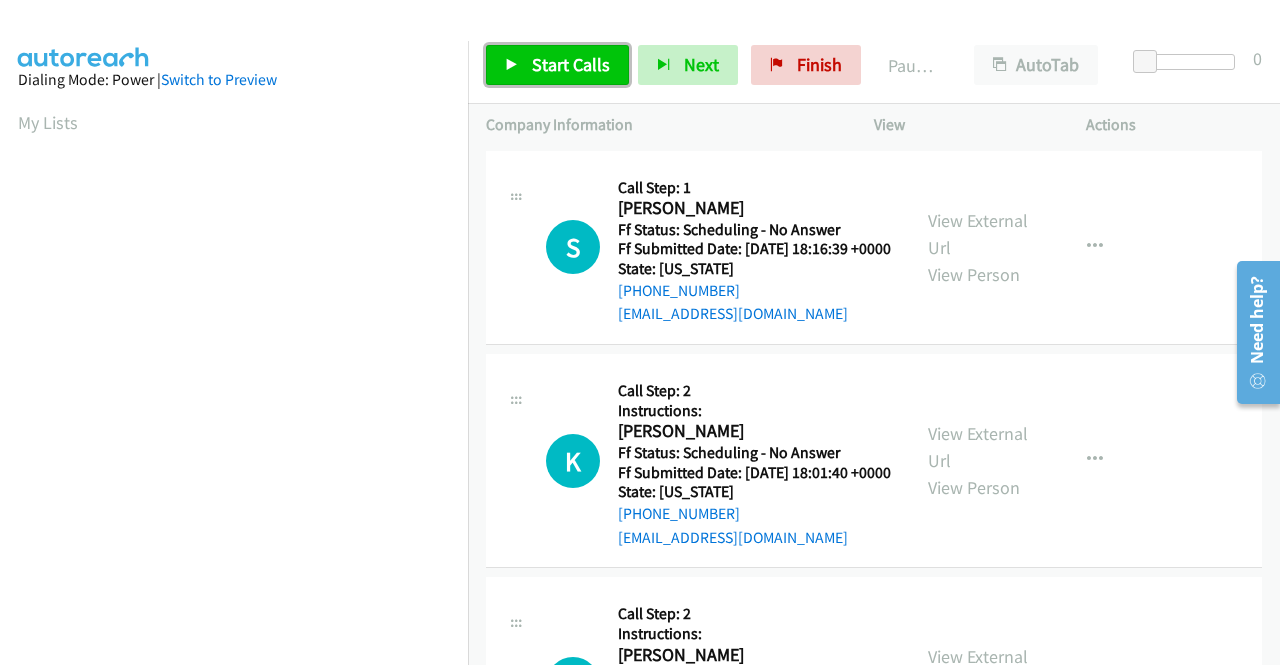 click on "Start Calls" at bounding box center [571, 64] 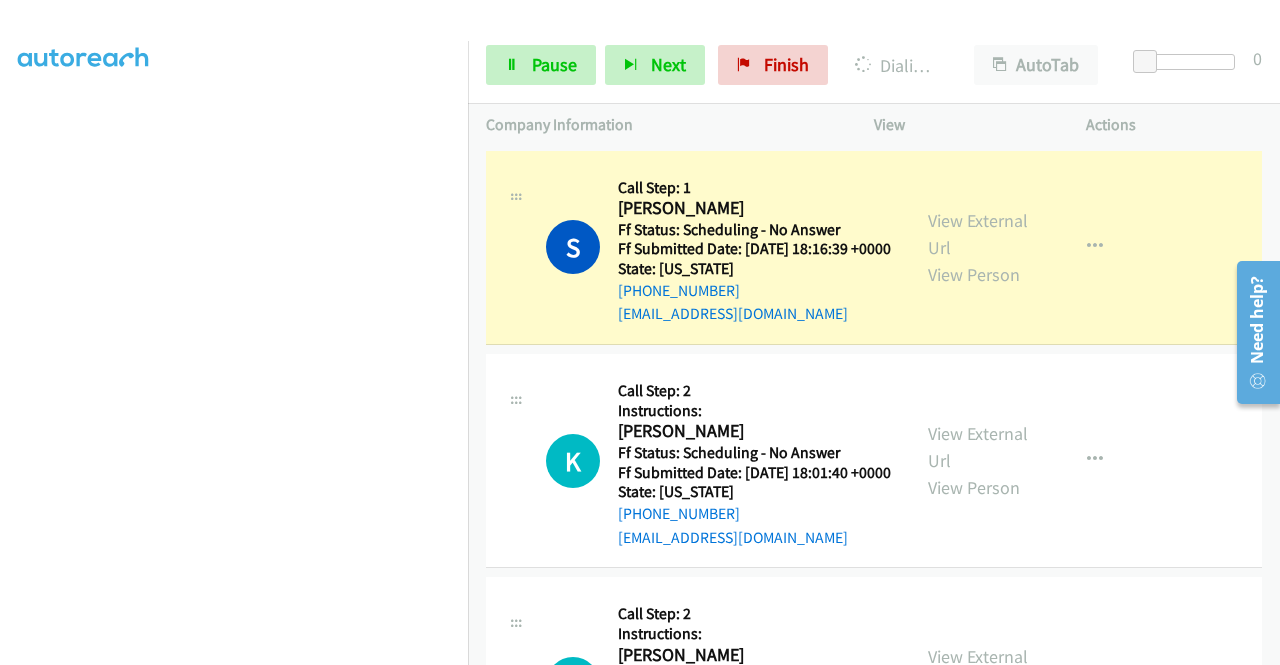 scroll, scrollTop: 456, scrollLeft: 0, axis: vertical 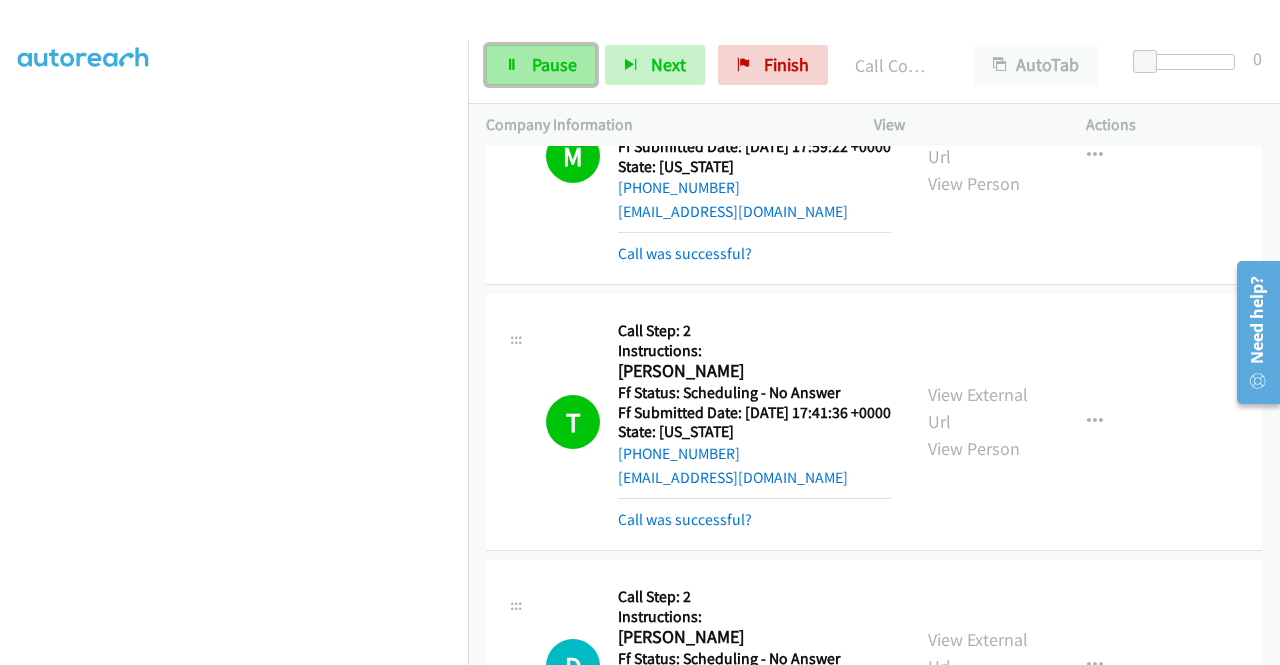 click on "Pause" at bounding box center [554, 64] 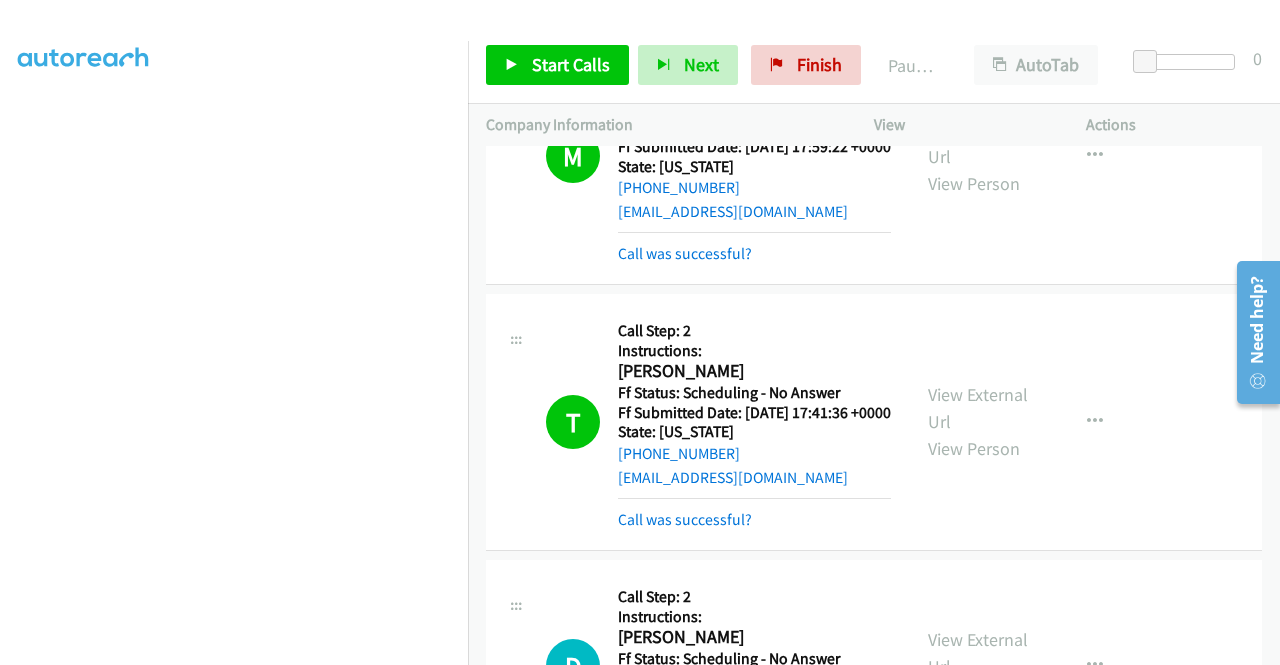 scroll, scrollTop: 118, scrollLeft: 0, axis: vertical 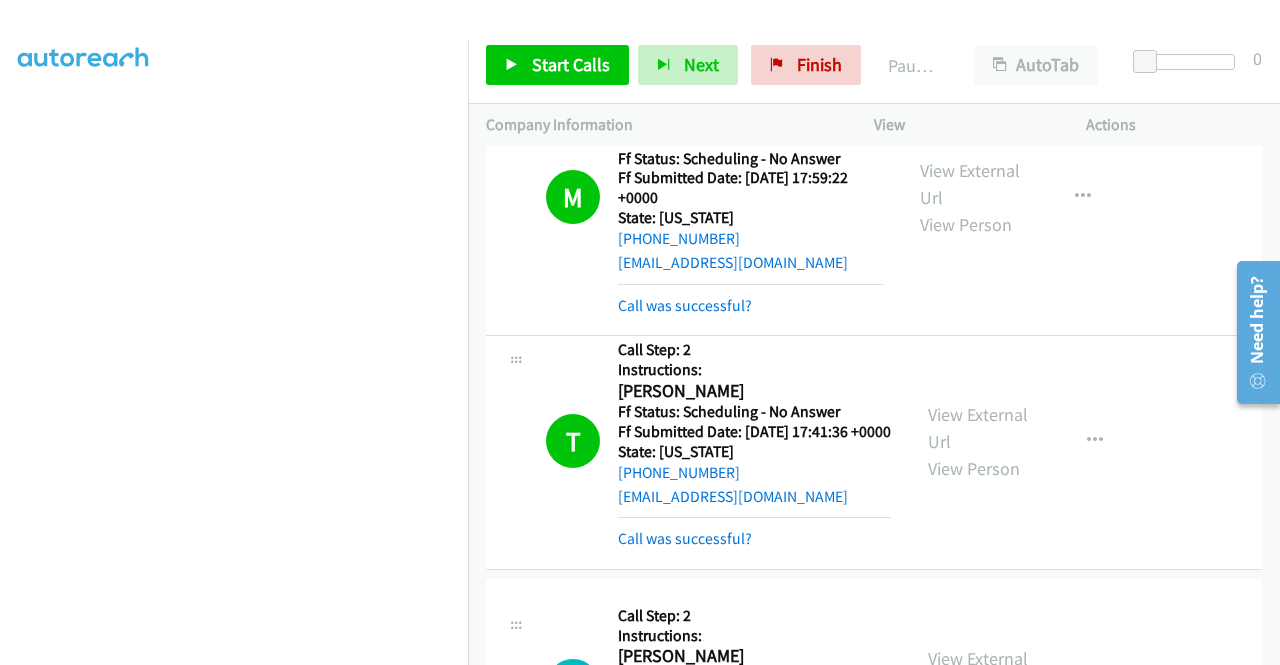 drag, startPoint x: 476, startPoint y: 337, endPoint x: 474, endPoint y: 311, distance: 26.076809 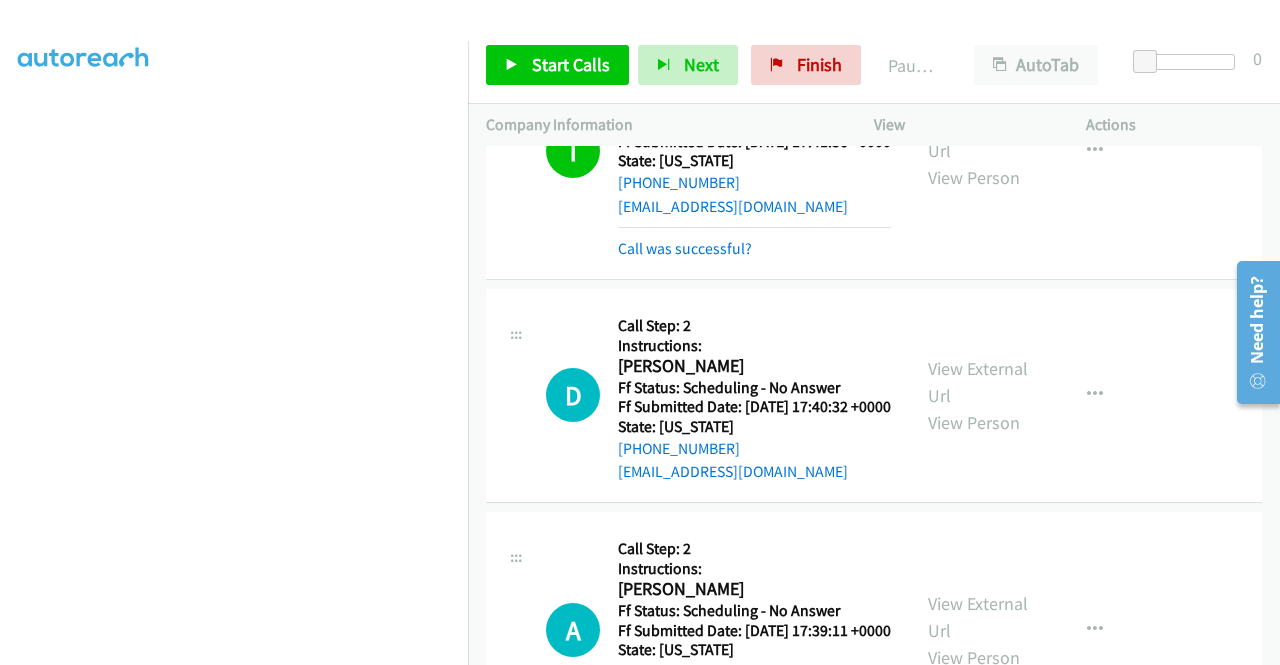 scroll, scrollTop: 1200, scrollLeft: 0, axis: vertical 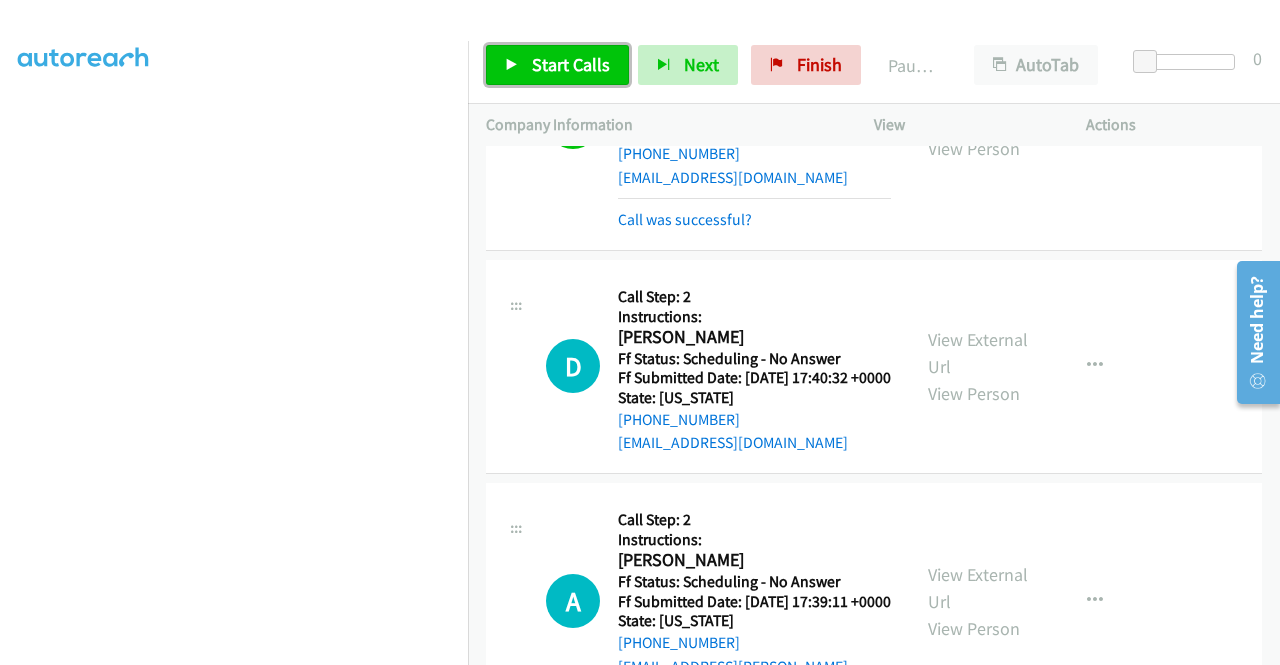 click on "Start Calls" at bounding box center [571, 64] 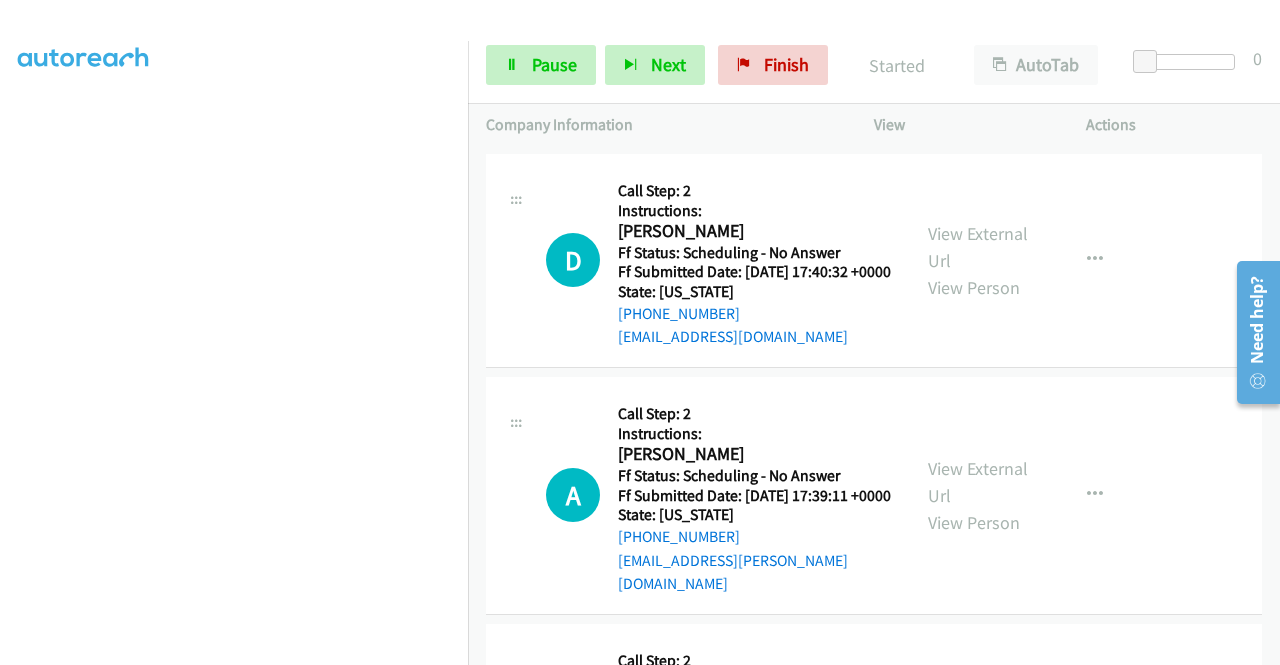 scroll, scrollTop: 1400, scrollLeft: 0, axis: vertical 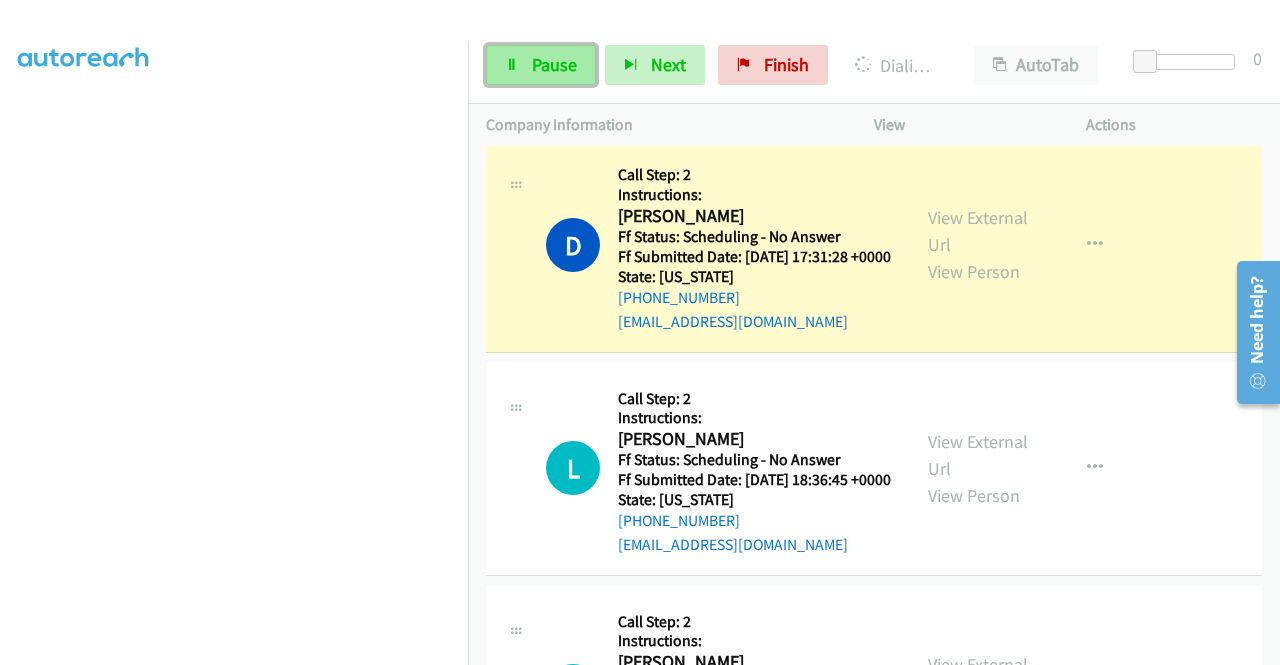 click on "Pause" at bounding box center (554, 64) 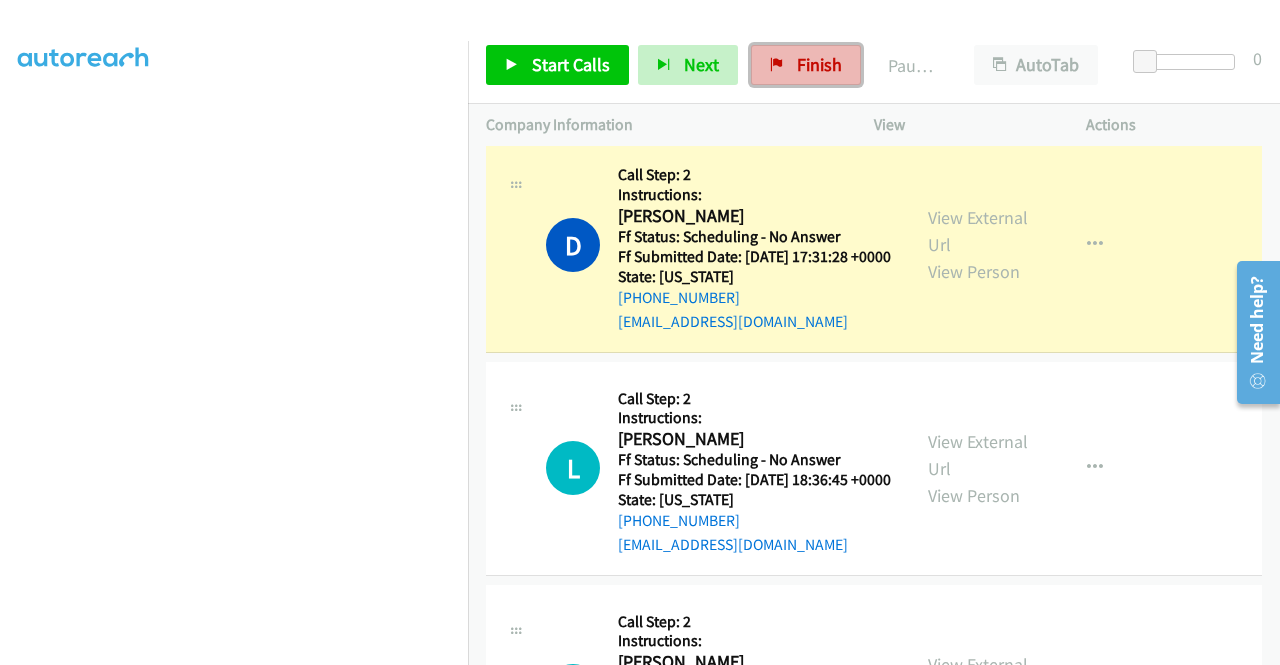 click on "Finish" at bounding box center [819, 64] 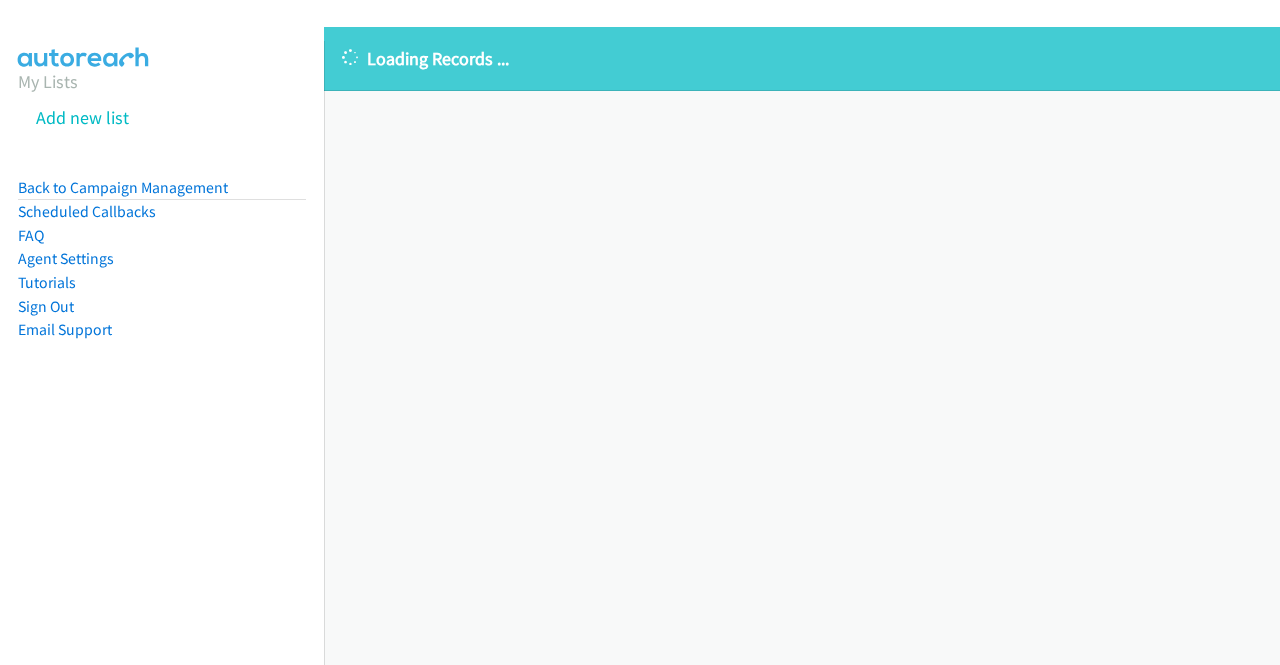 scroll, scrollTop: 0, scrollLeft: 0, axis: both 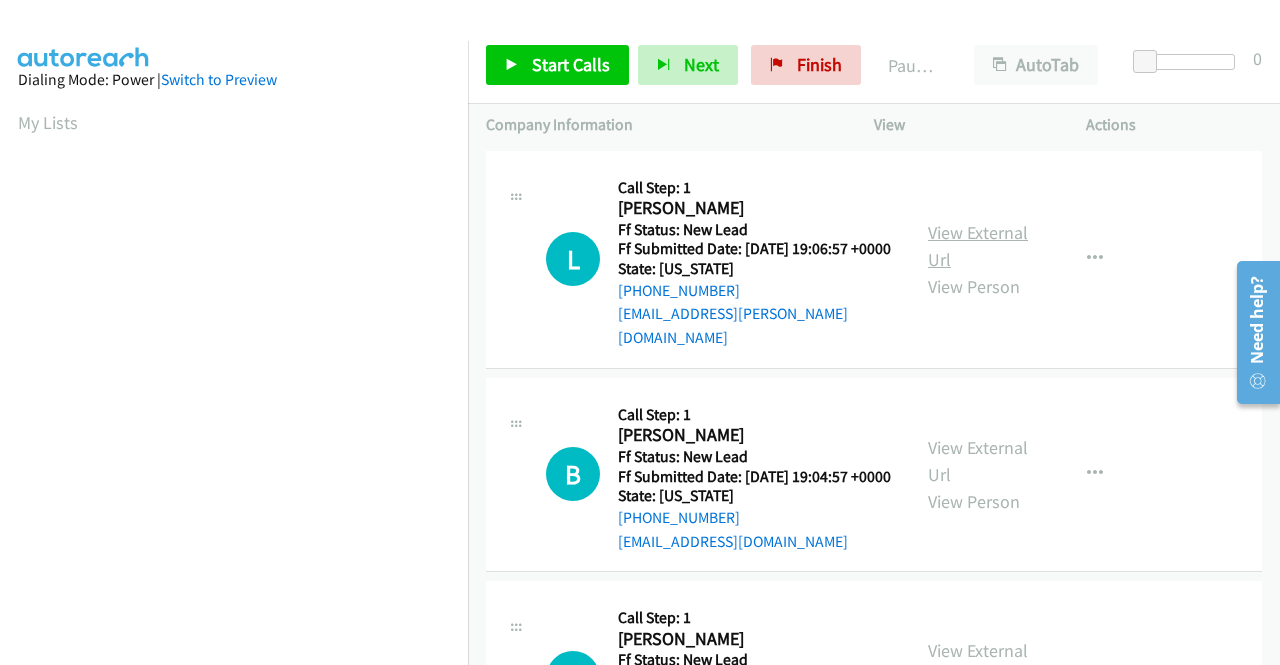 click on "View External Url" at bounding box center [978, 246] 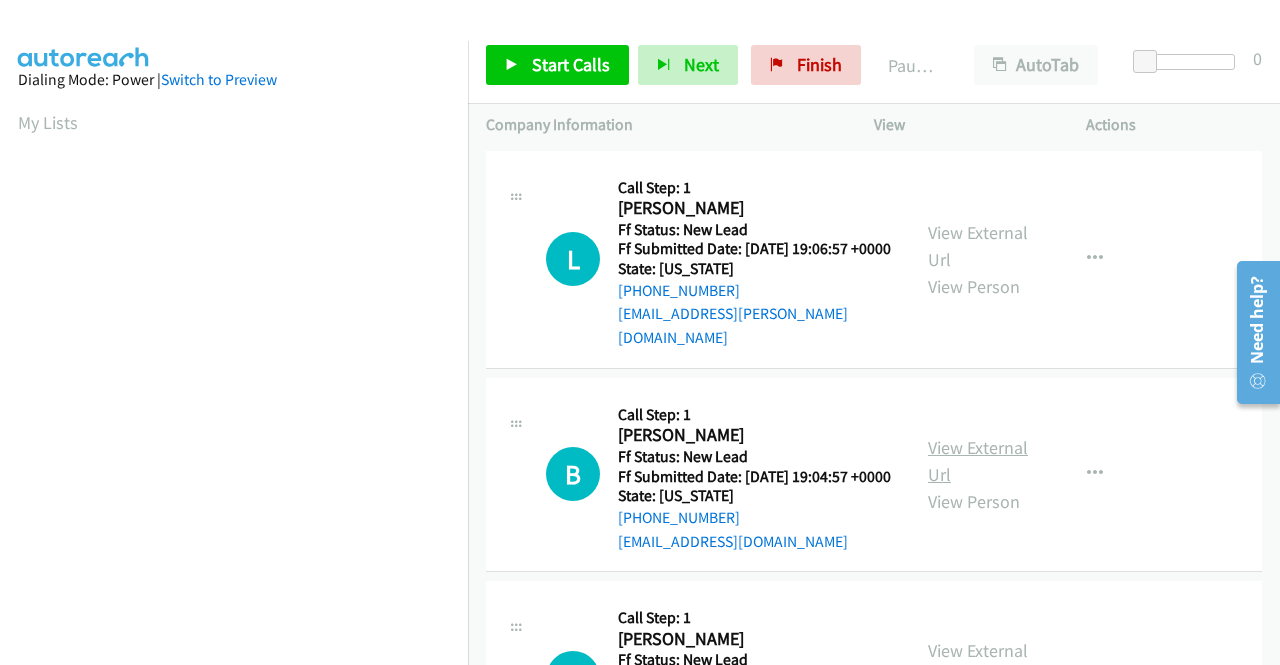 click on "View External Url" at bounding box center (978, 461) 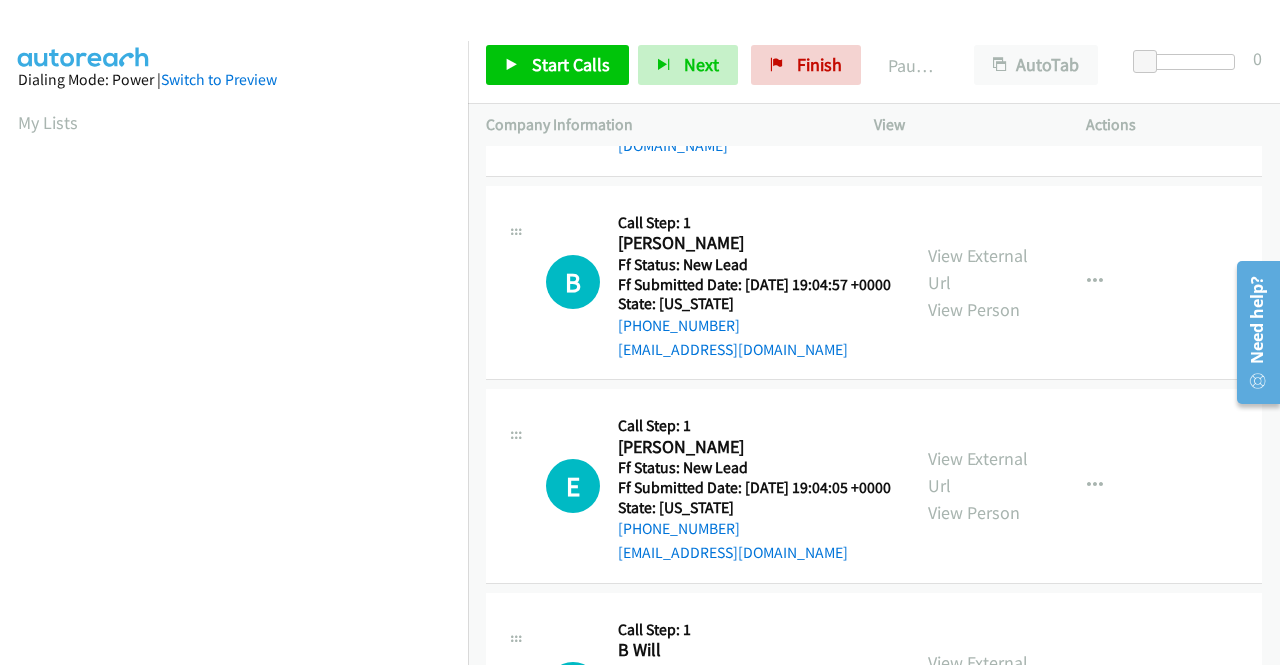 scroll, scrollTop: 200, scrollLeft: 0, axis: vertical 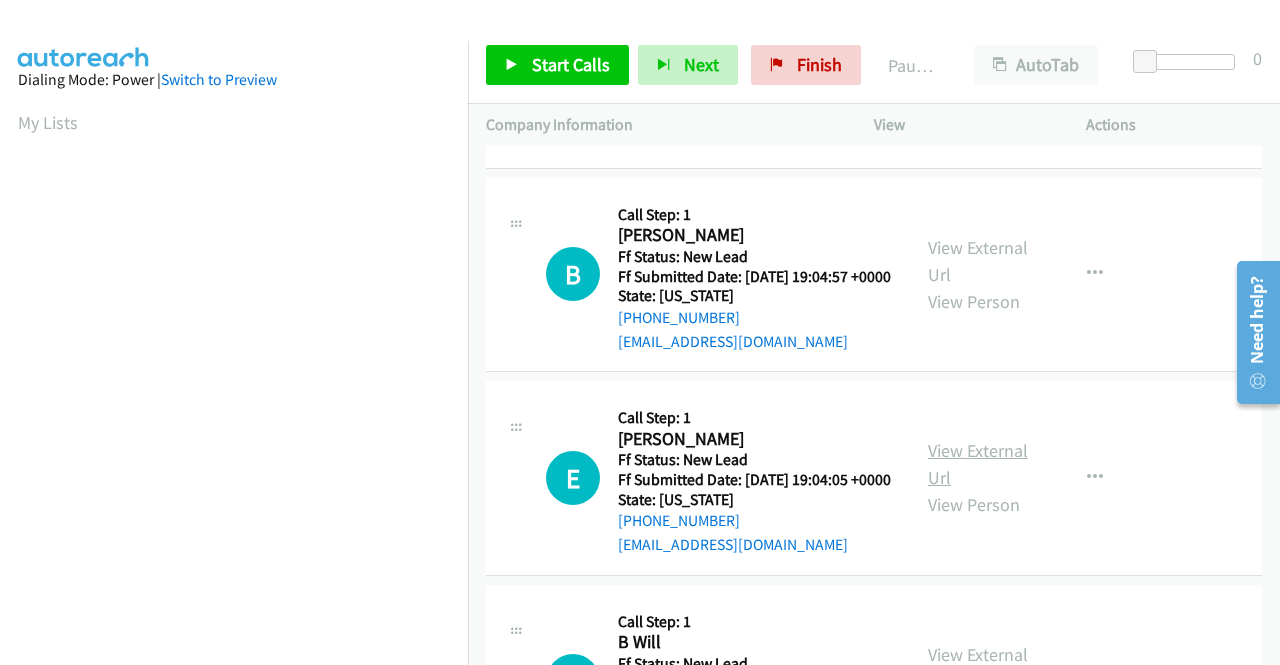 click on "View External Url" at bounding box center [978, 464] 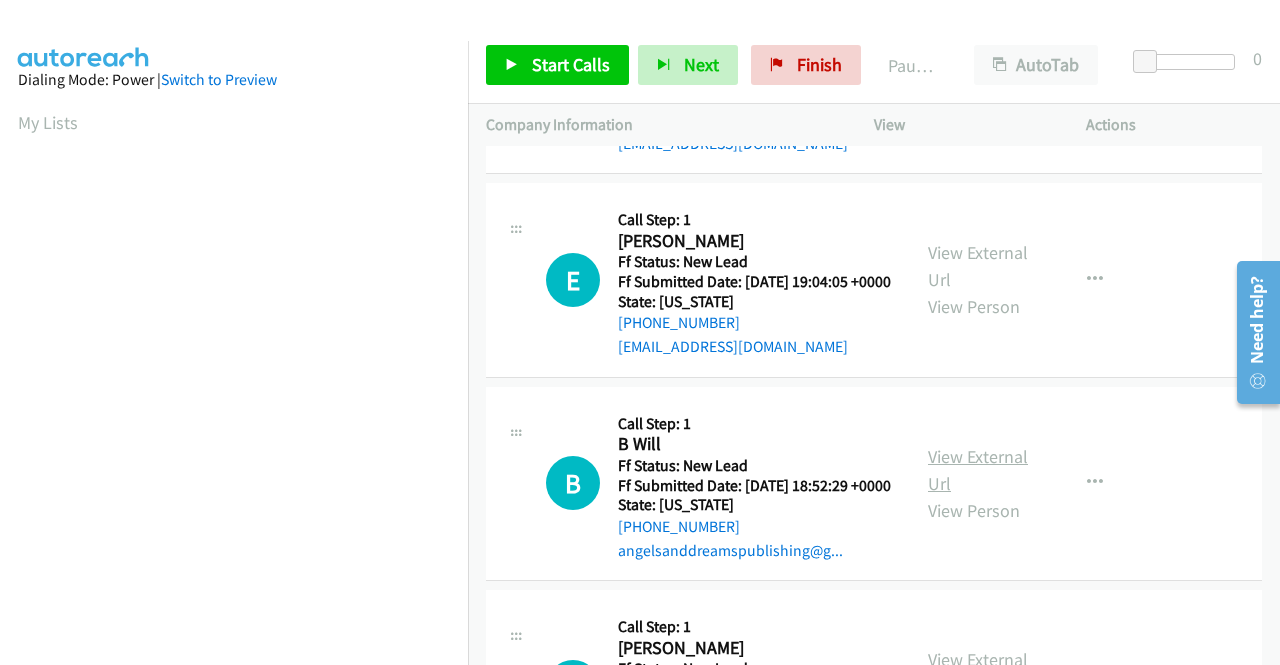 scroll, scrollTop: 400, scrollLeft: 0, axis: vertical 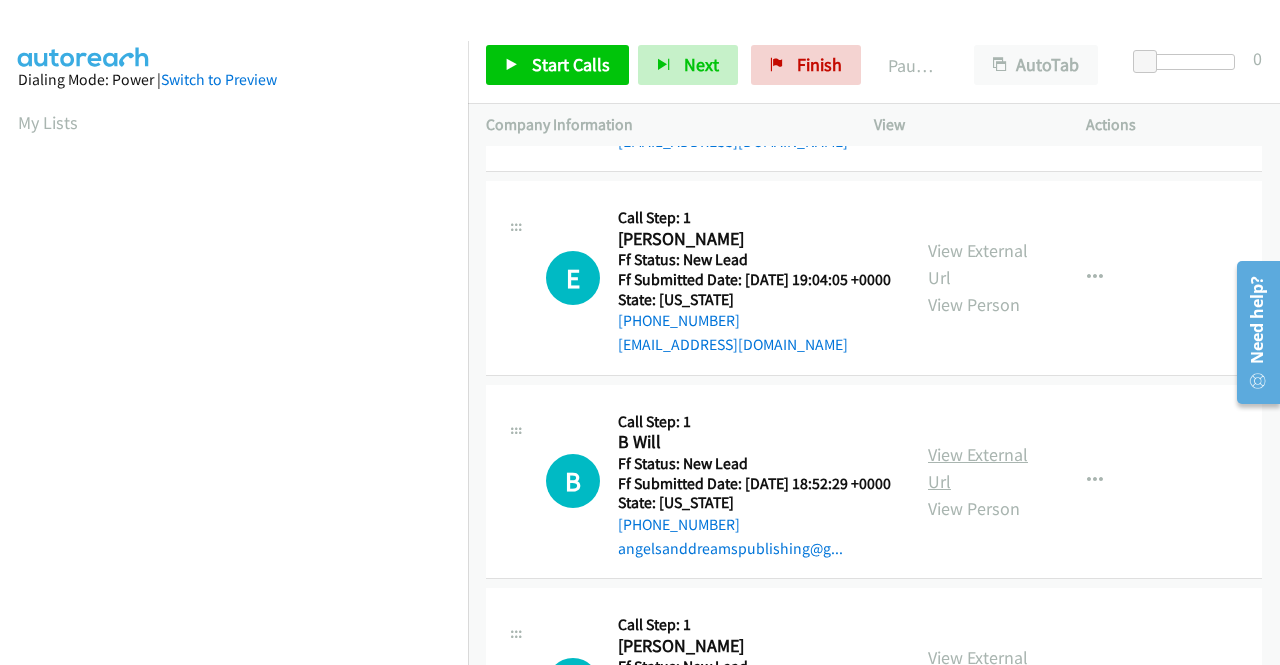 click on "View External Url" at bounding box center [978, 468] 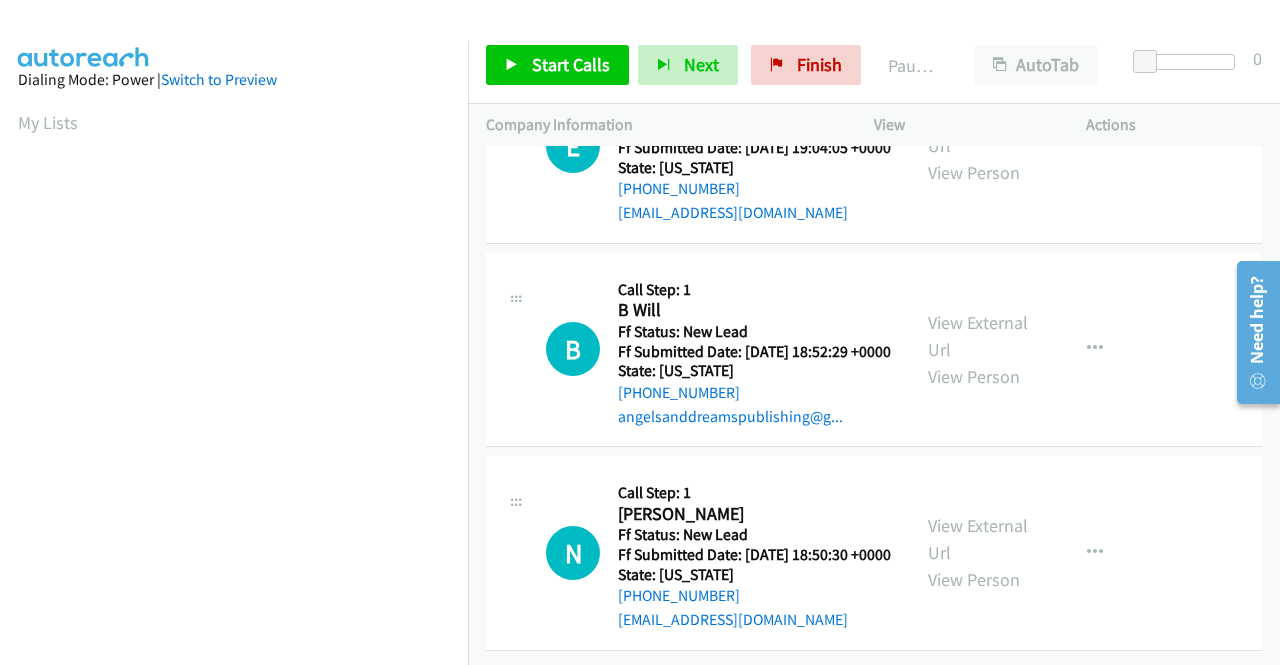 scroll, scrollTop: 620, scrollLeft: 0, axis: vertical 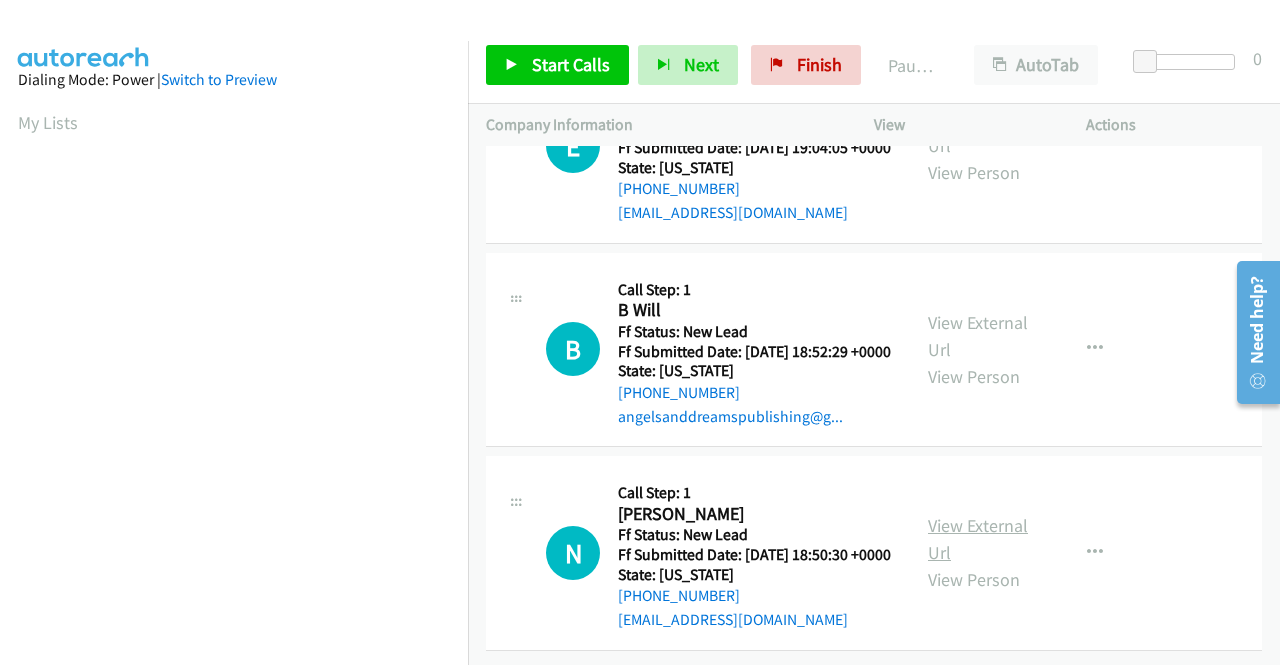 click on "View External Url" at bounding box center [978, 539] 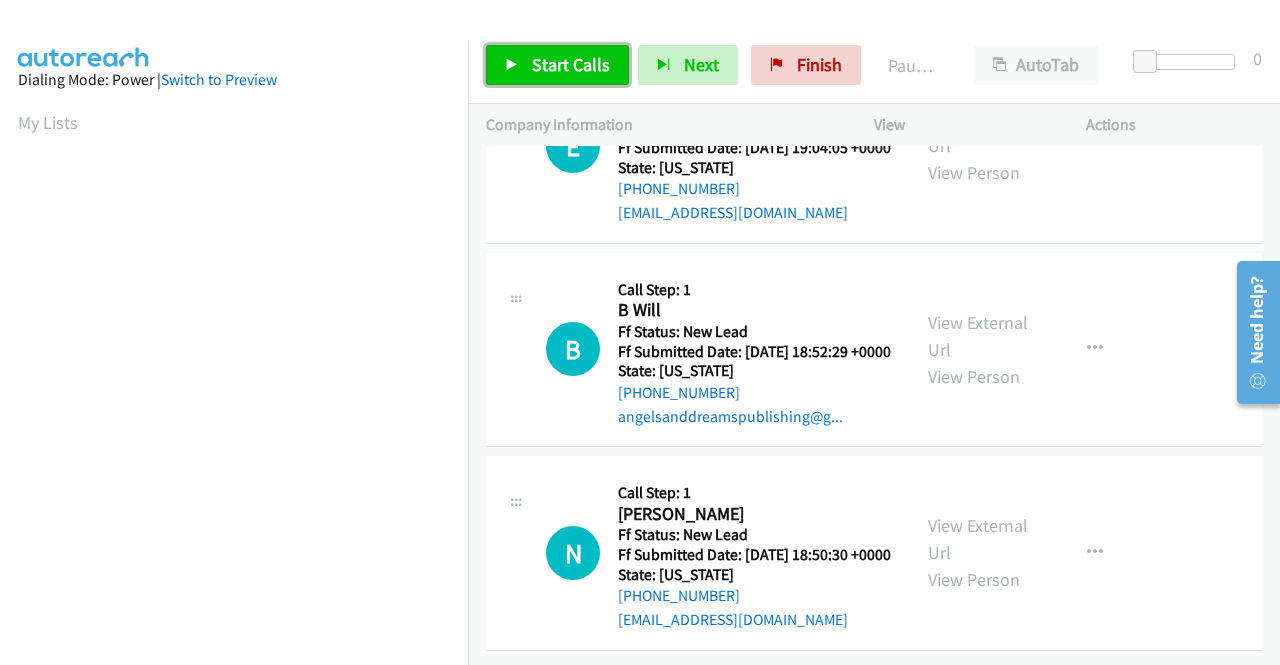 click on "Start Calls" at bounding box center (571, 64) 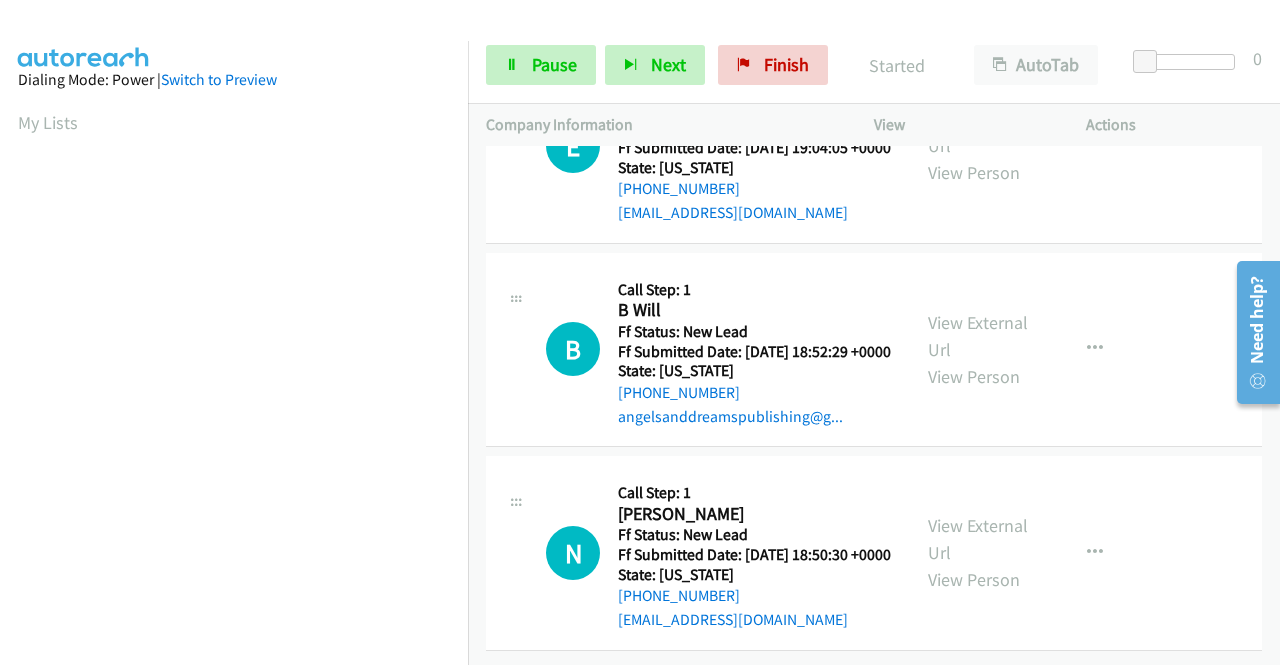 scroll, scrollTop: 0, scrollLeft: 0, axis: both 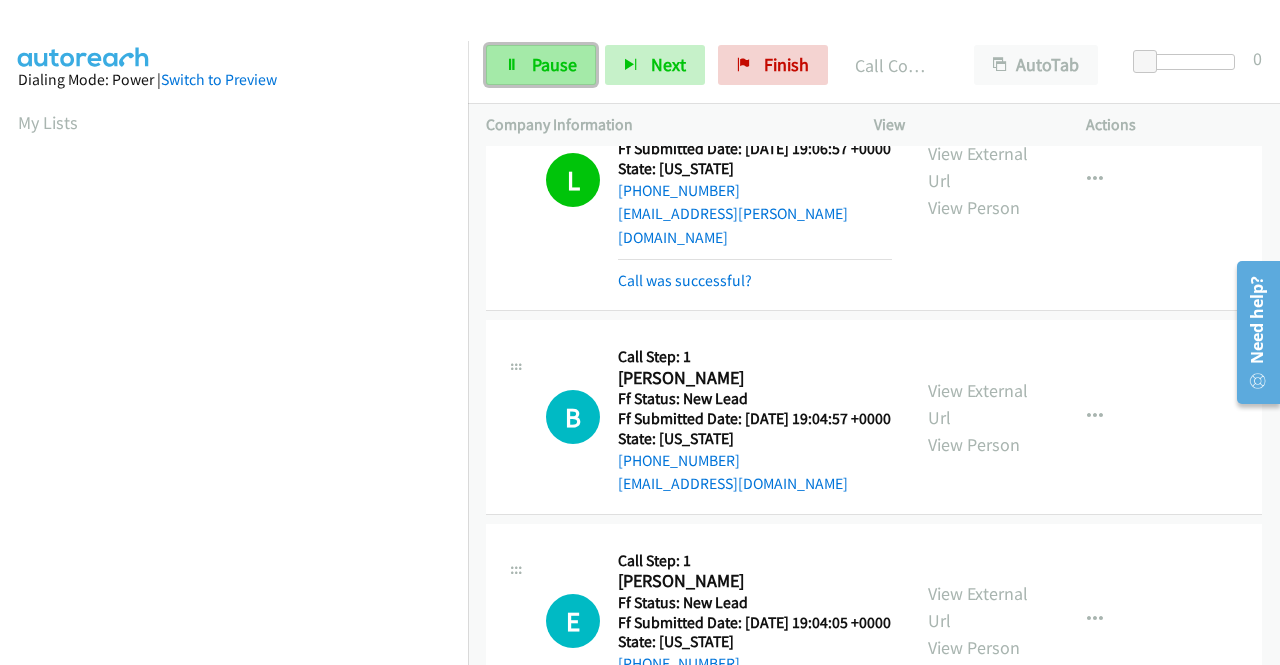 click on "Pause" at bounding box center [554, 64] 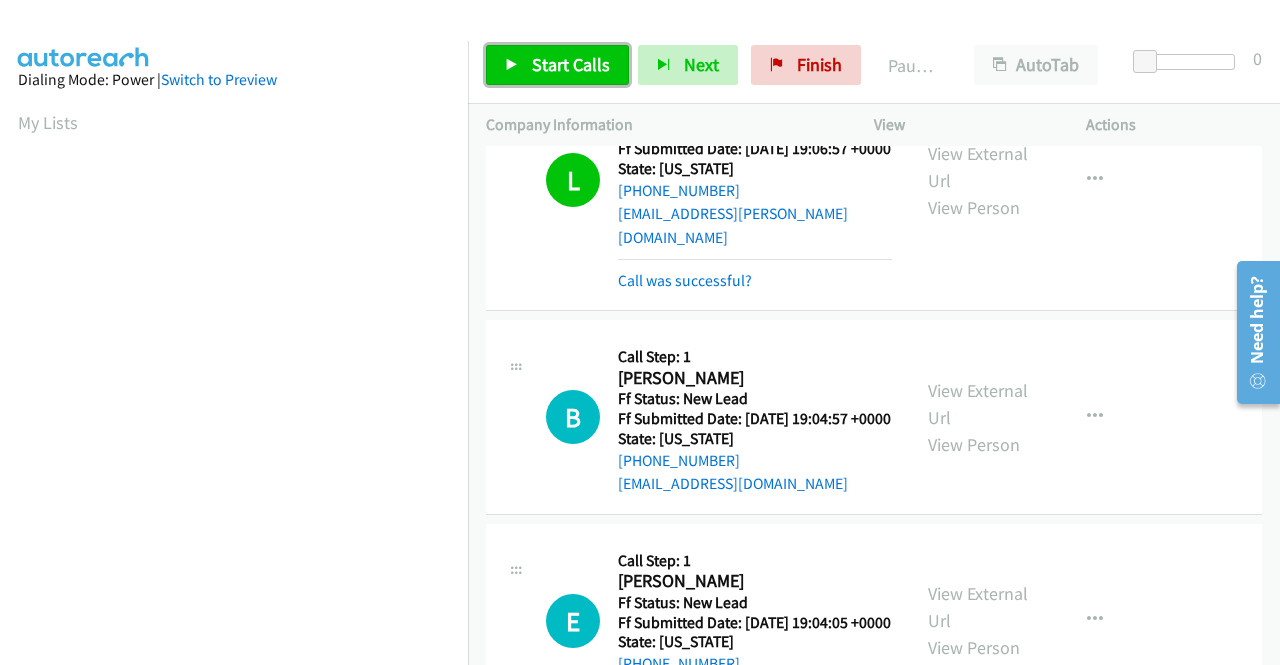 click on "Start Calls" at bounding box center [571, 64] 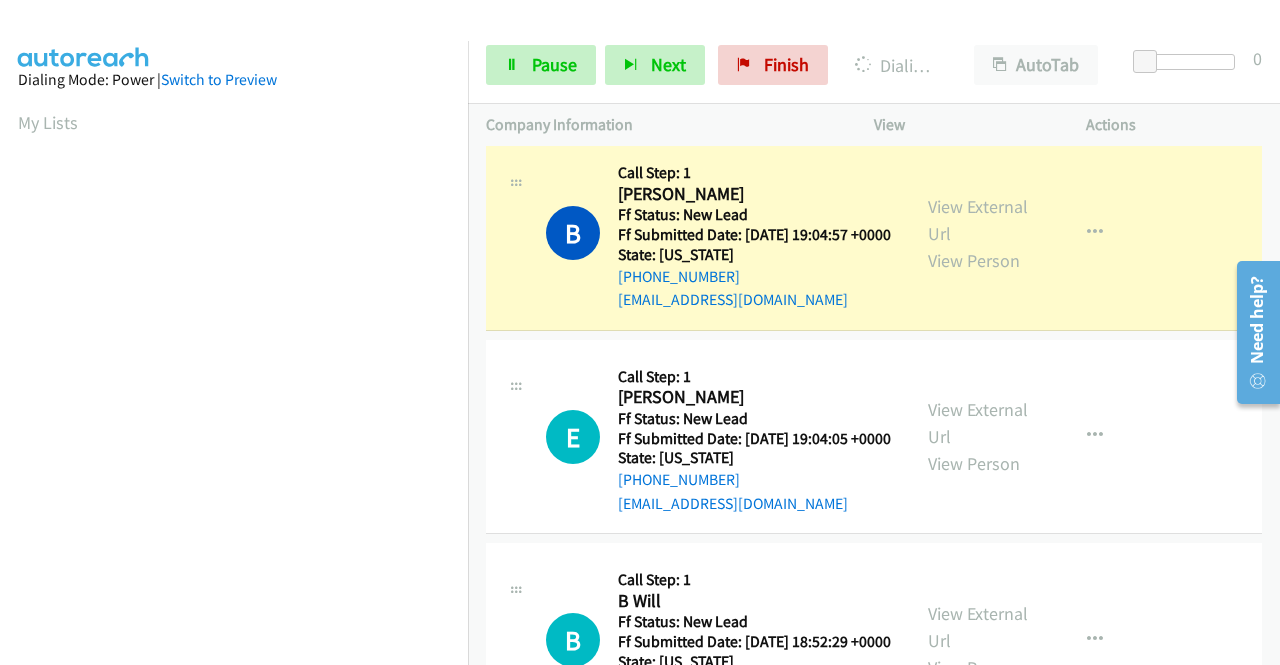 scroll, scrollTop: 300, scrollLeft: 0, axis: vertical 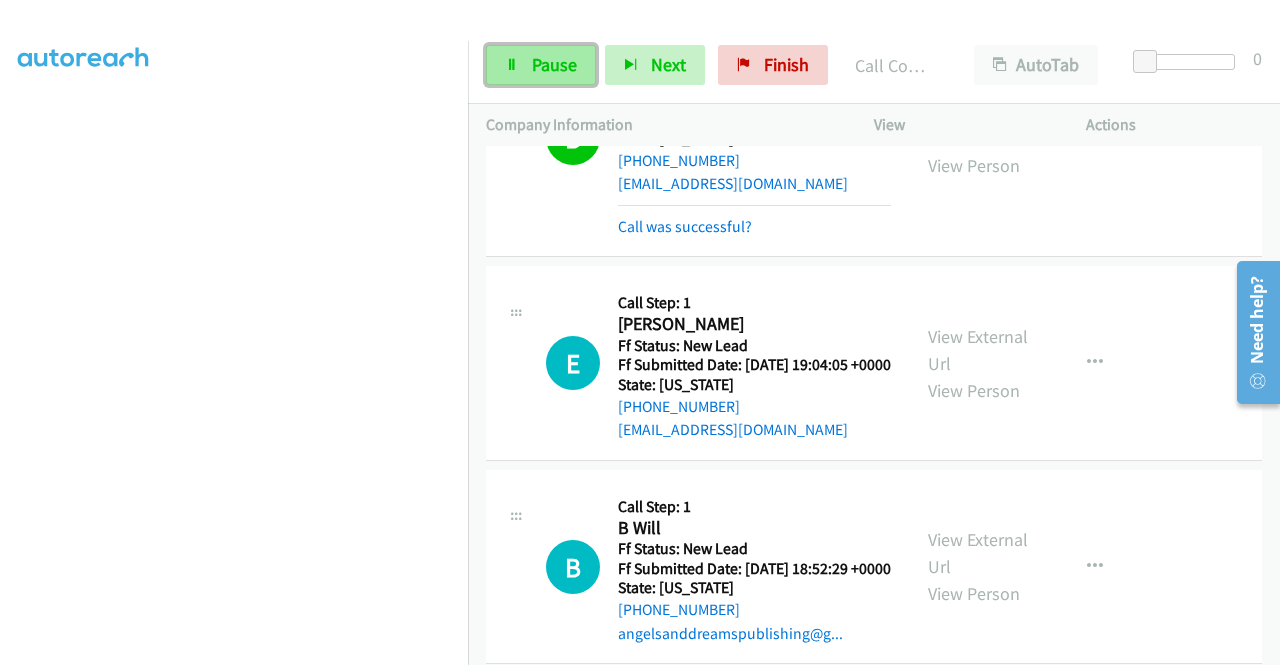 click on "Pause" at bounding box center [554, 64] 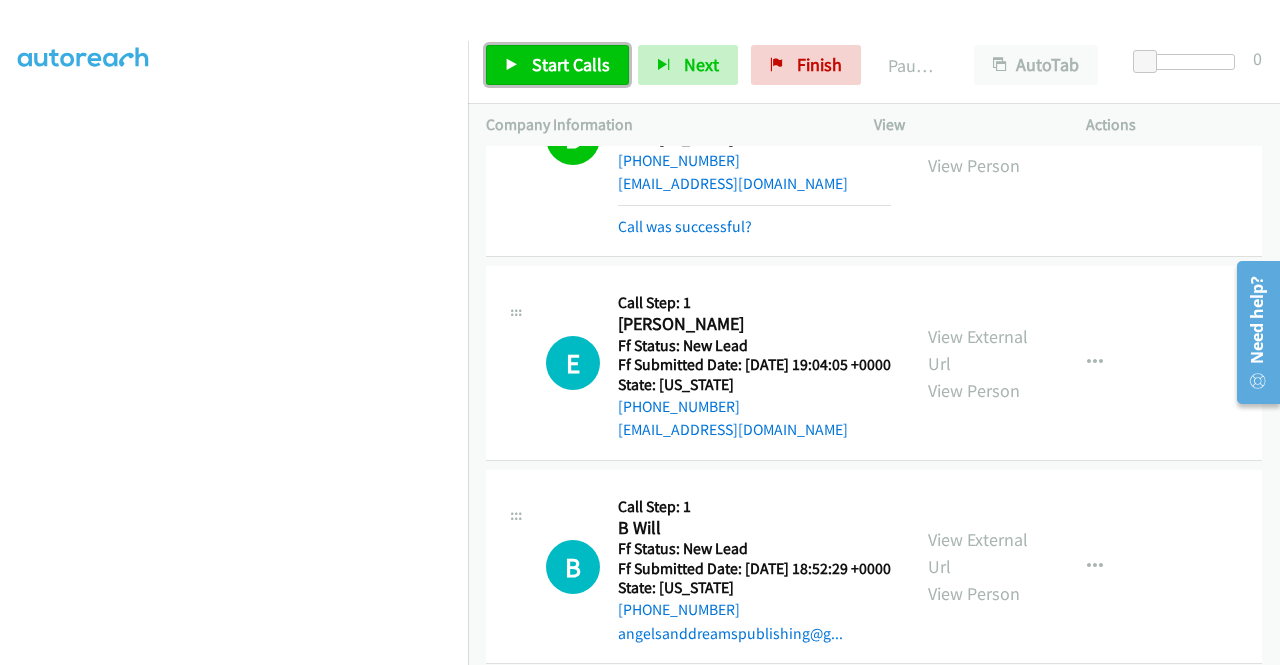 click on "Start Calls" at bounding box center [571, 64] 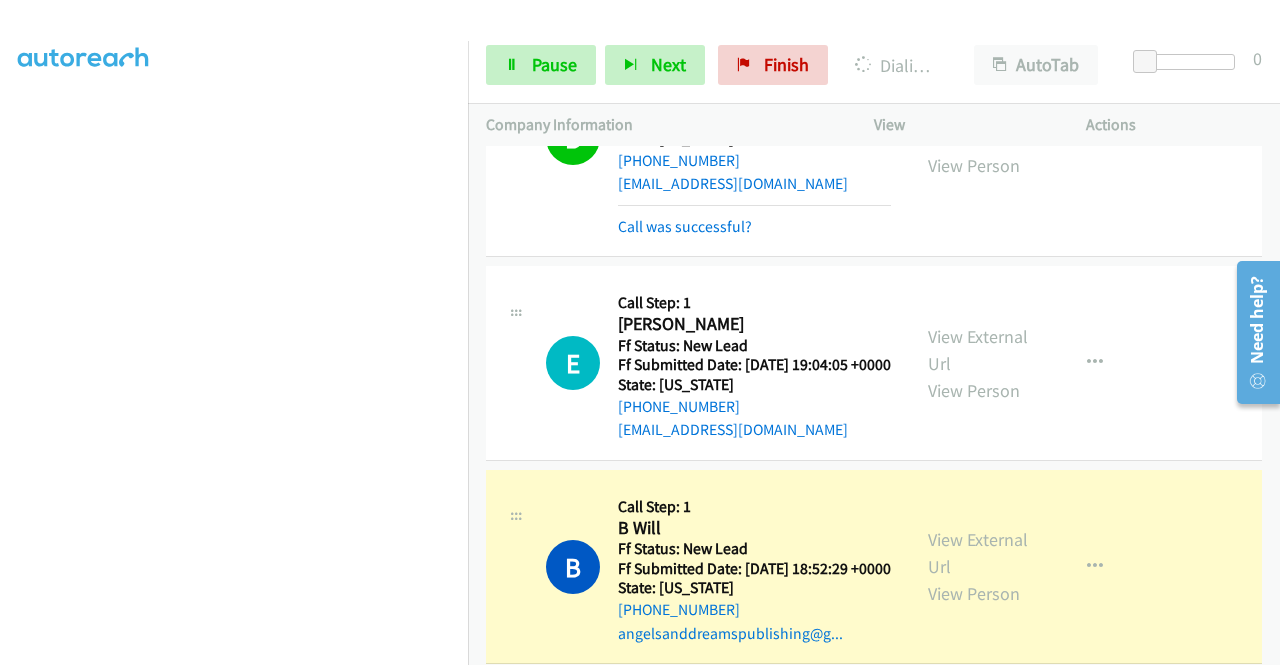 scroll, scrollTop: 456, scrollLeft: 0, axis: vertical 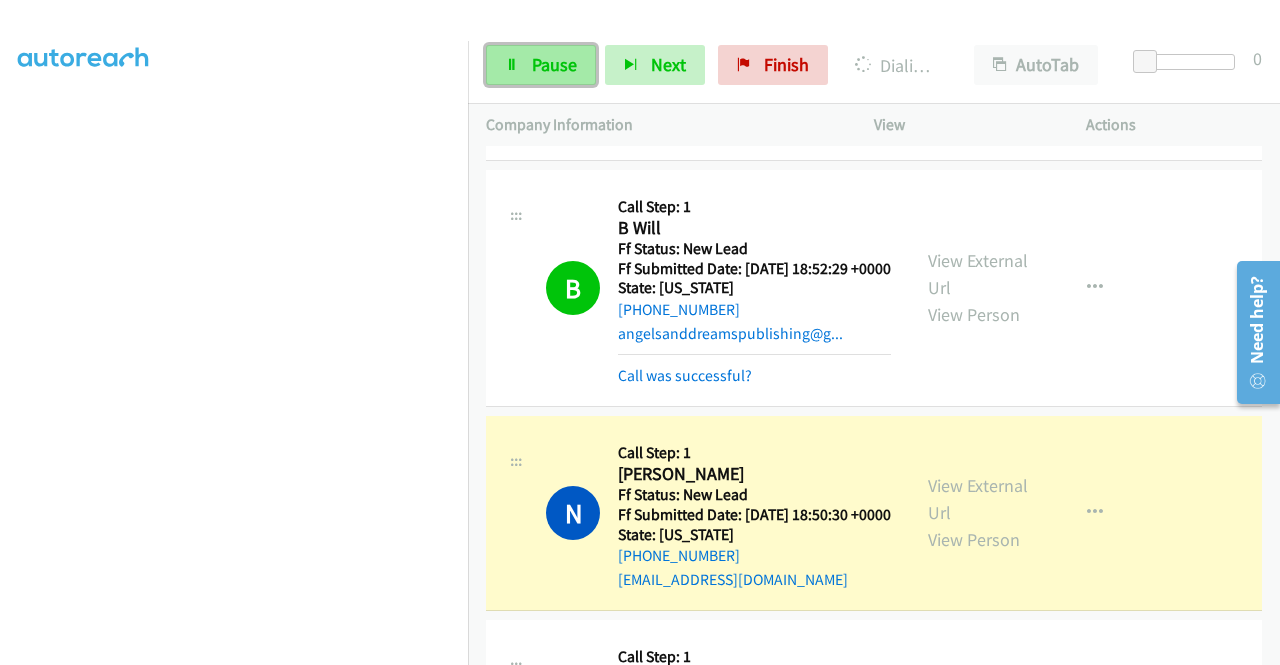 click on "Pause" at bounding box center (554, 64) 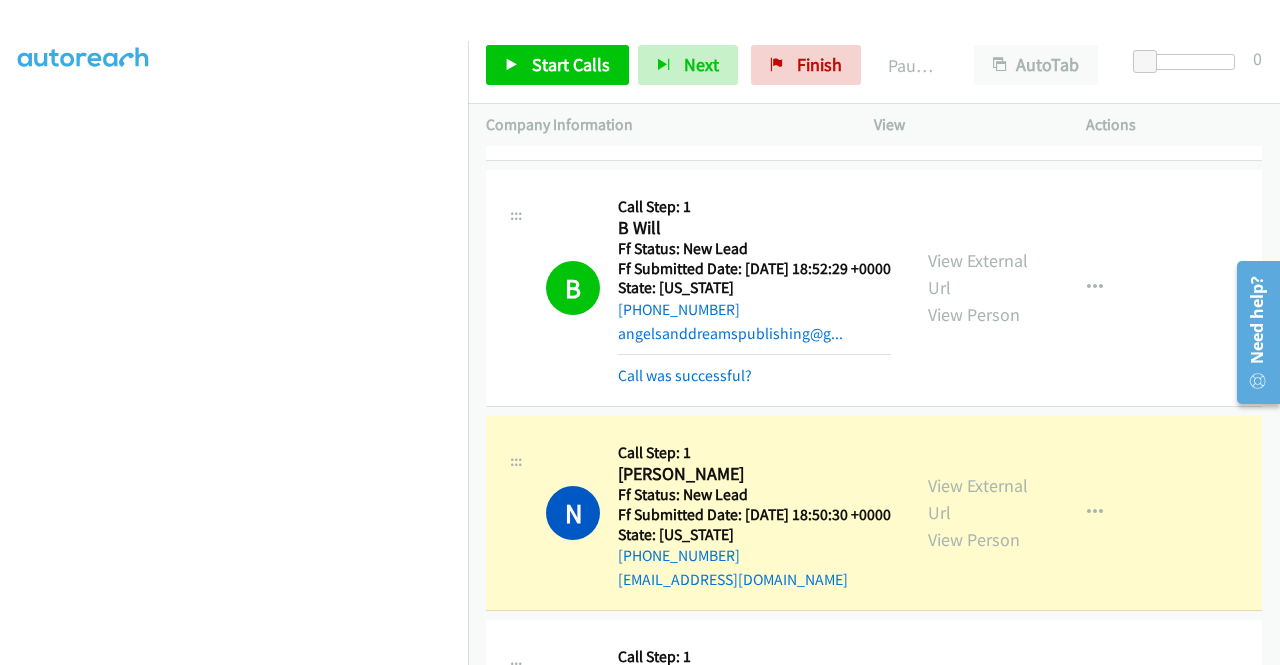 scroll, scrollTop: 0, scrollLeft: 0, axis: both 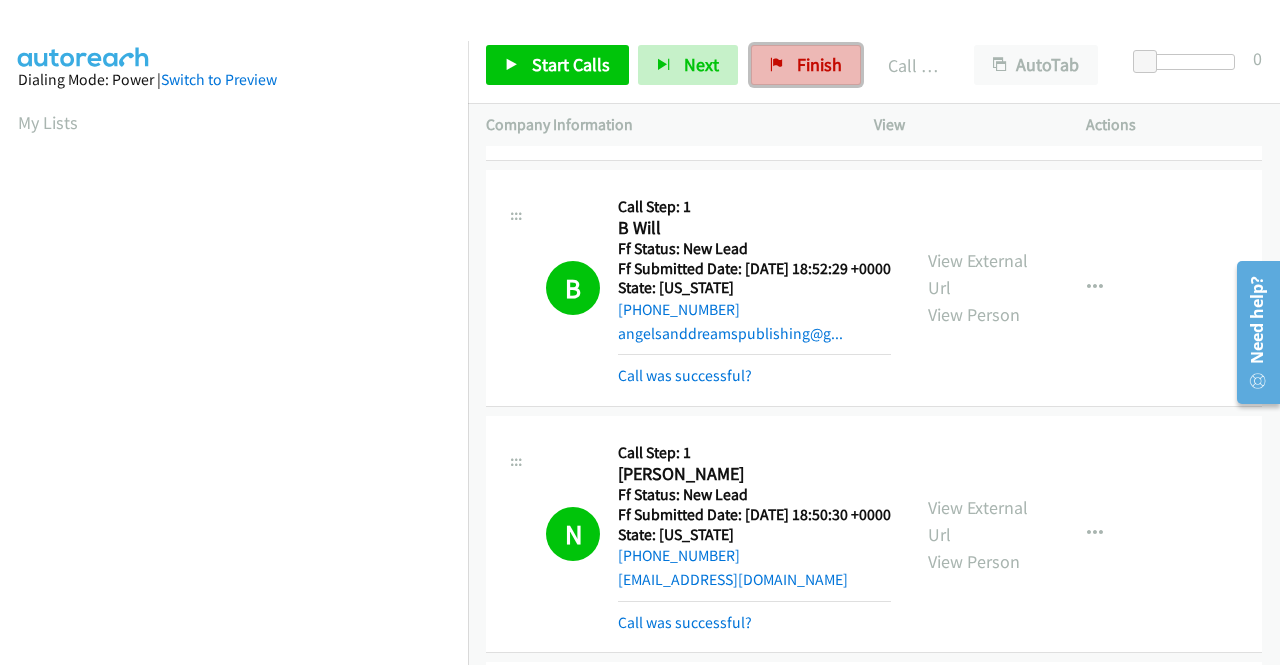click on "Finish" at bounding box center (819, 64) 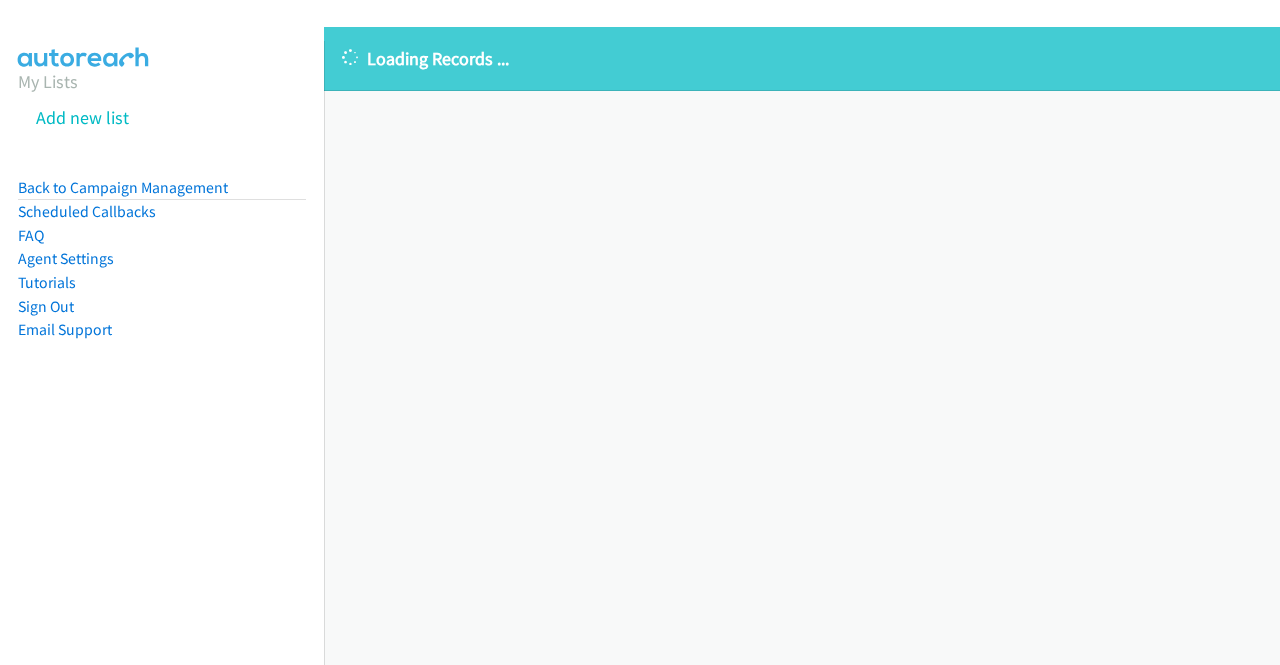 scroll, scrollTop: 0, scrollLeft: 0, axis: both 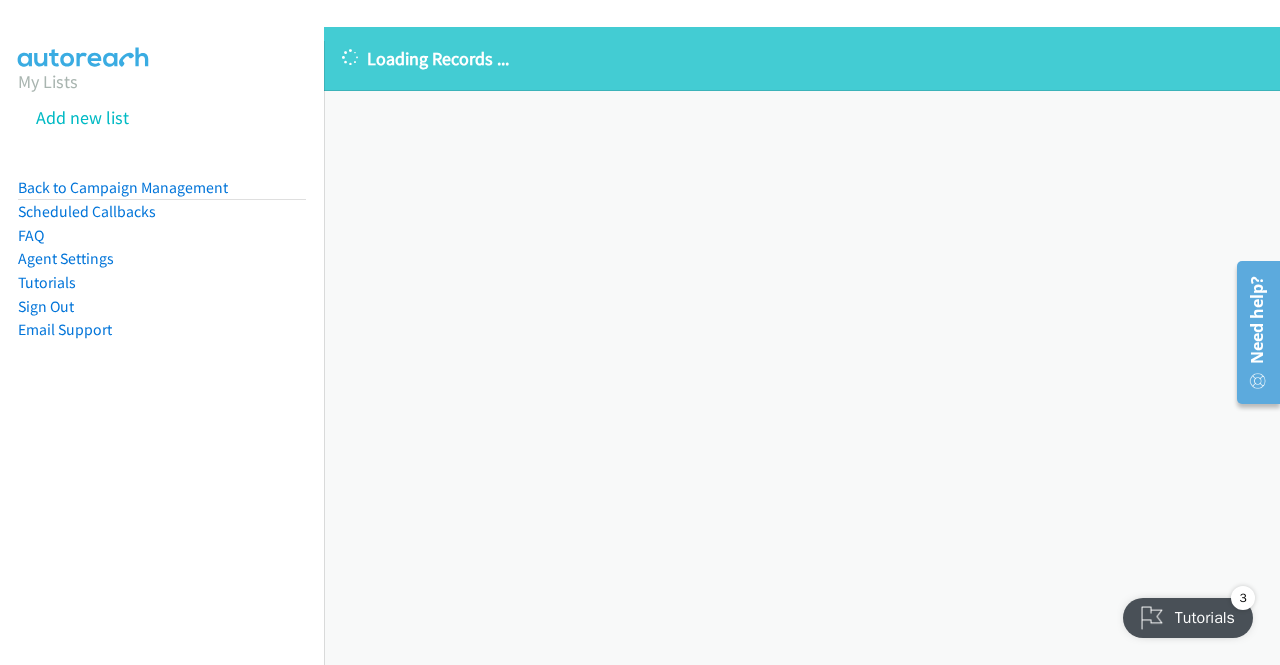 drag, startPoint x: 695, startPoint y: 75, endPoint x: 347, endPoint y: 61, distance: 348.2815 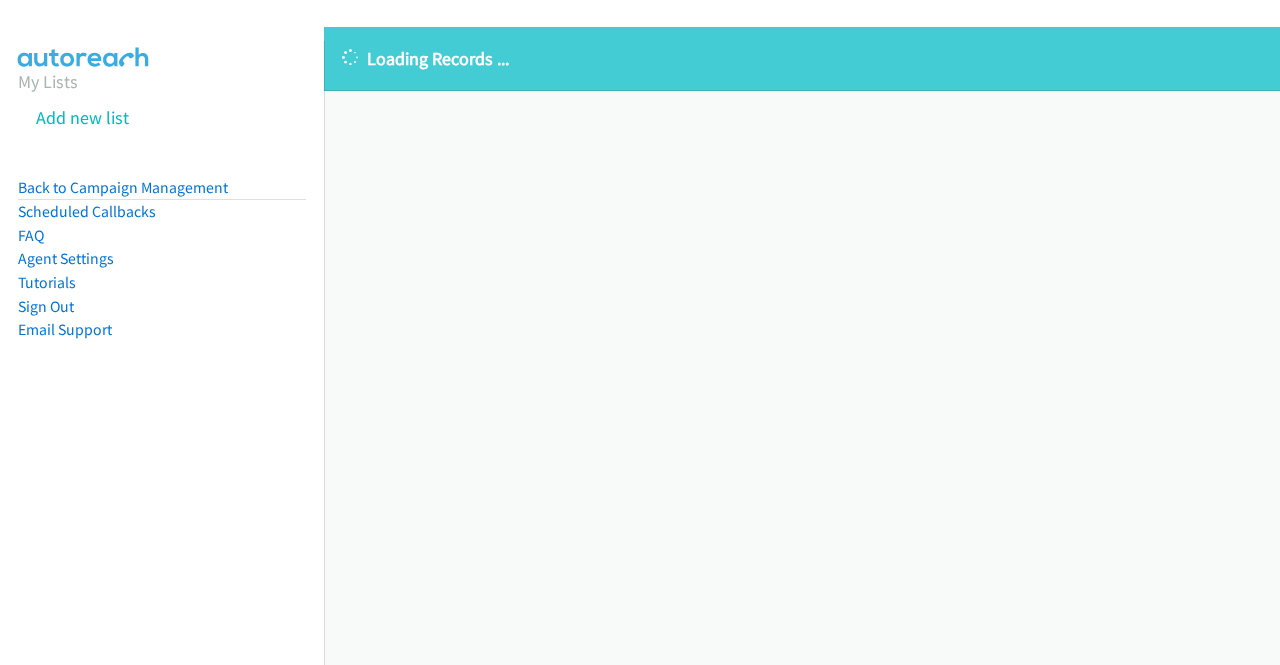 scroll, scrollTop: 0, scrollLeft: 0, axis: both 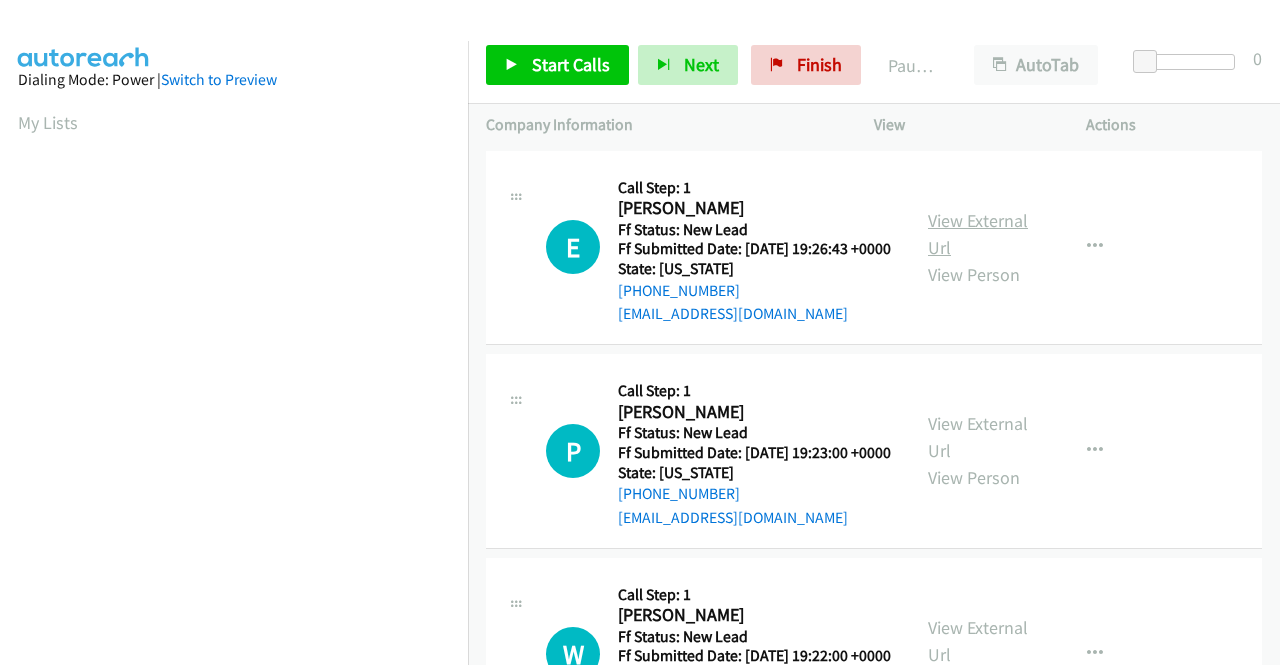 click on "View External Url" at bounding box center [978, 234] 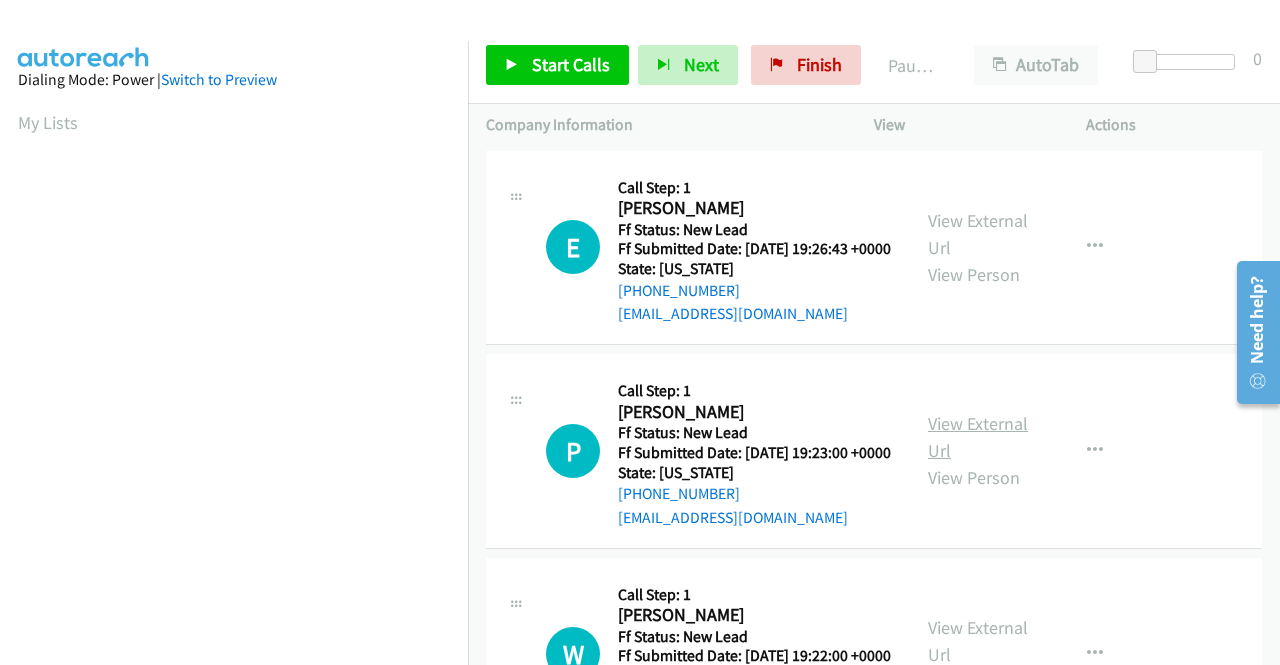 click on "View External Url" at bounding box center (978, 437) 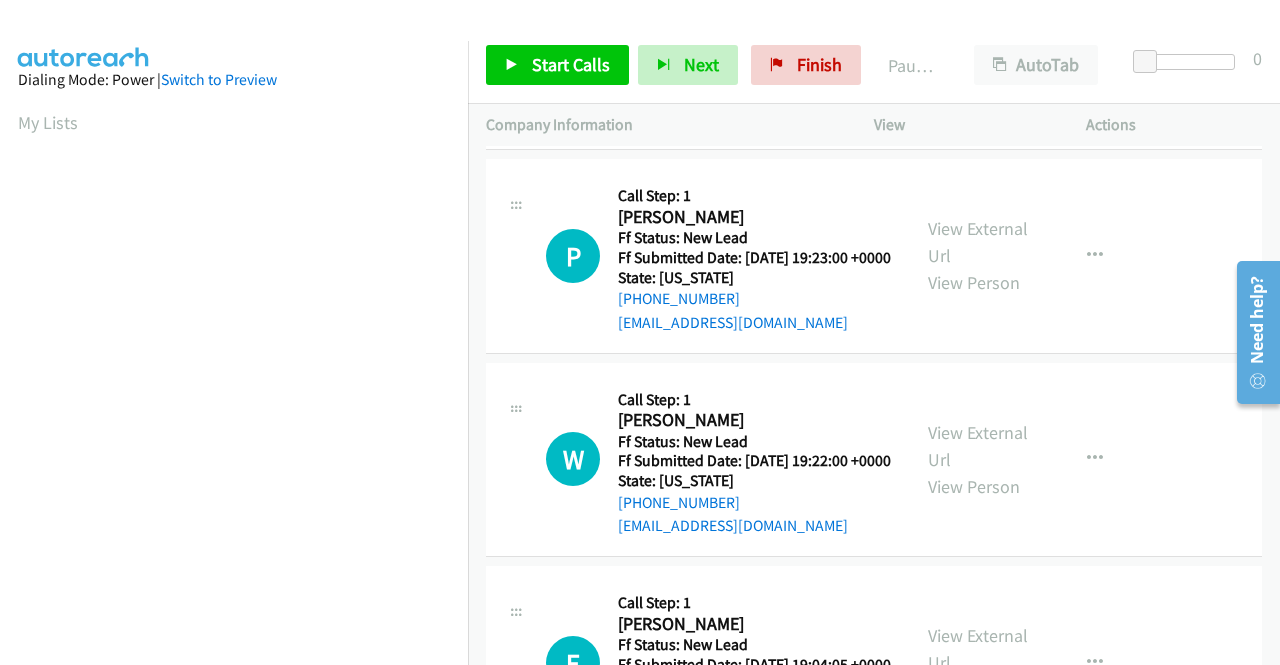 scroll, scrollTop: 200, scrollLeft: 0, axis: vertical 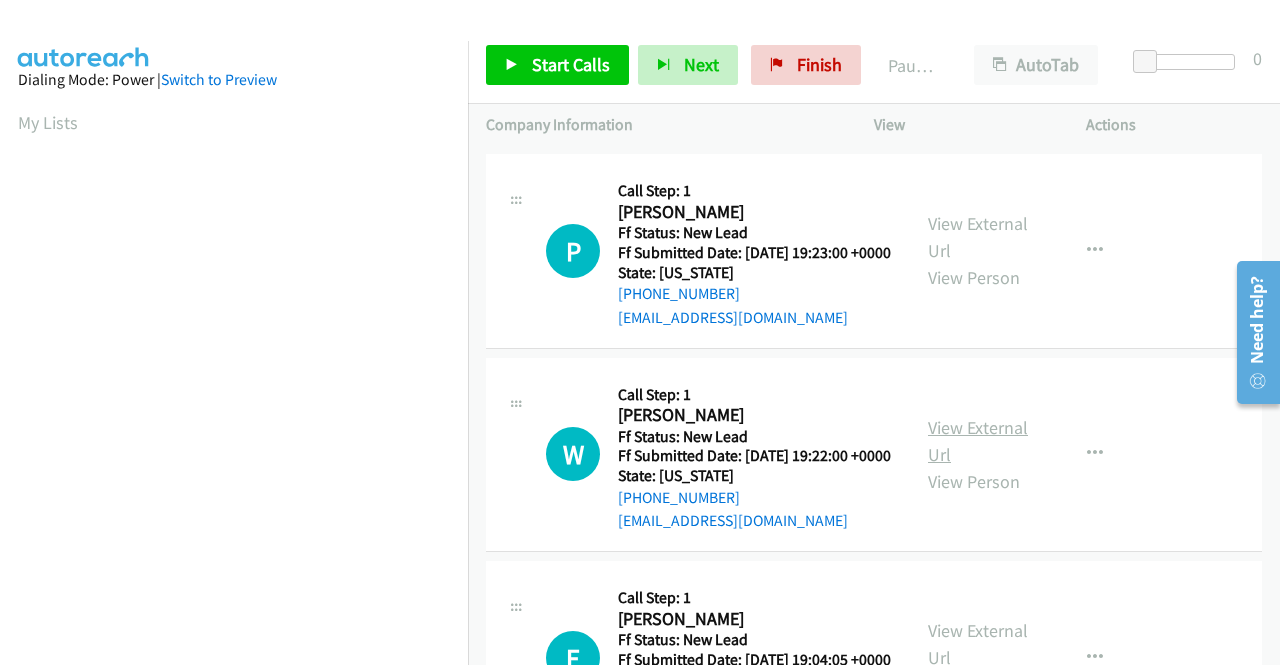 click on "View External Url" at bounding box center [978, 441] 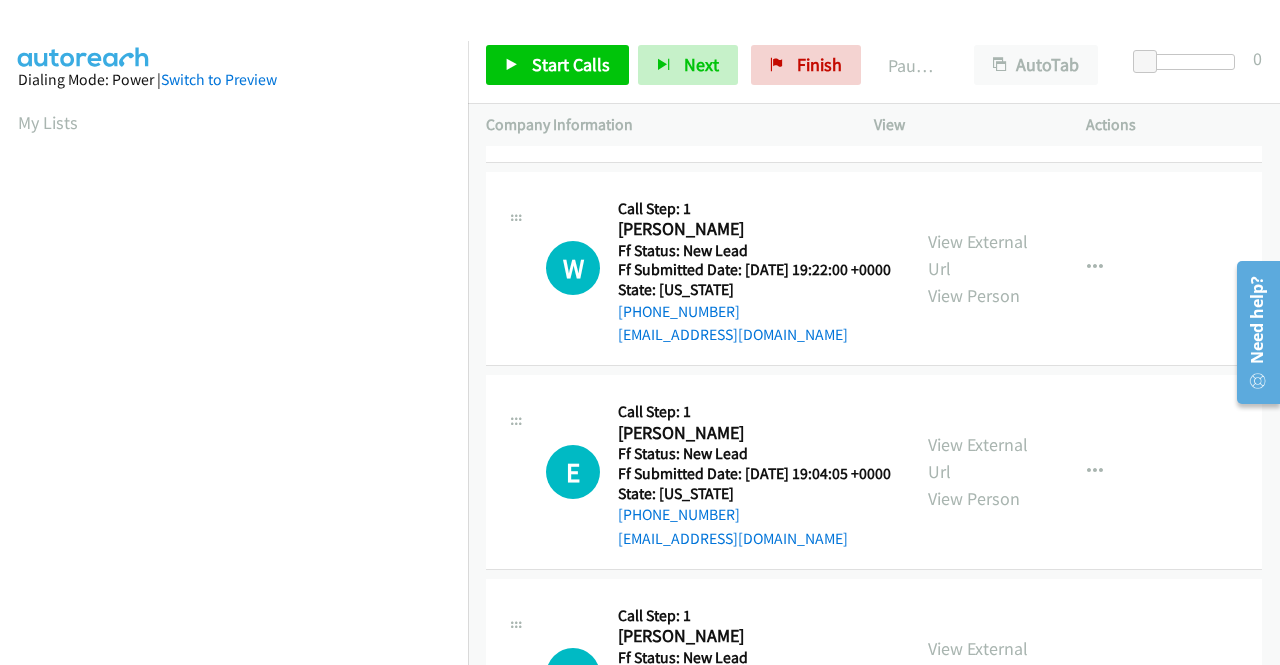 scroll, scrollTop: 400, scrollLeft: 0, axis: vertical 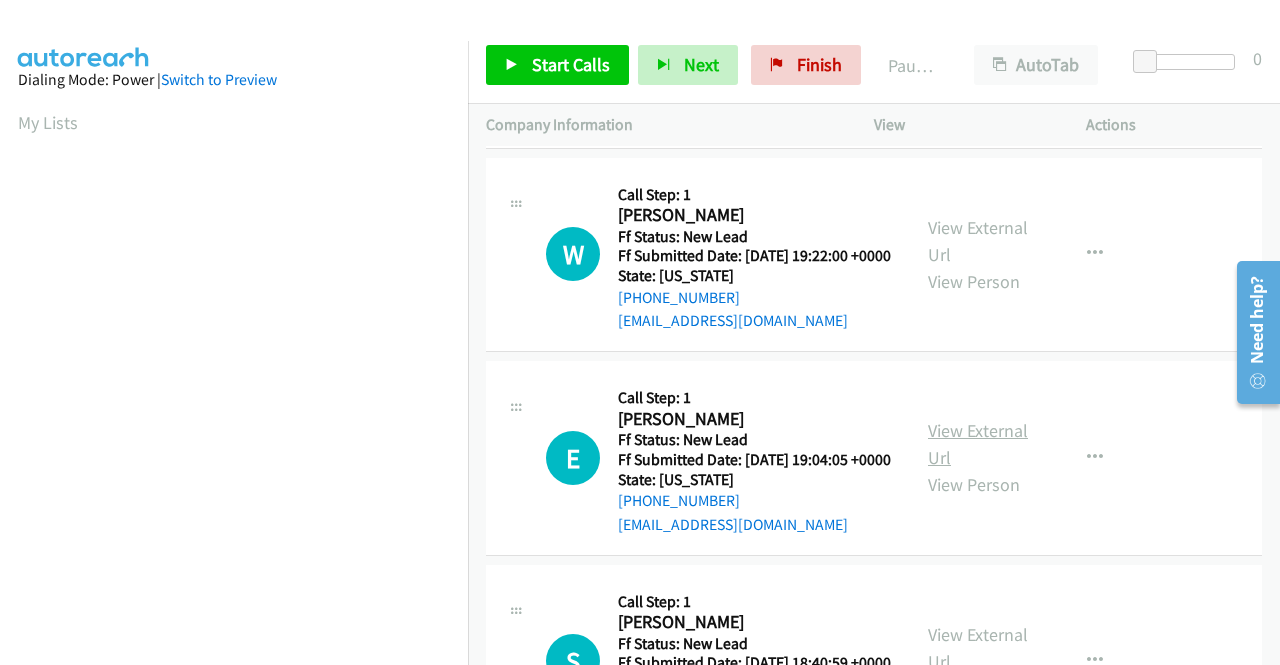 click on "View External Url" at bounding box center [978, 444] 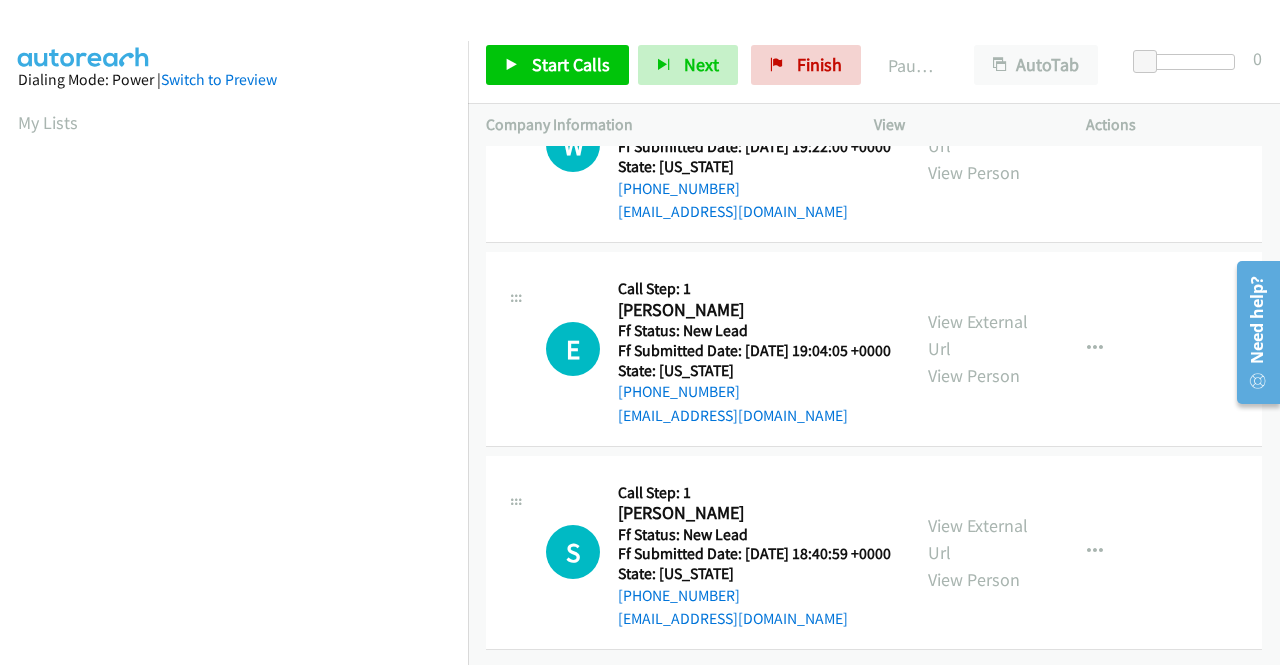 scroll, scrollTop: 620, scrollLeft: 0, axis: vertical 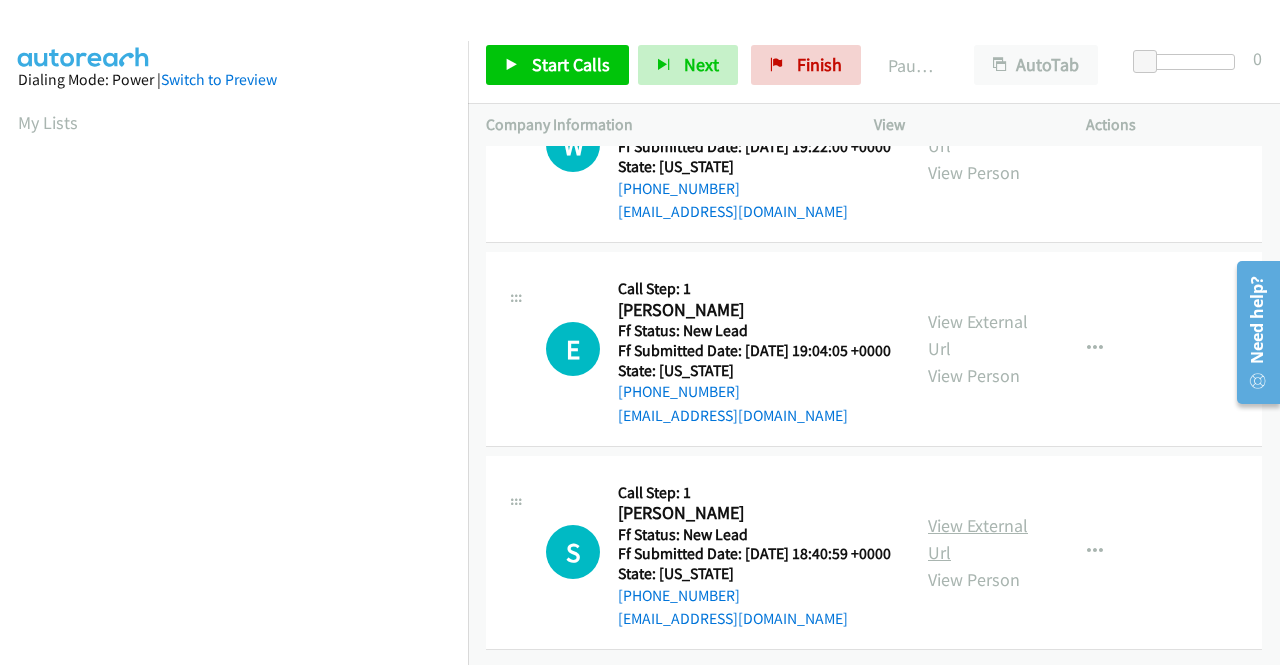 click on "View External Url" at bounding box center (978, 539) 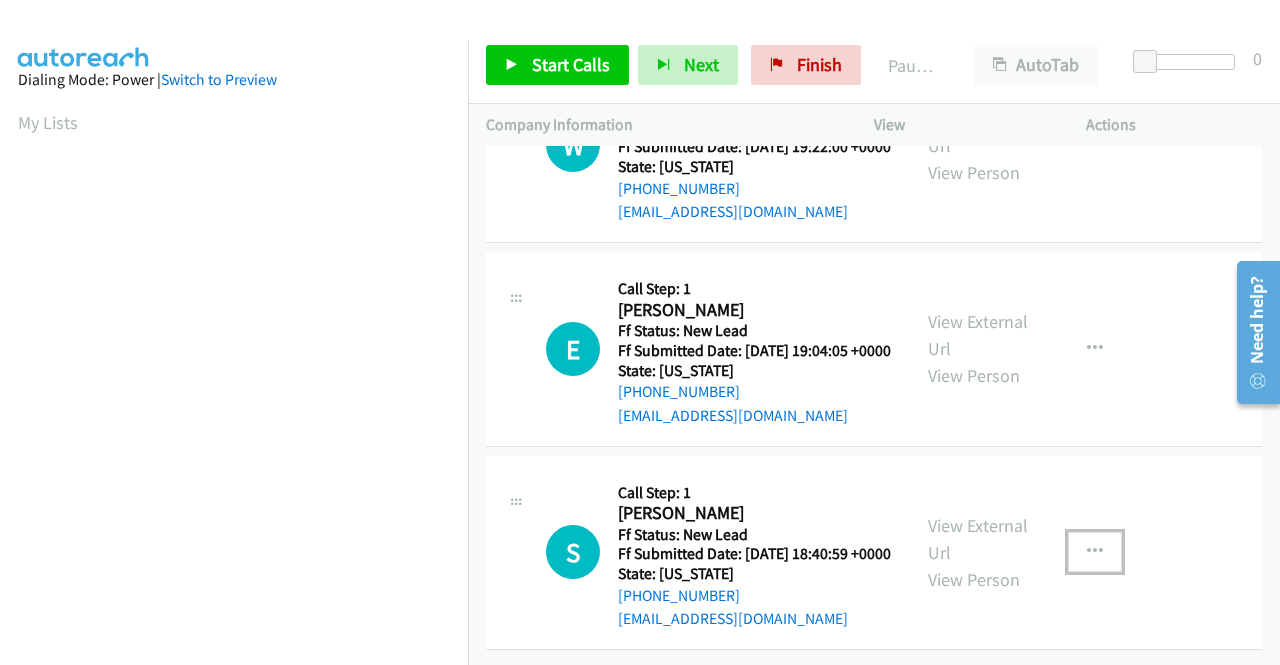 click at bounding box center [1095, 552] 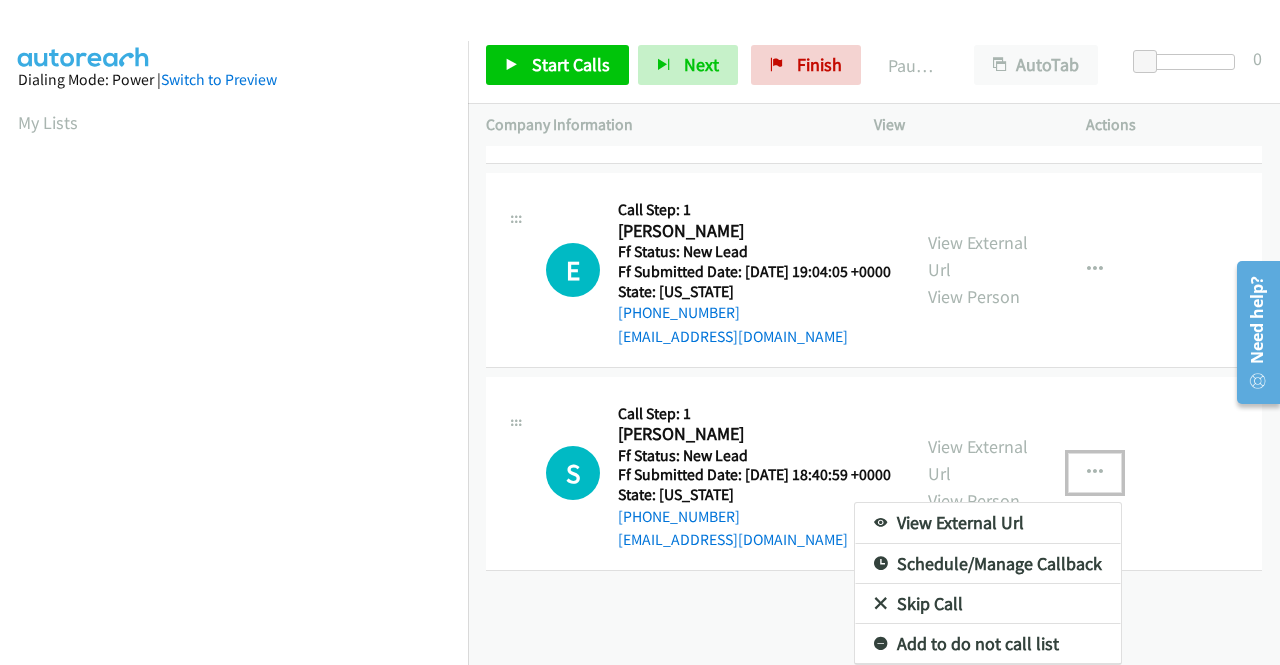click on "Skip Call" at bounding box center (988, 604) 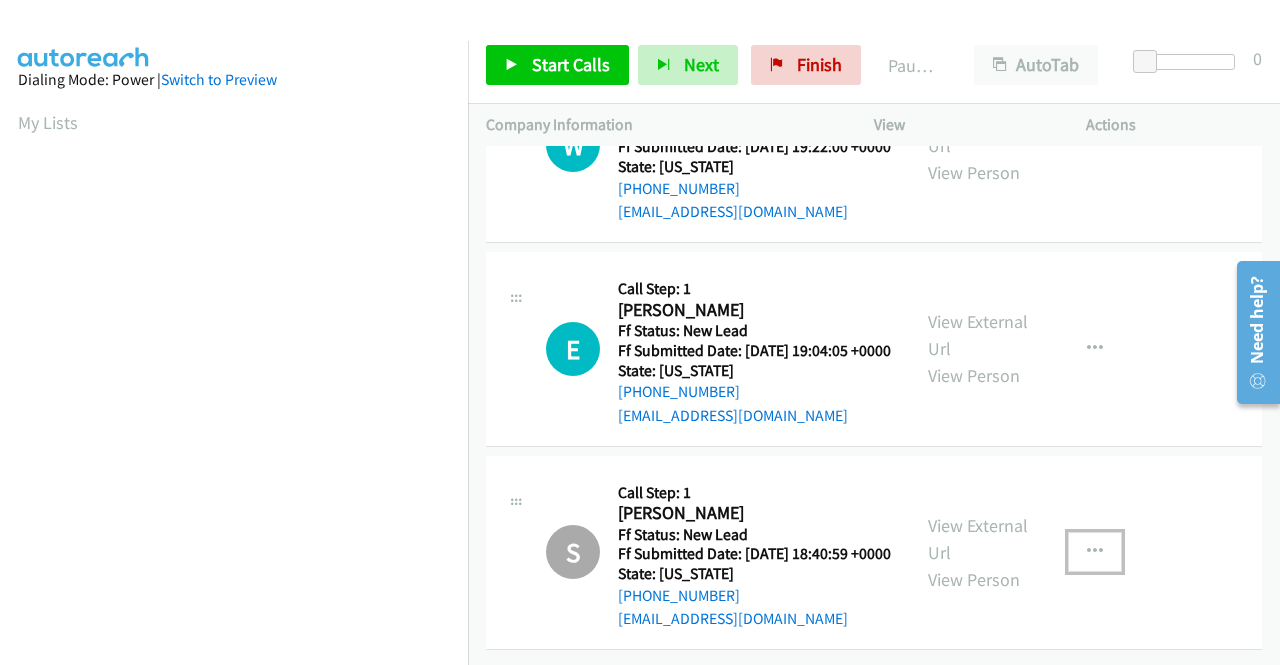 scroll, scrollTop: 620, scrollLeft: 0, axis: vertical 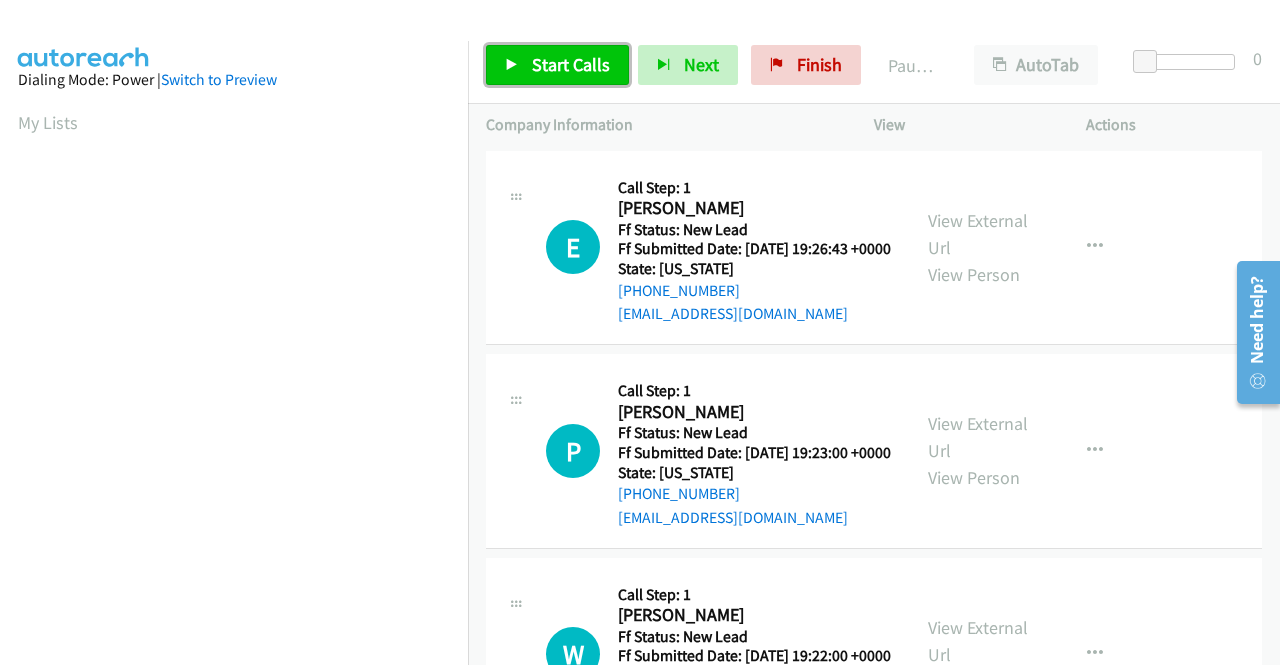 click on "Start Calls" at bounding box center [571, 64] 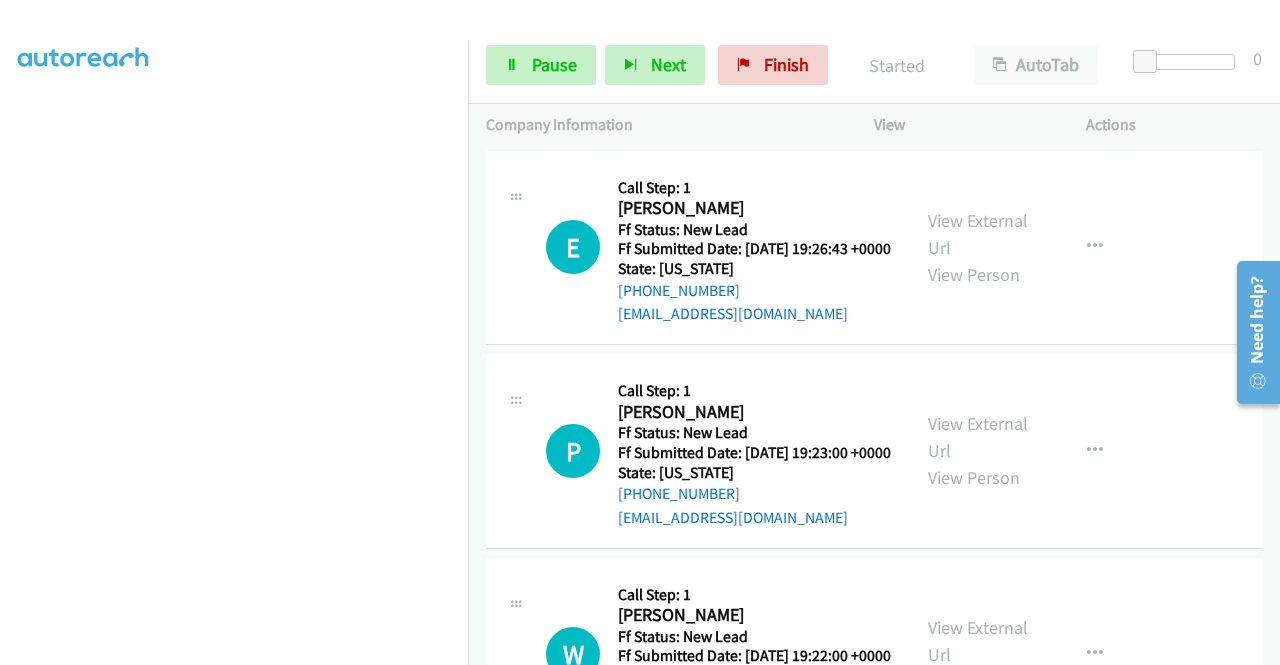 scroll, scrollTop: 0, scrollLeft: 0, axis: both 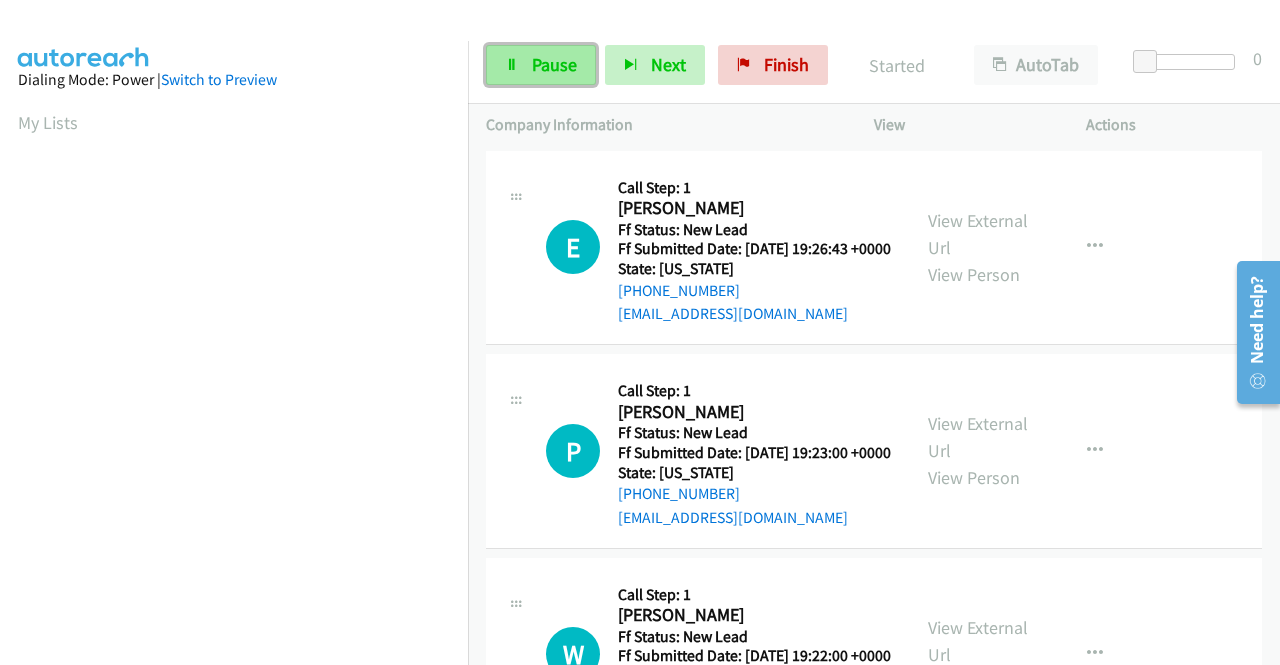 click on "Pause" at bounding box center [541, 65] 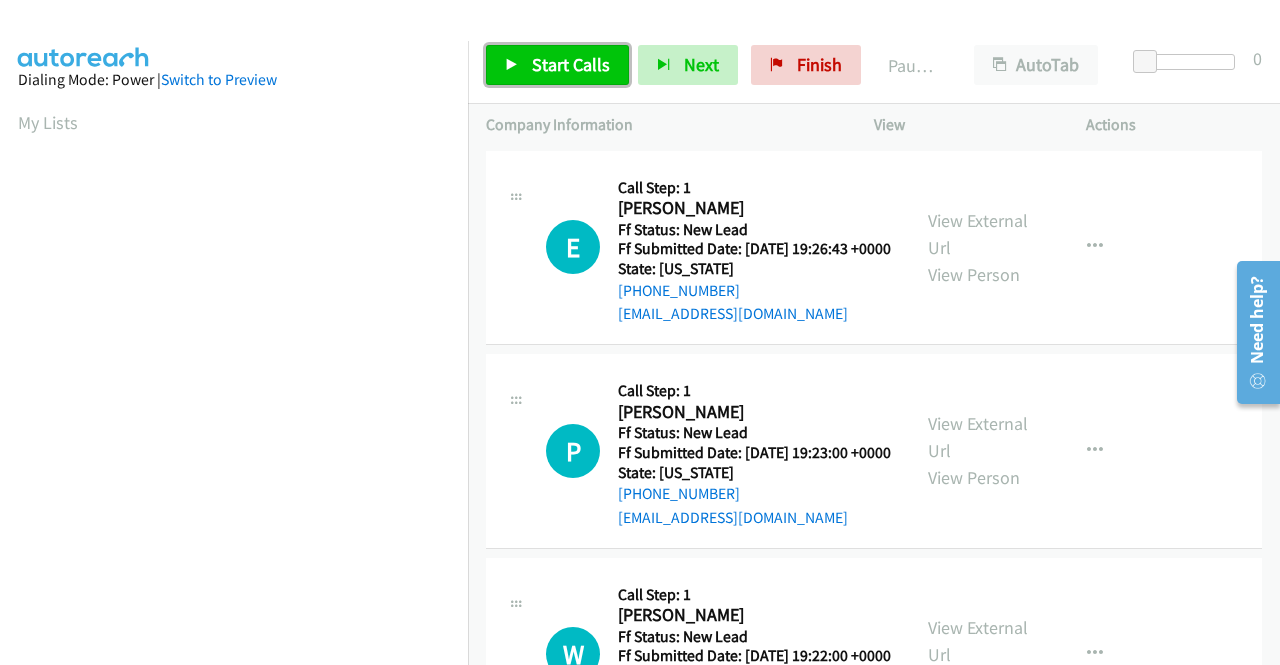 click on "Start Calls" at bounding box center (571, 64) 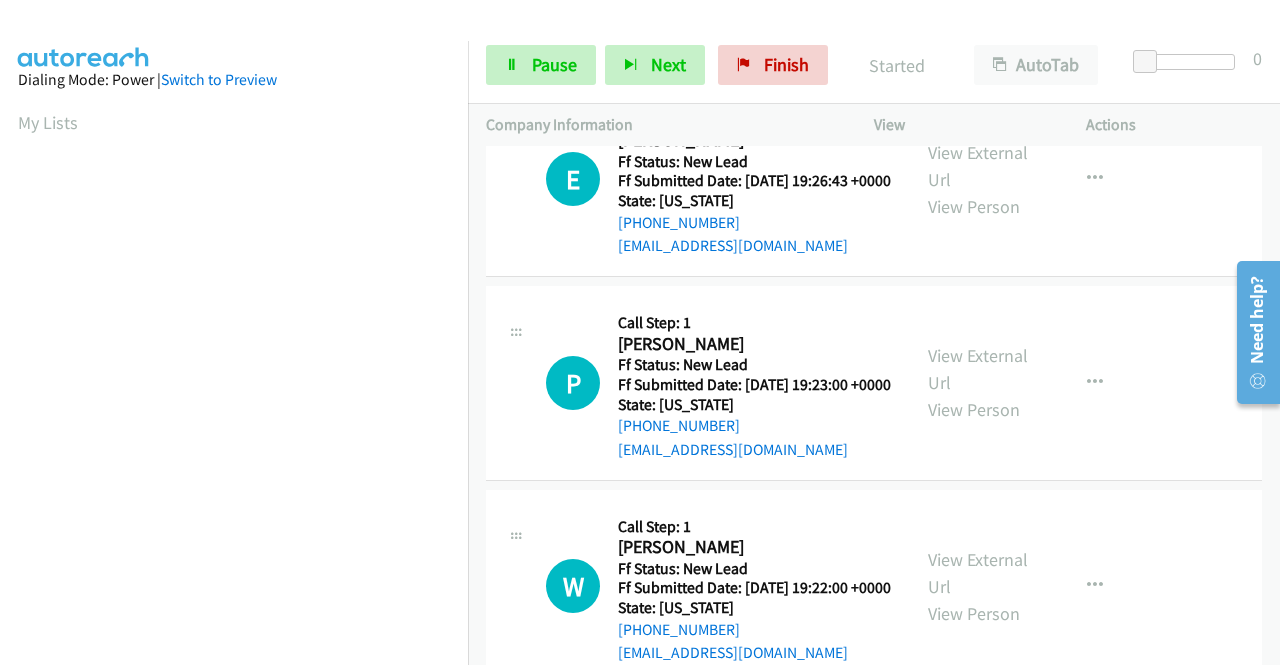 scroll, scrollTop: 100, scrollLeft: 0, axis: vertical 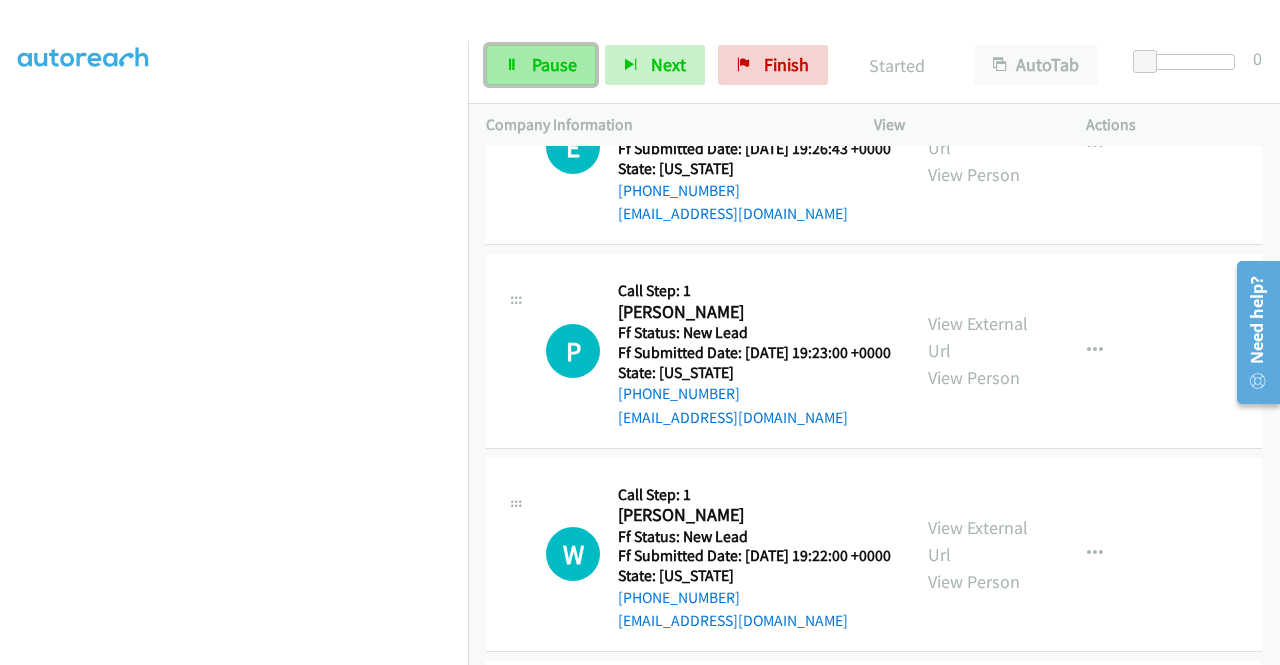 click on "Pause" at bounding box center [554, 64] 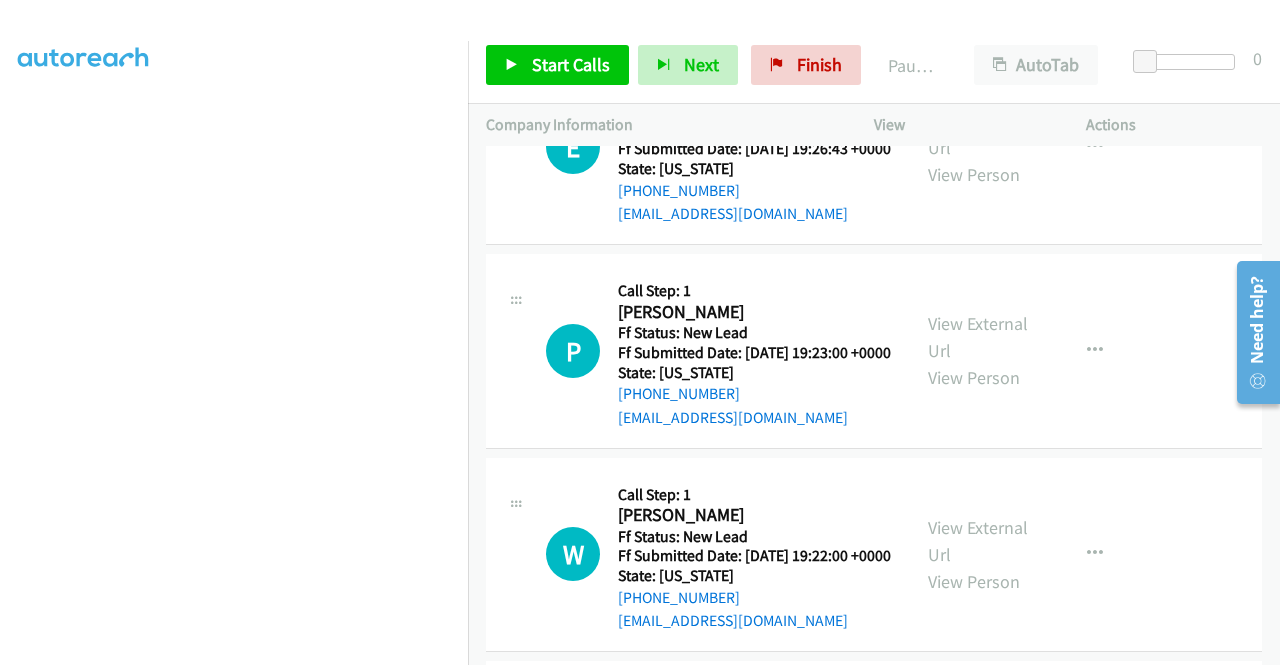 scroll, scrollTop: 56, scrollLeft: 0, axis: vertical 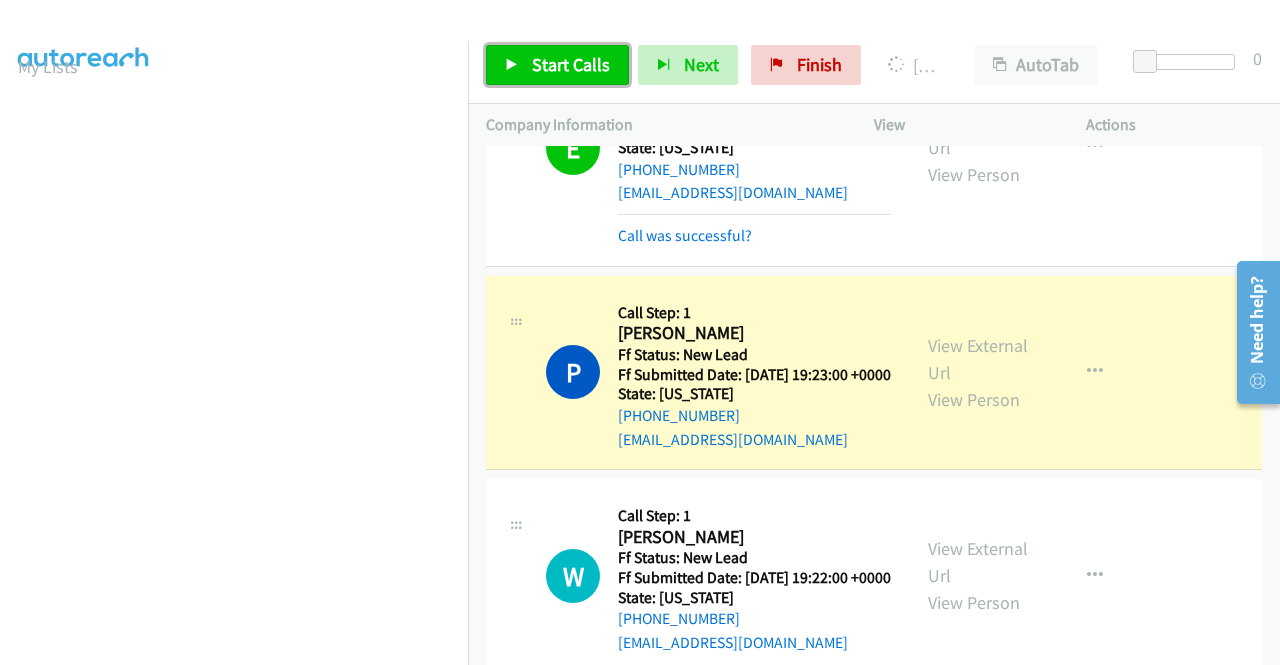 click on "Start Calls" at bounding box center [571, 64] 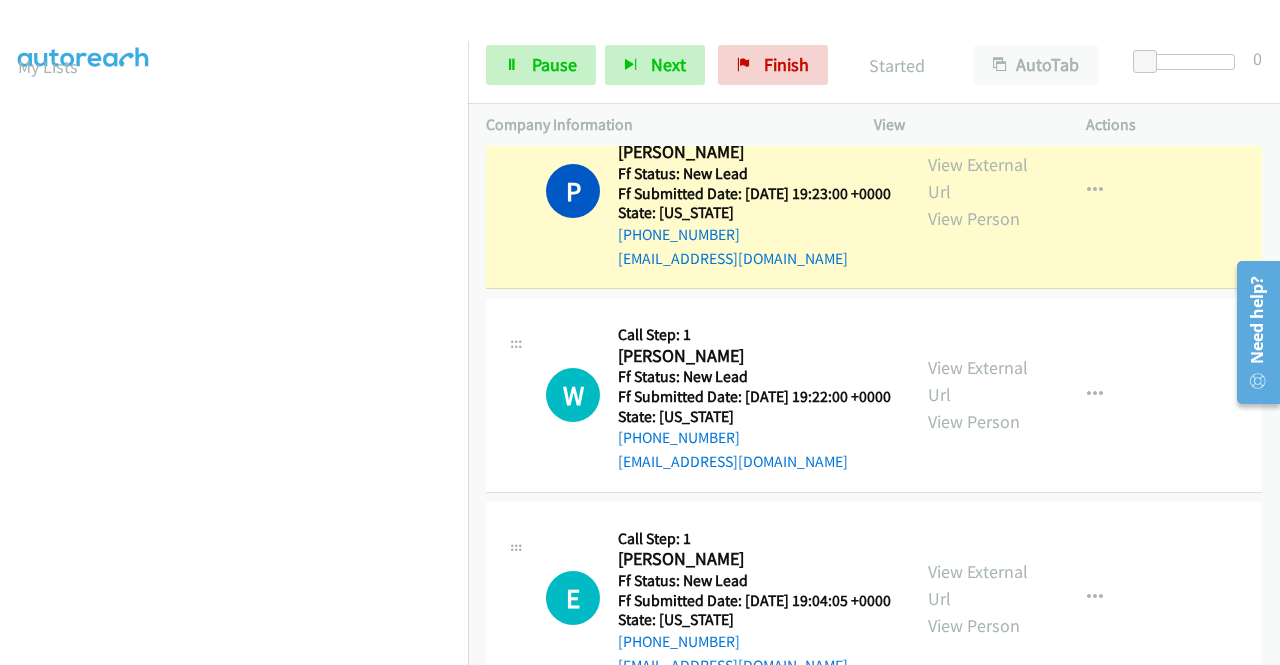 scroll, scrollTop: 321, scrollLeft: 0, axis: vertical 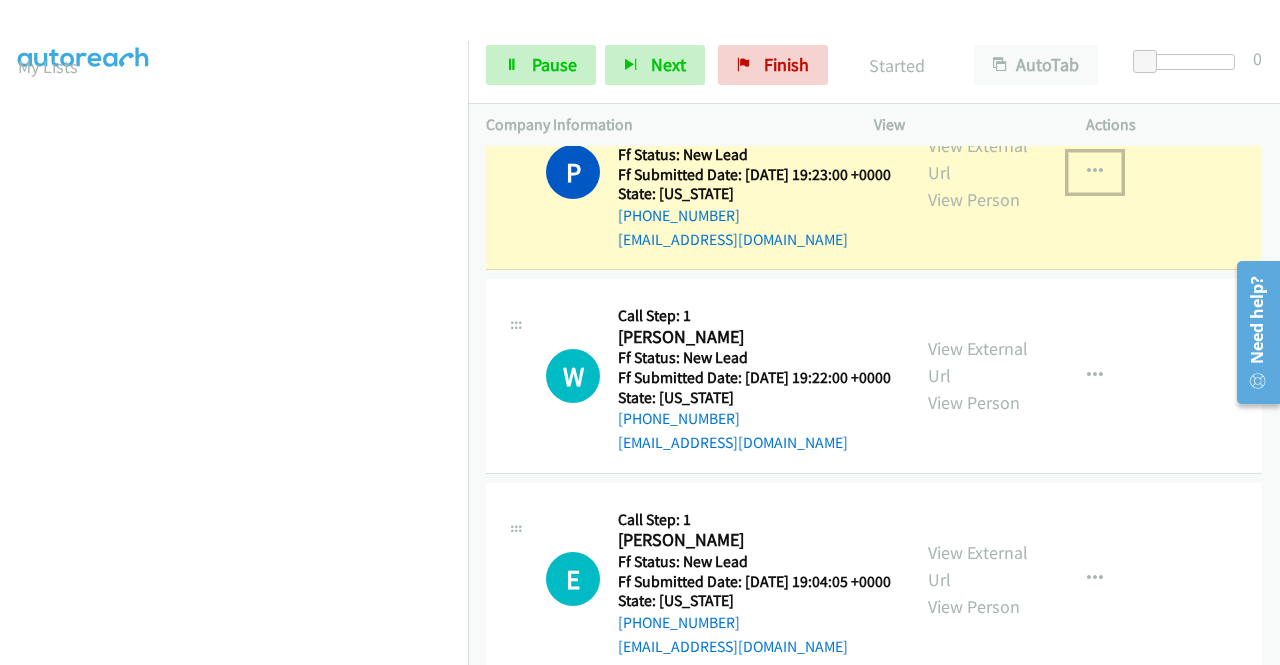 click at bounding box center (1095, 172) 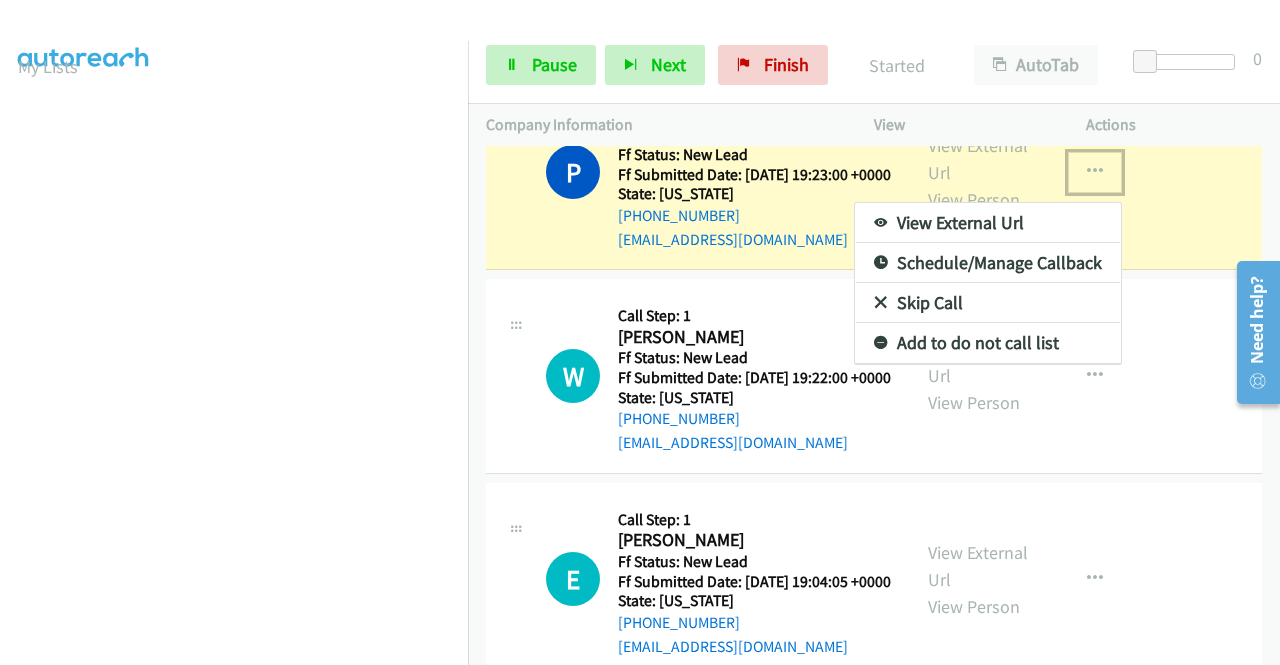 click on "Add to do not call list" at bounding box center [988, 343] 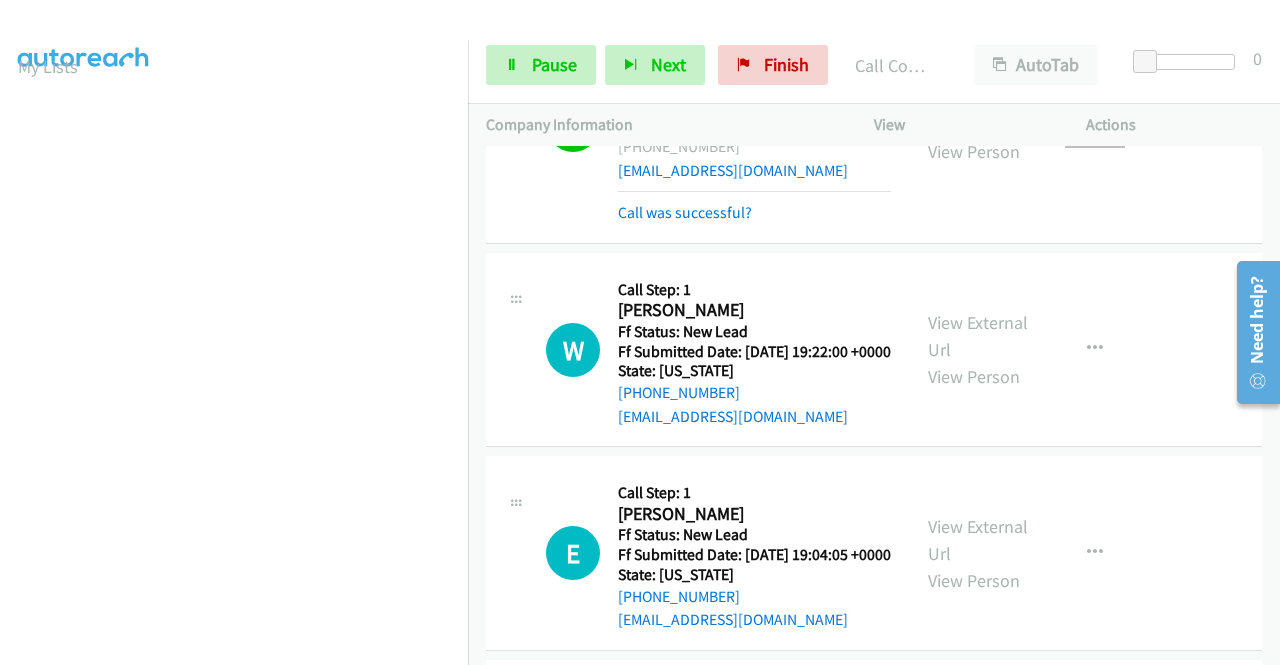 scroll, scrollTop: 421, scrollLeft: 0, axis: vertical 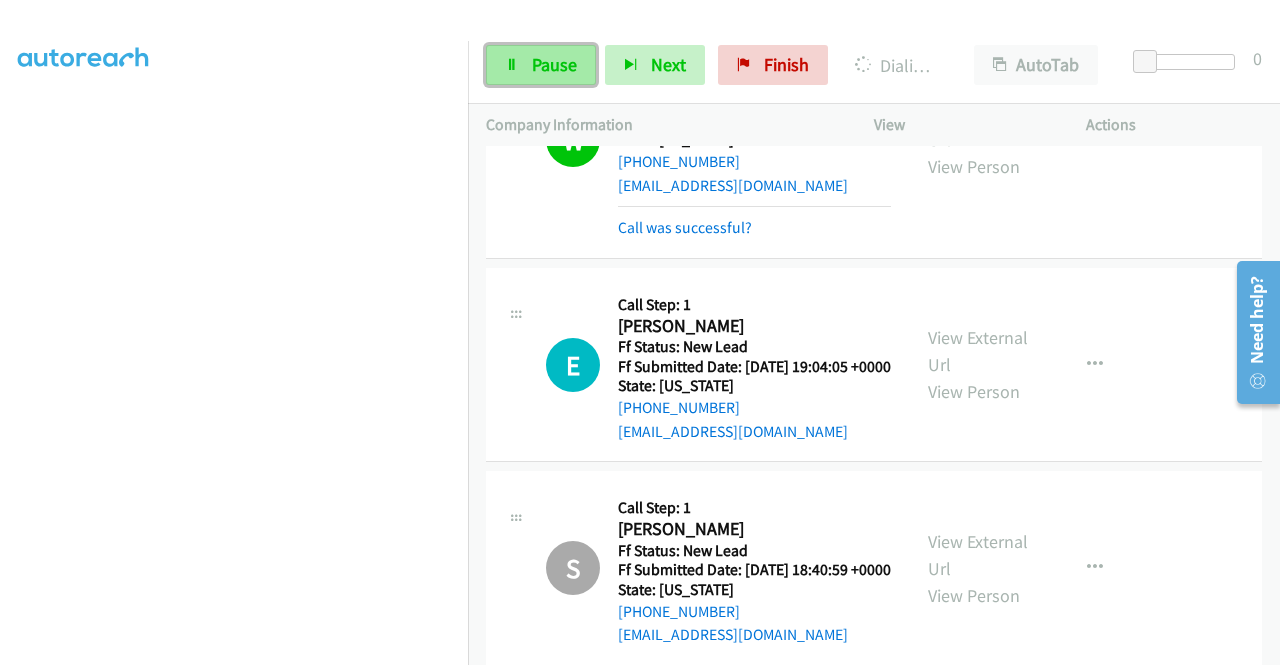click on "Pause" at bounding box center [554, 64] 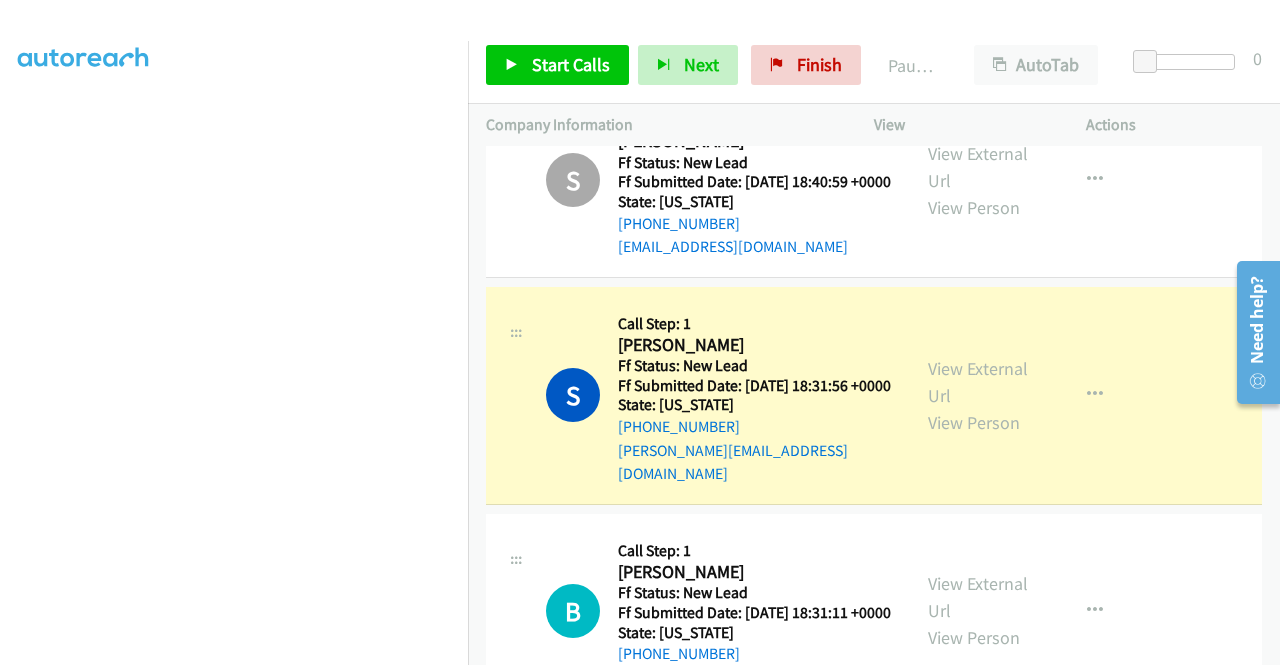 scroll, scrollTop: 1121, scrollLeft: 0, axis: vertical 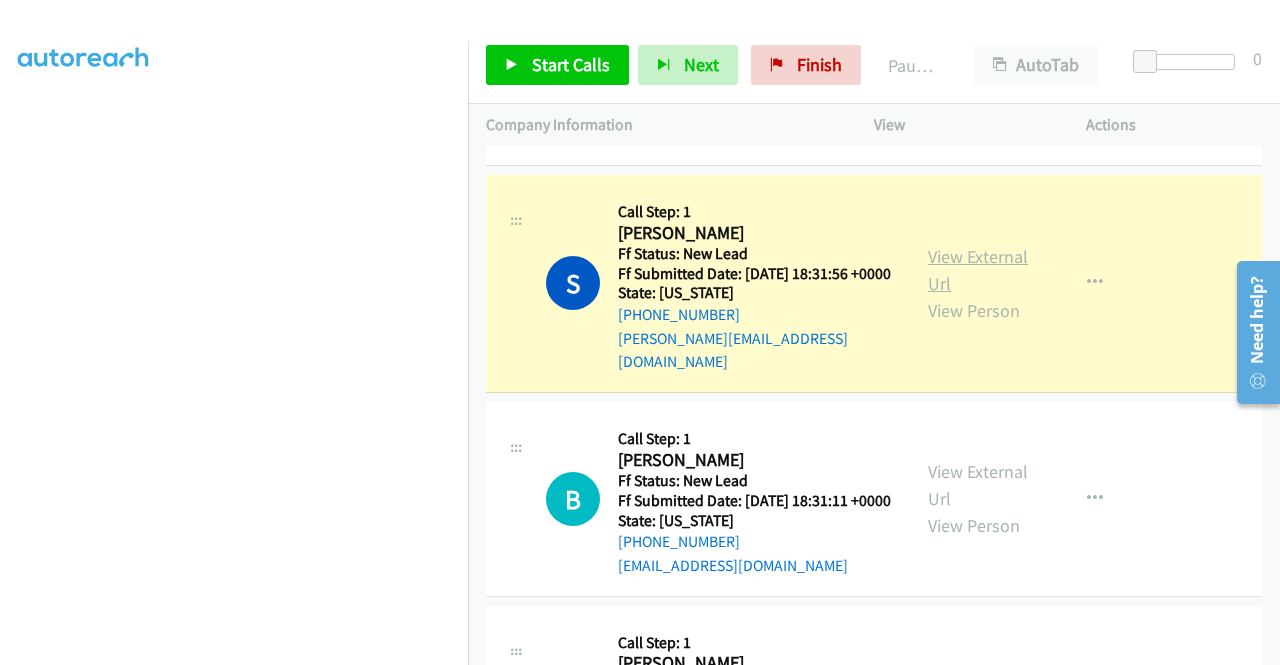 click on "View External Url" at bounding box center (978, 270) 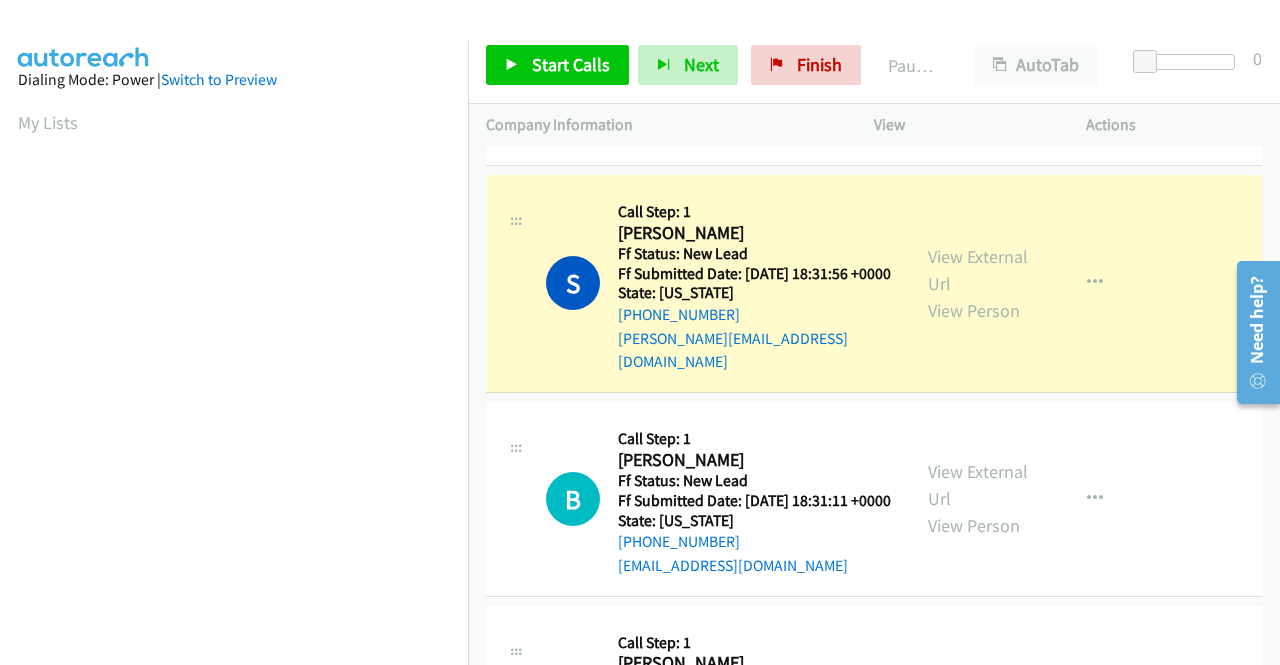 scroll, scrollTop: 456, scrollLeft: 0, axis: vertical 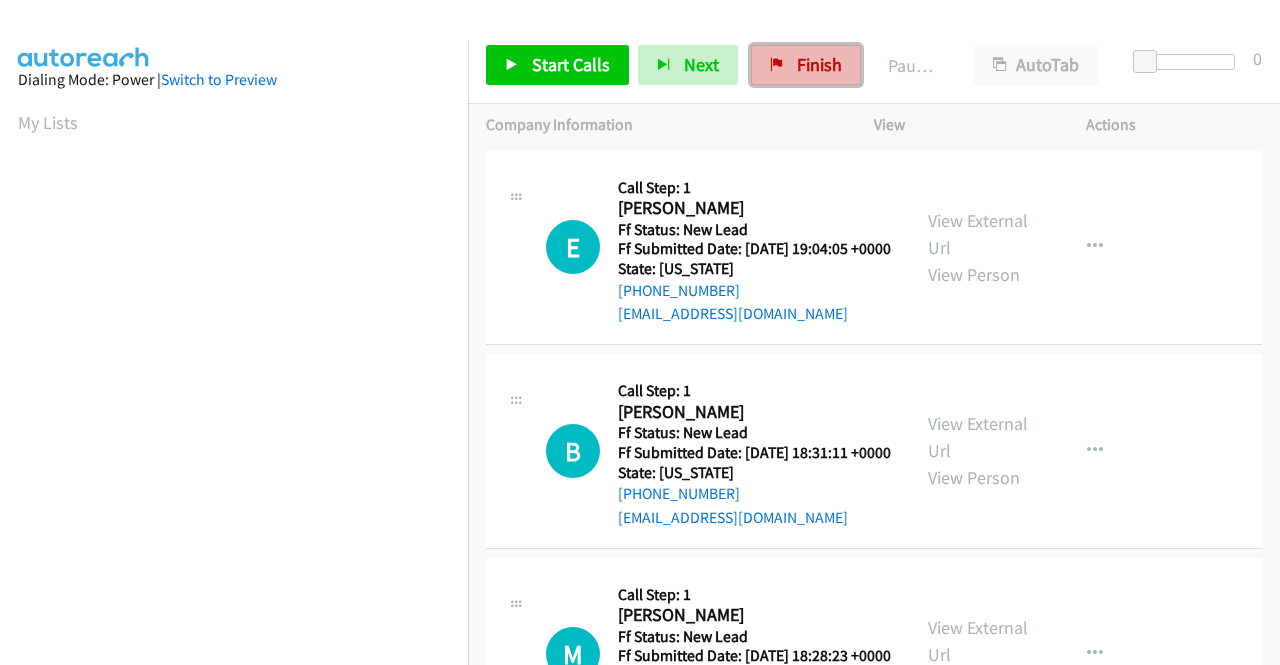 click on "Finish" at bounding box center (819, 64) 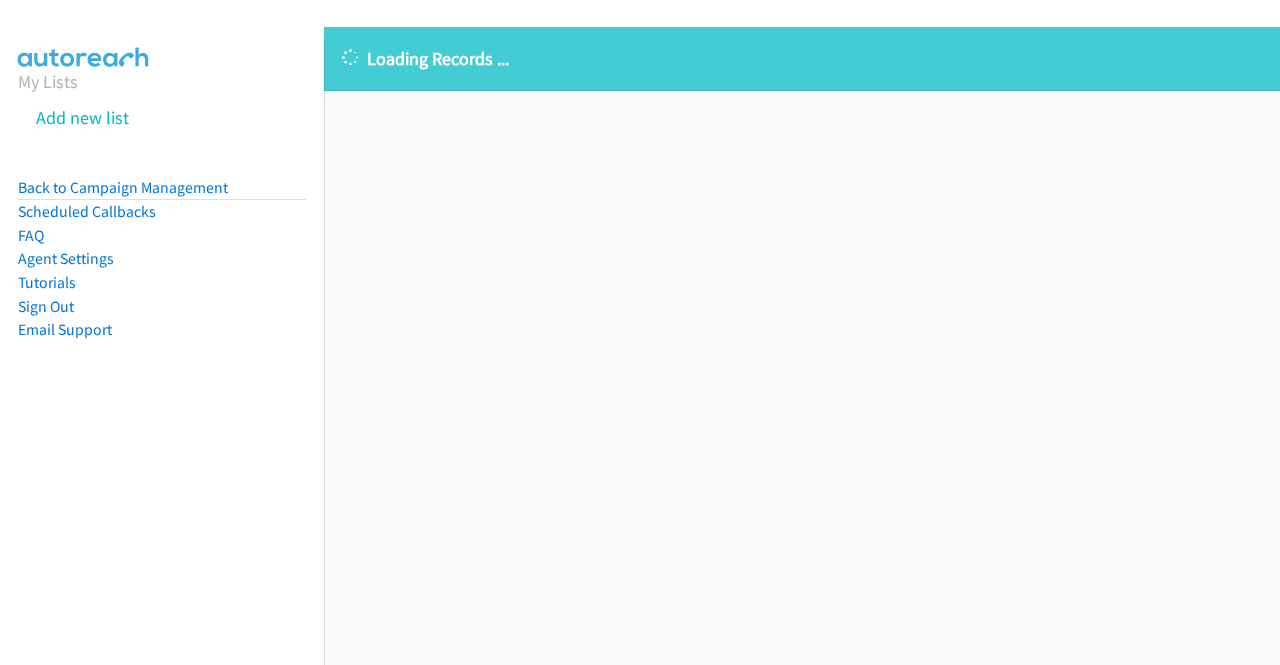 scroll, scrollTop: 0, scrollLeft: 0, axis: both 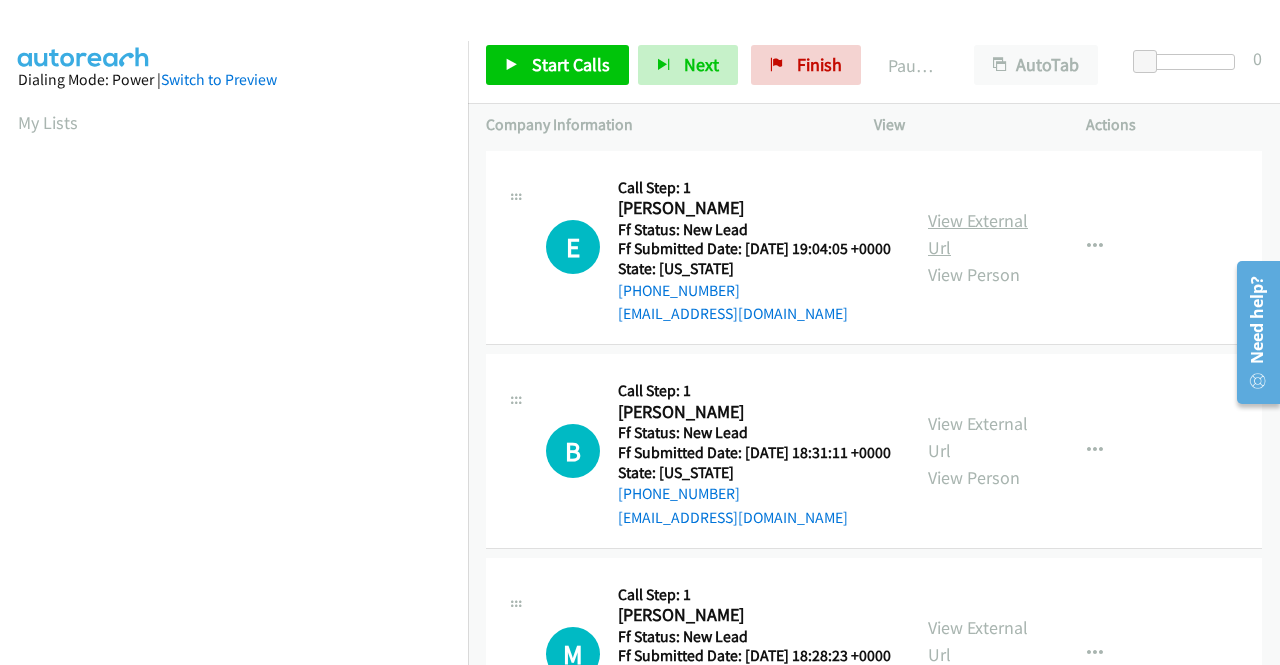 click on "View External Url" at bounding box center (978, 234) 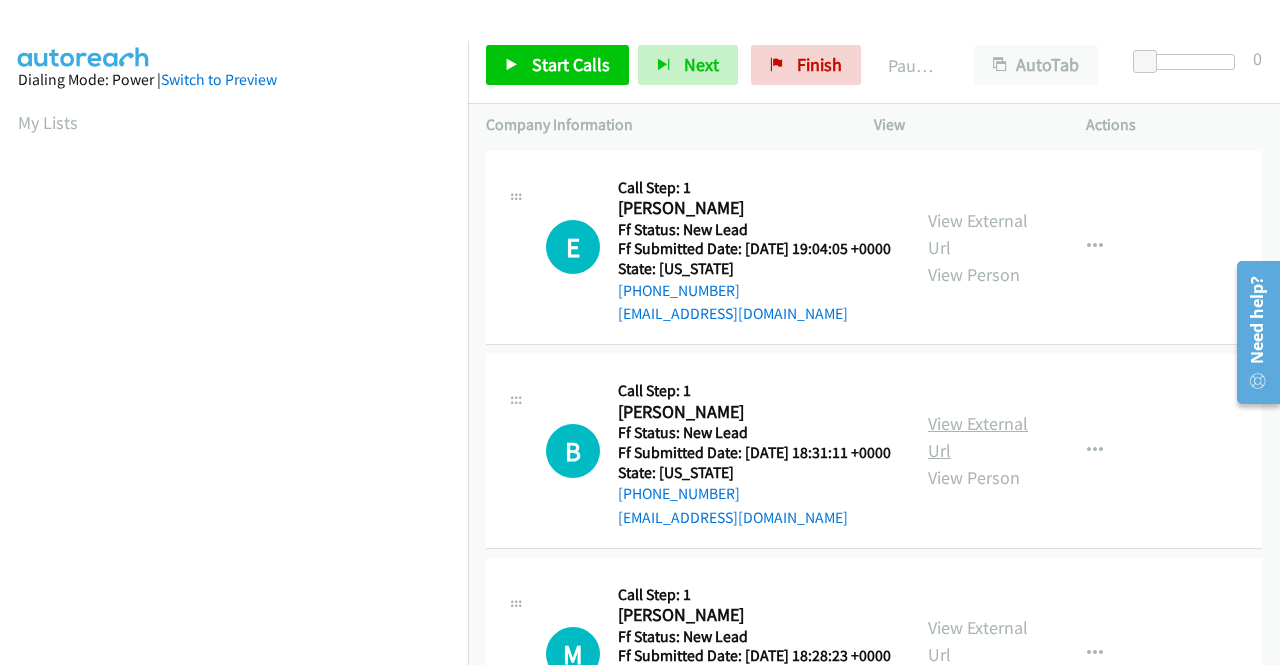 click on "View External Url" at bounding box center (978, 437) 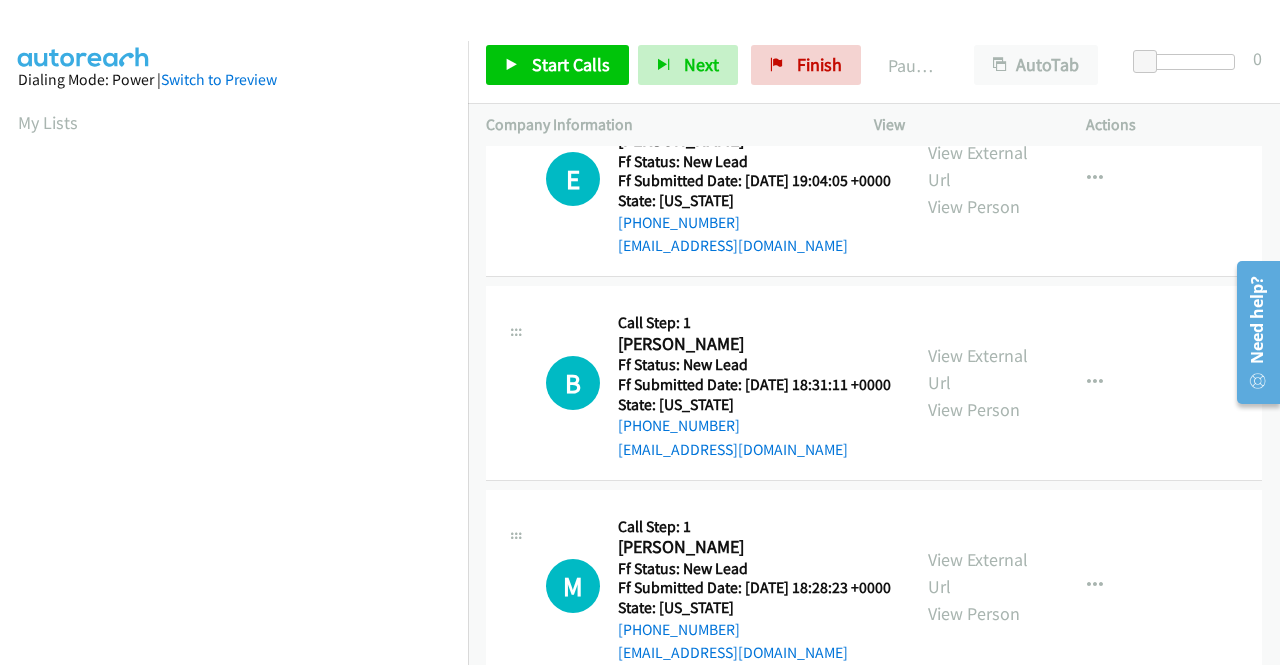 scroll, scrollTop: 100, scrollLeft: 0, axis: vertical 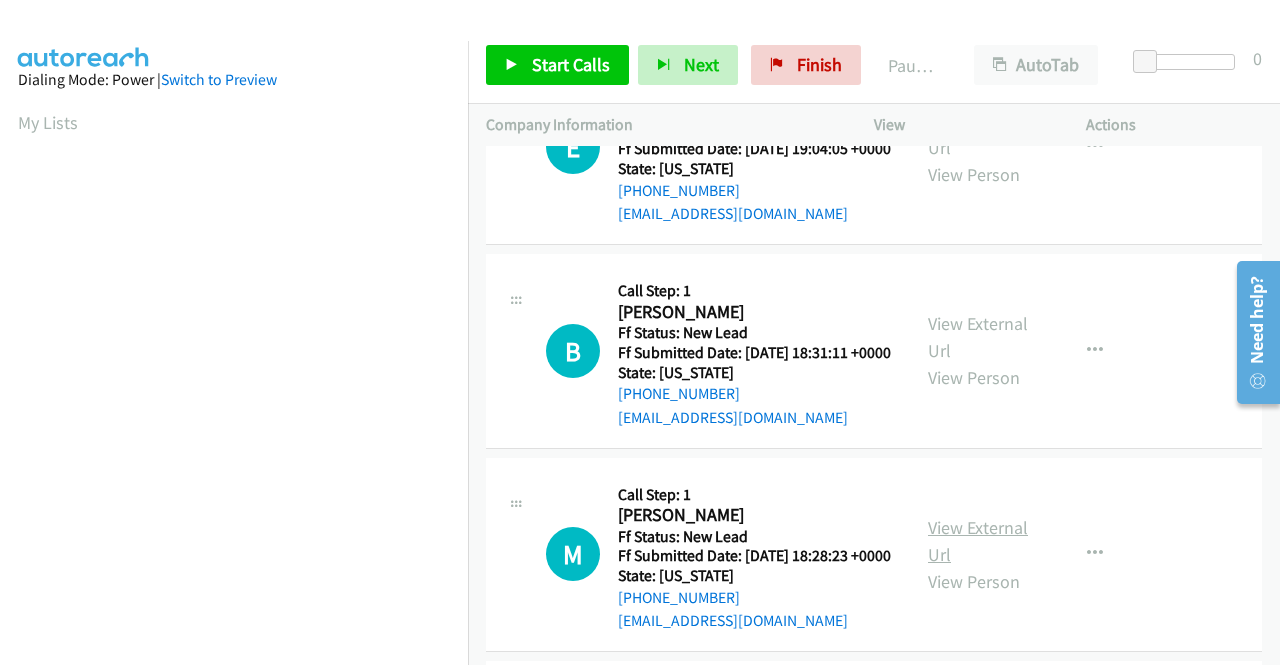 click on "View External Url" at bounding box center (978, 541) 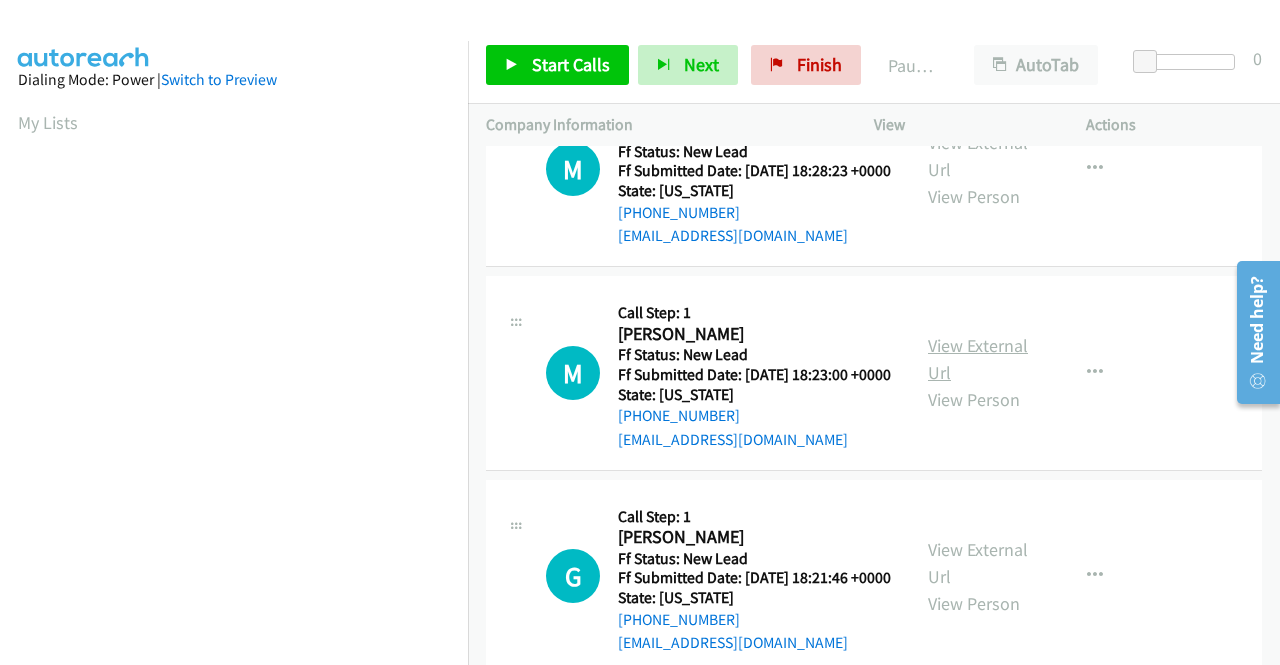 scroll, scrollTop: 500, scrollLeft: 0, axis: vertical 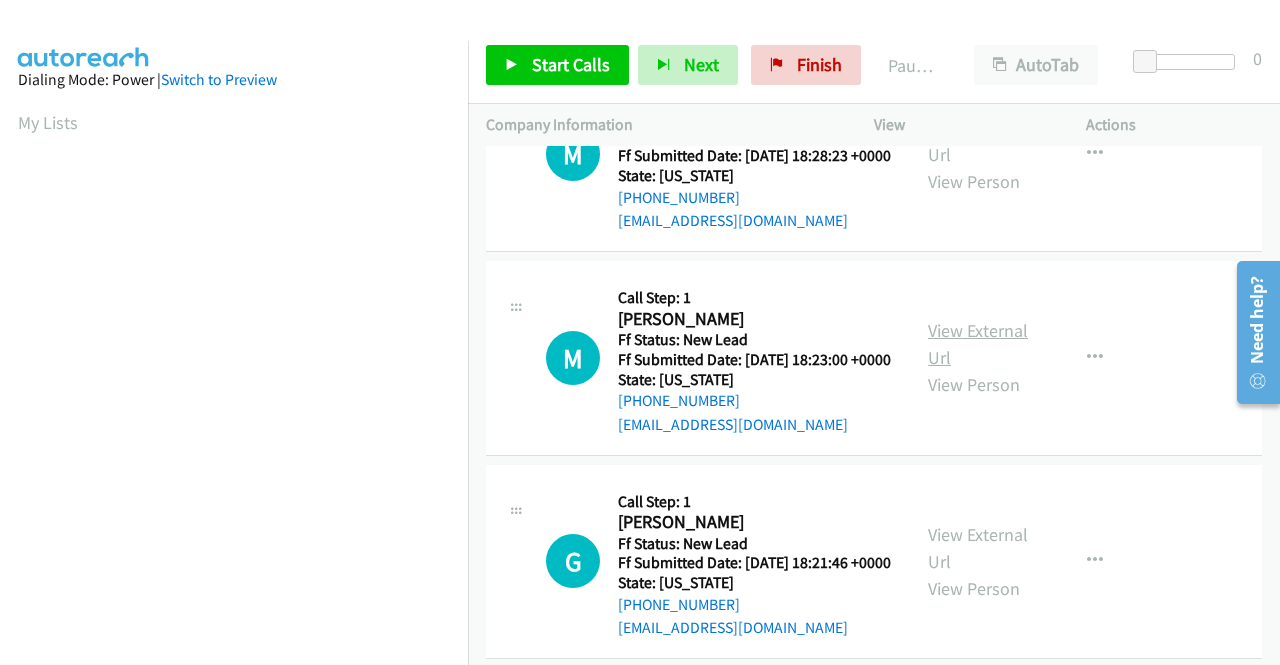 click on "View External Url" at bounding box center (978, 344) 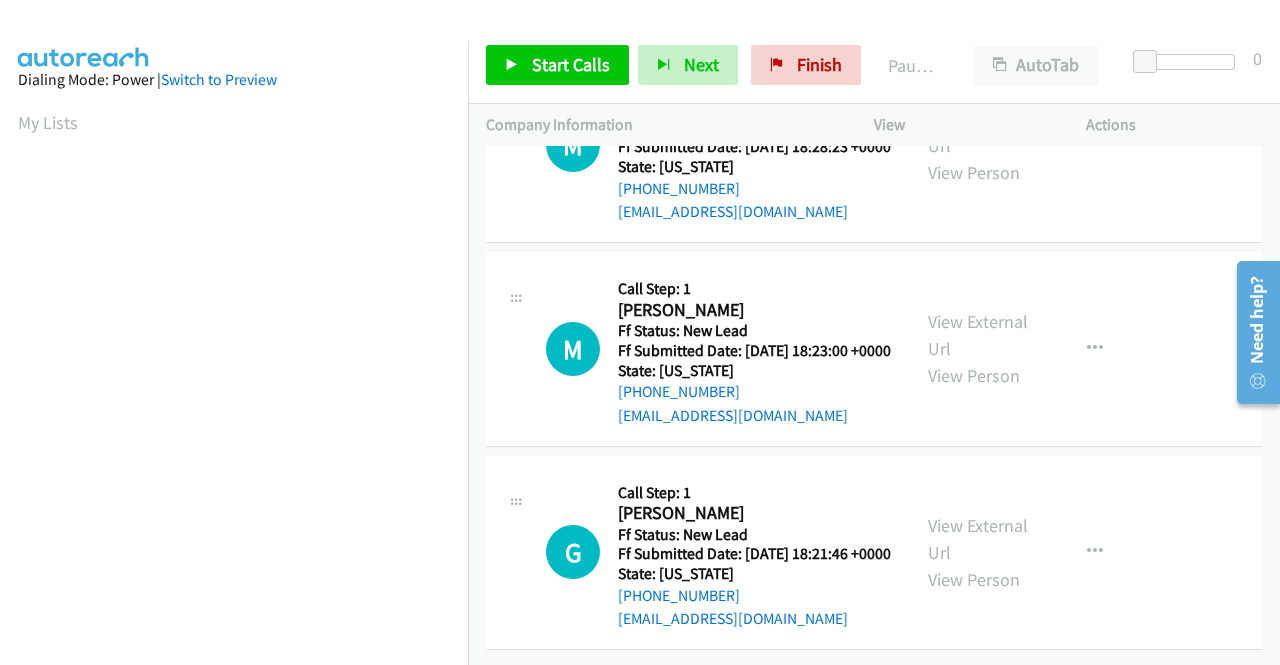 scroll, scrollTop: 620, scrollLeft: 0, axis: vertical 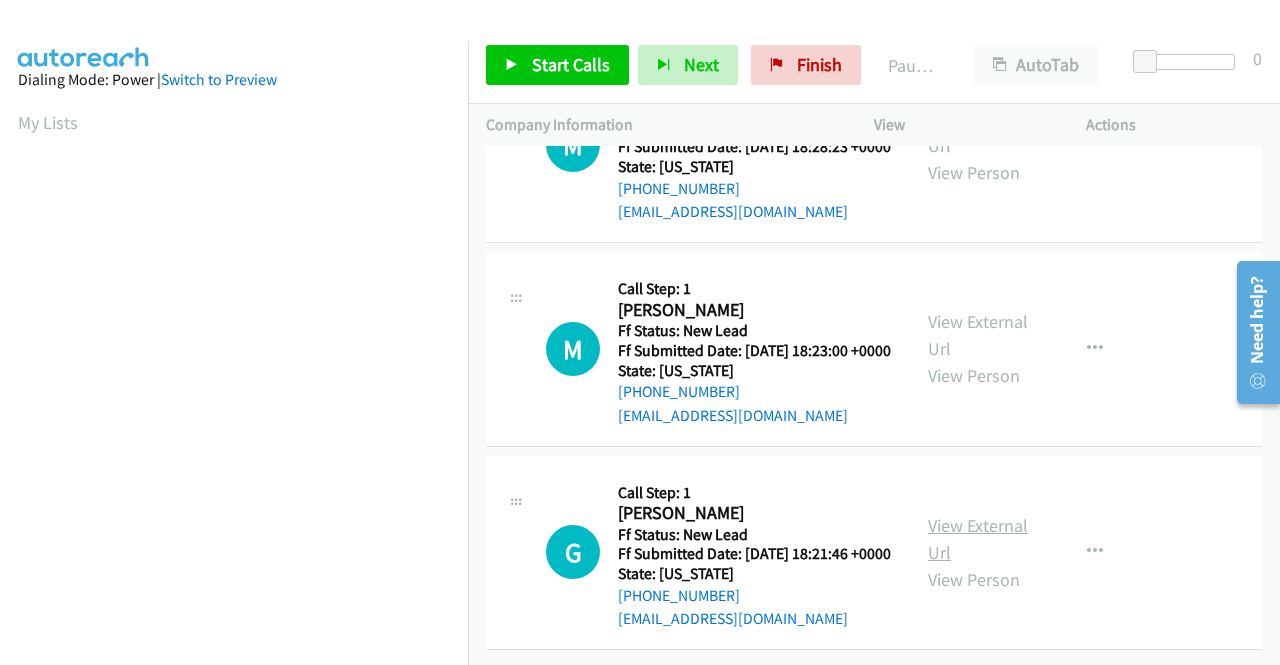 click on "View External Url" at bounding box center [978, 539] 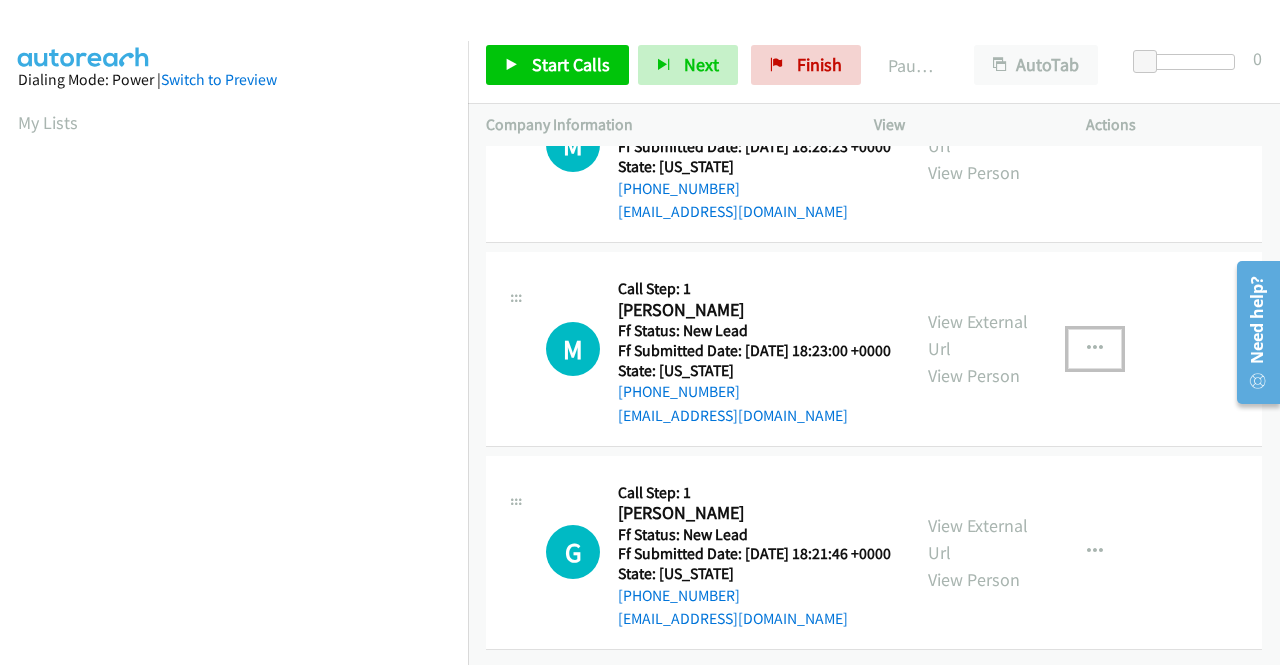 click at bounding box center [1095, 349] 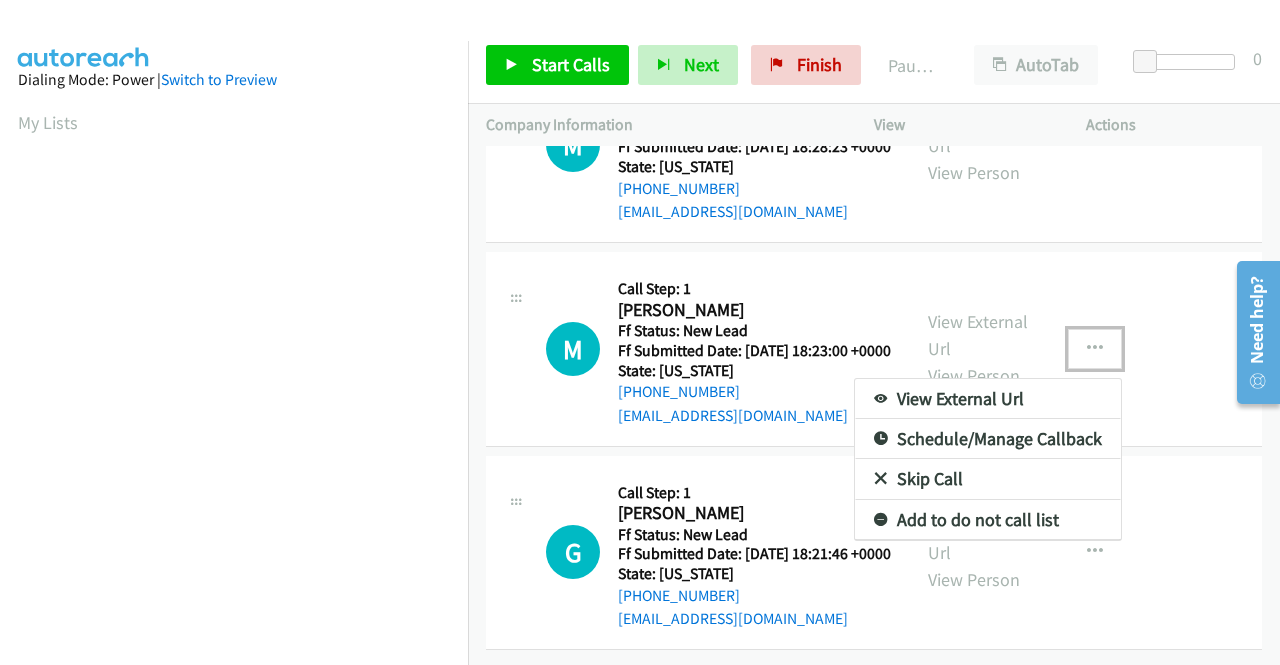 click on "Skip Call" at bounding box center [988, 479] 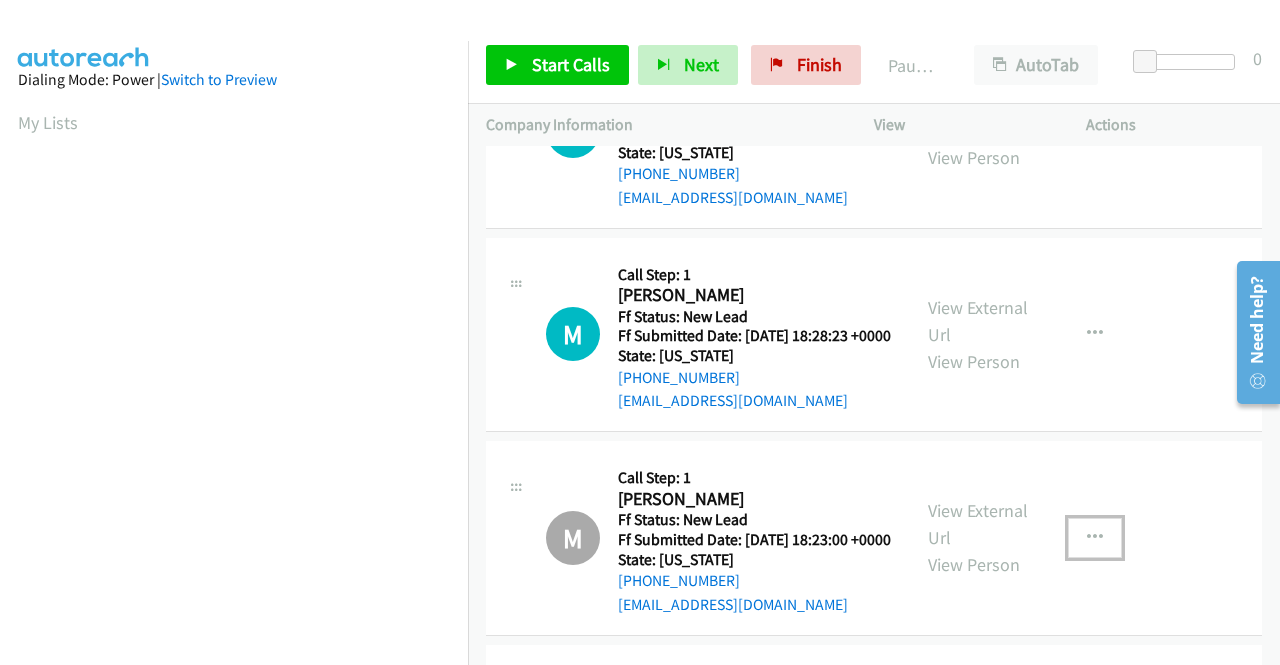 scroll, scrollTop: 0, scrollLeft: 0, axis: both 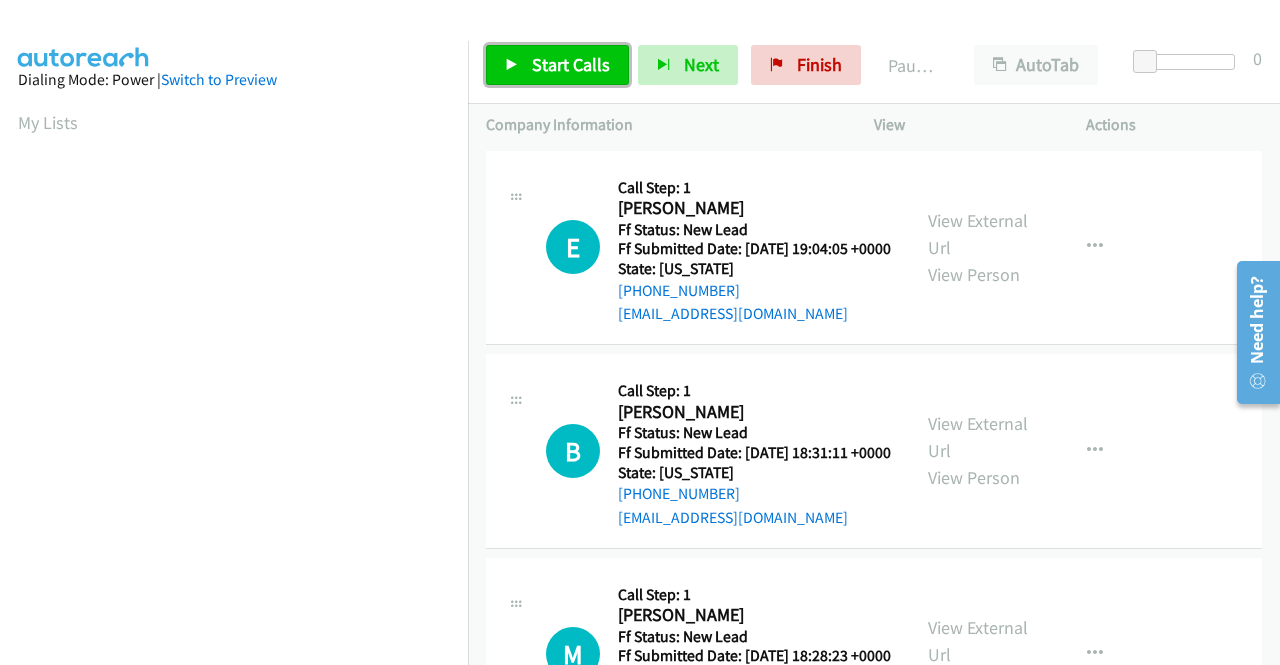 click on "Start Calls" at bounding box center (571, 64) 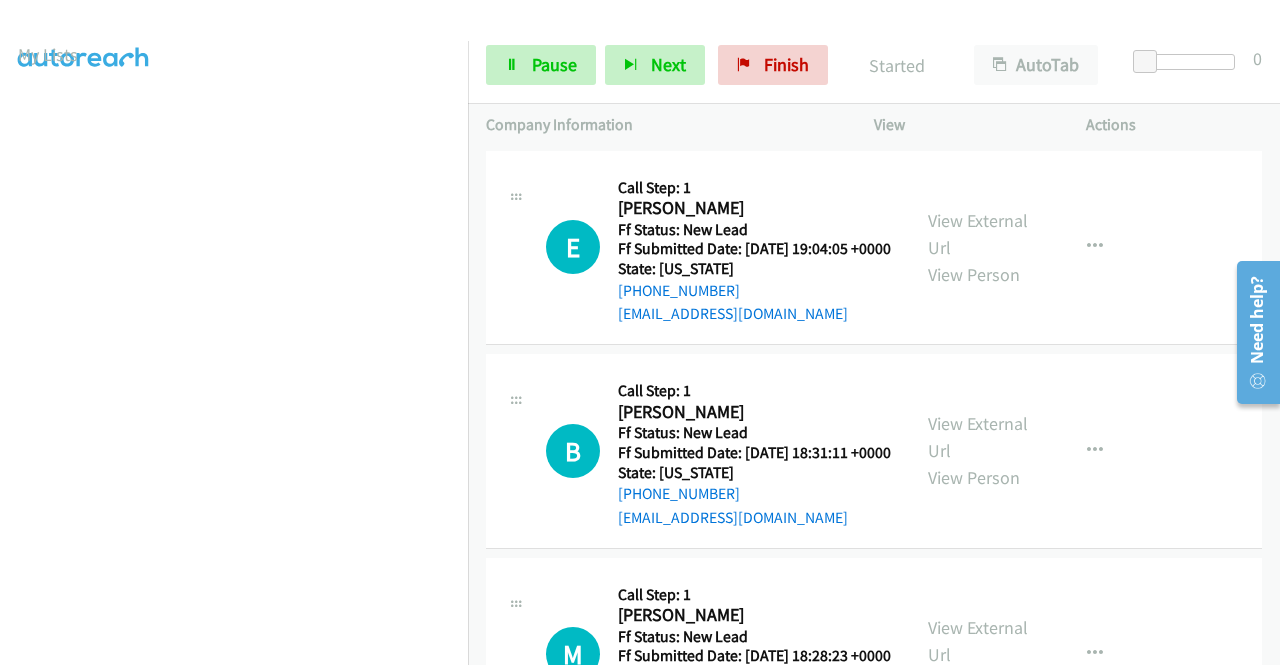 scroll, scrollTop: 100, scrollLeft: 0, axis: vertical 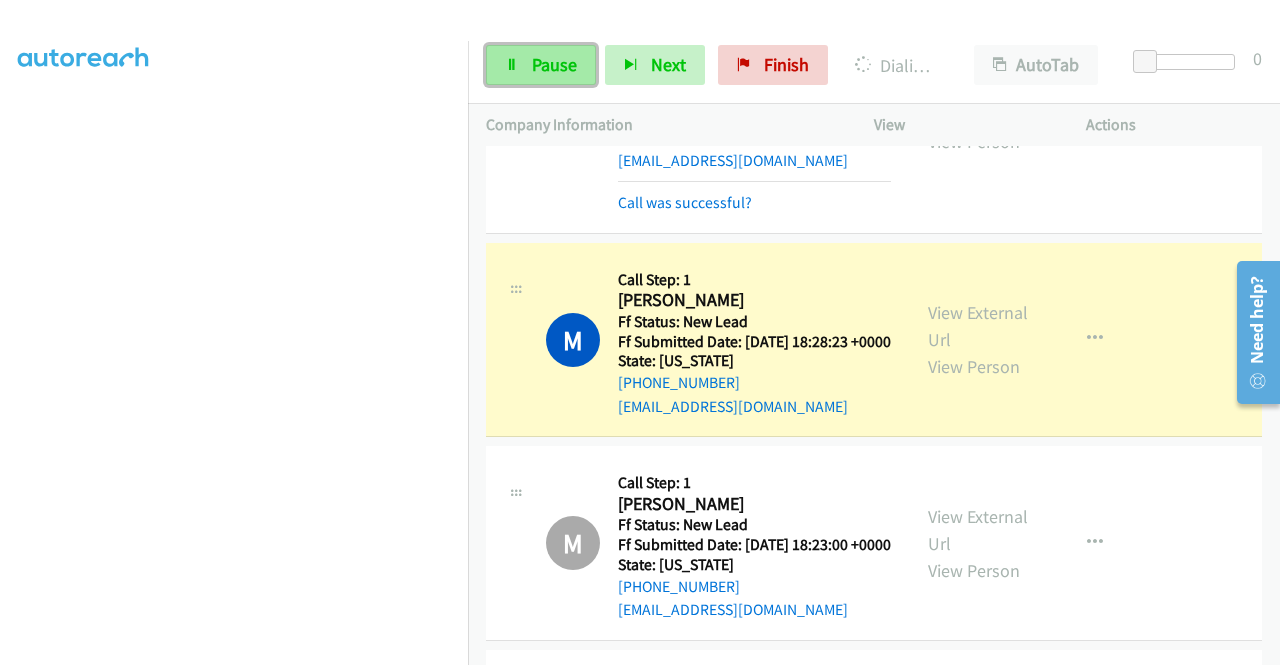 click on "Pause" at bounding box center (554, 64) 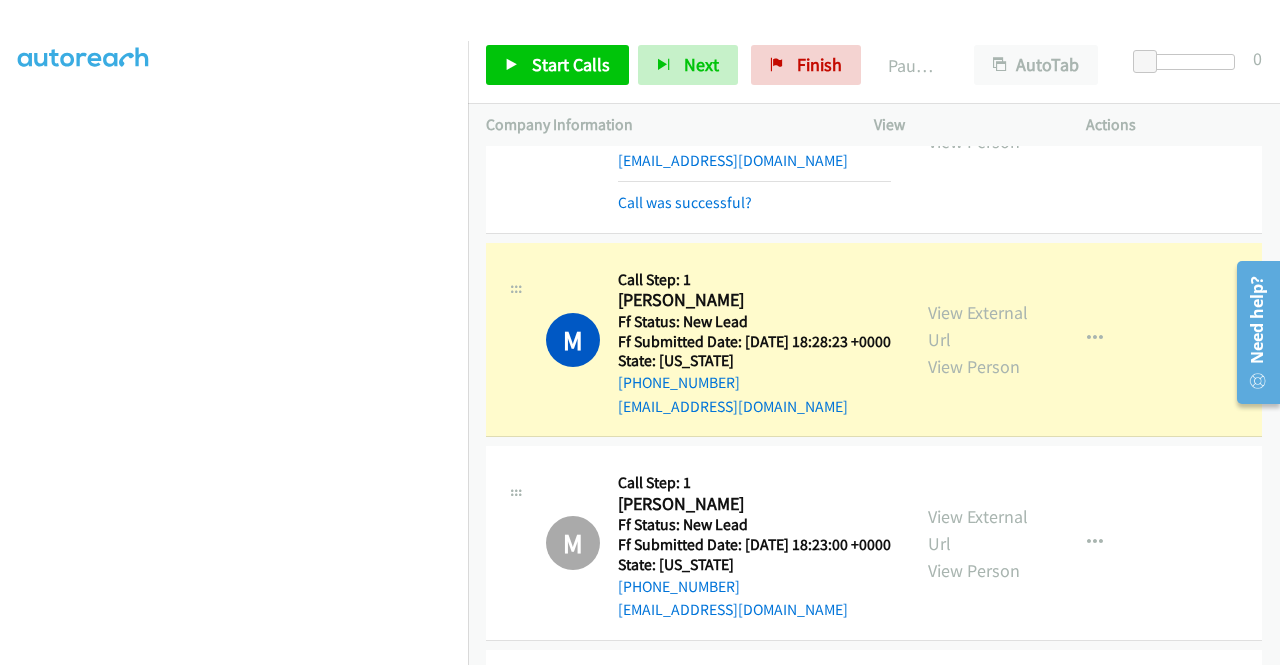 scroll, scrollTop: 0, scrollLeft: 0, axis: both 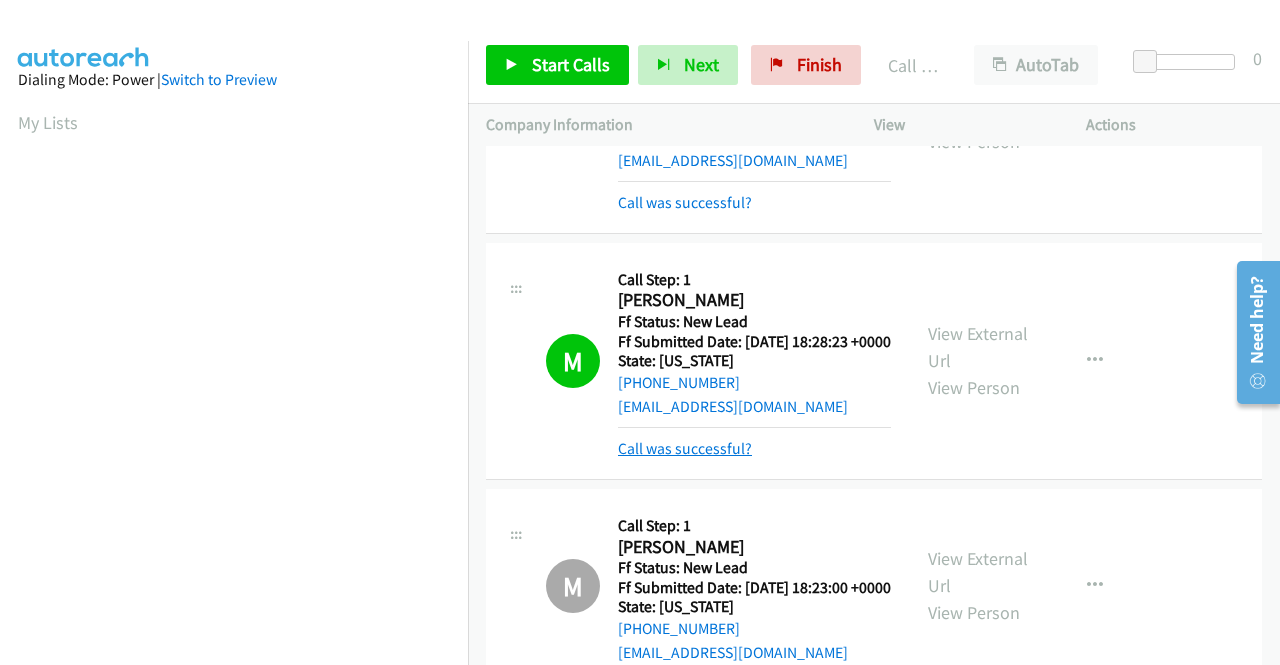 click on "Call was successful?" at bounding box center [685, 448] 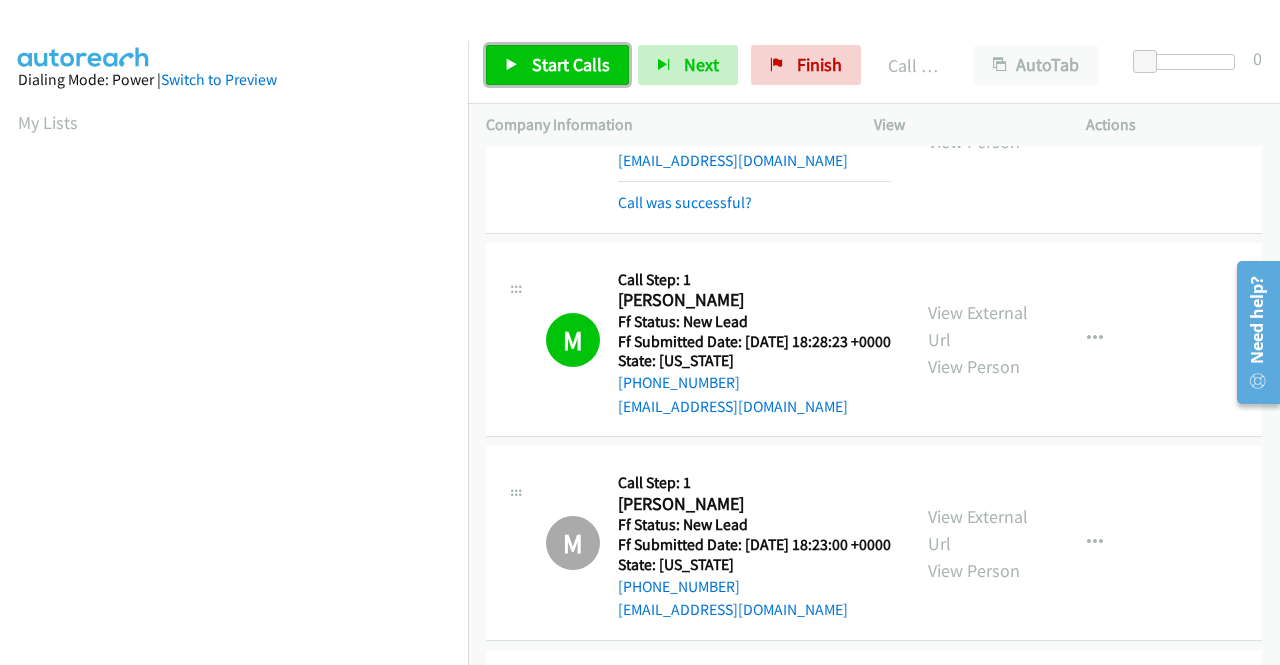 click on "Start Calls" at bounding box center (571, 64) 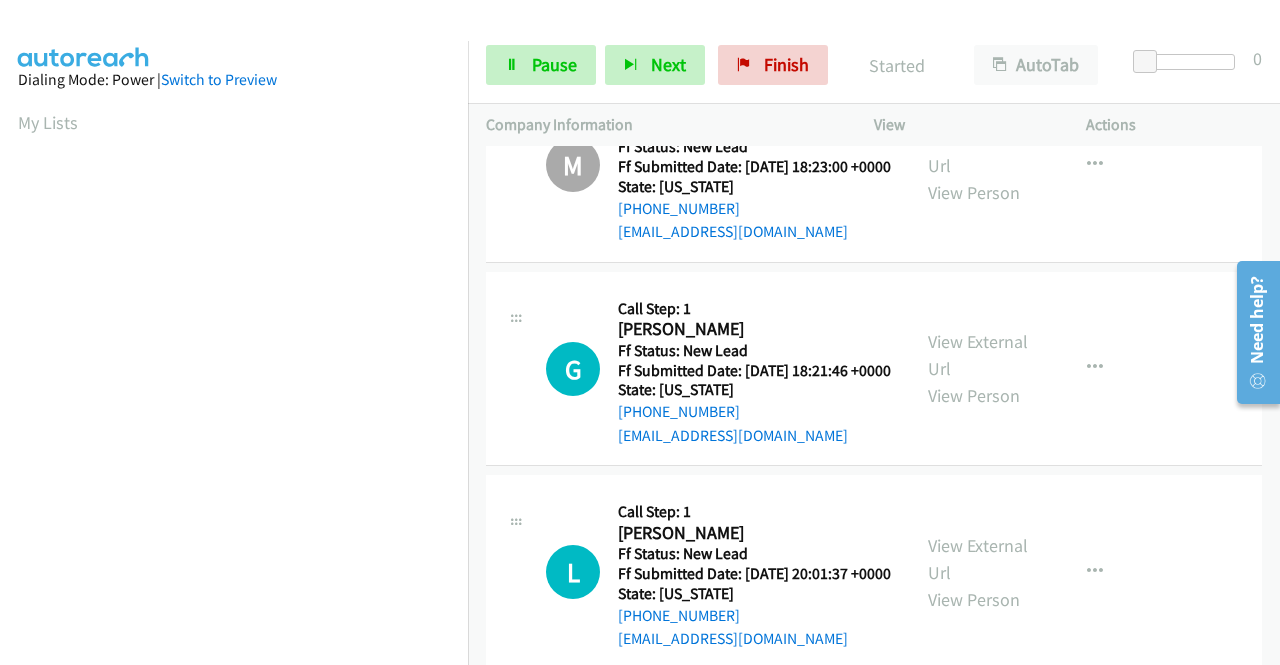 scroll, scrollTop: 800, scrollLeft: 0, axis: vertical 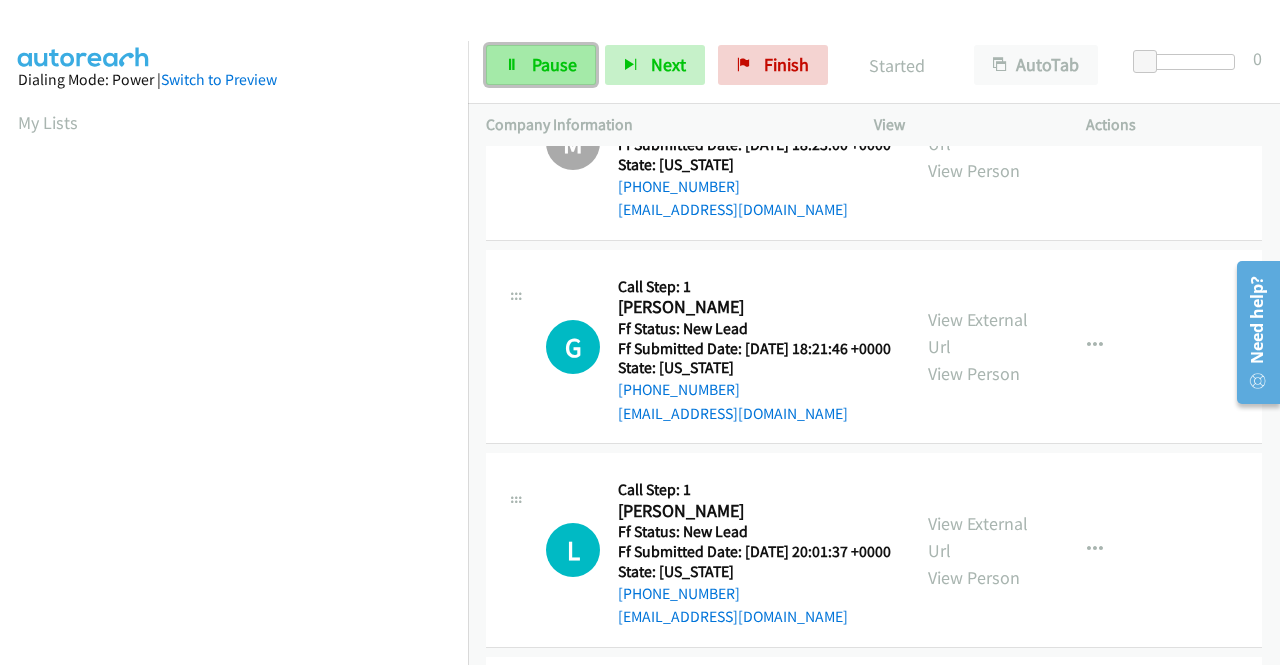 click on "Pause" at bounding box center (554, 64) 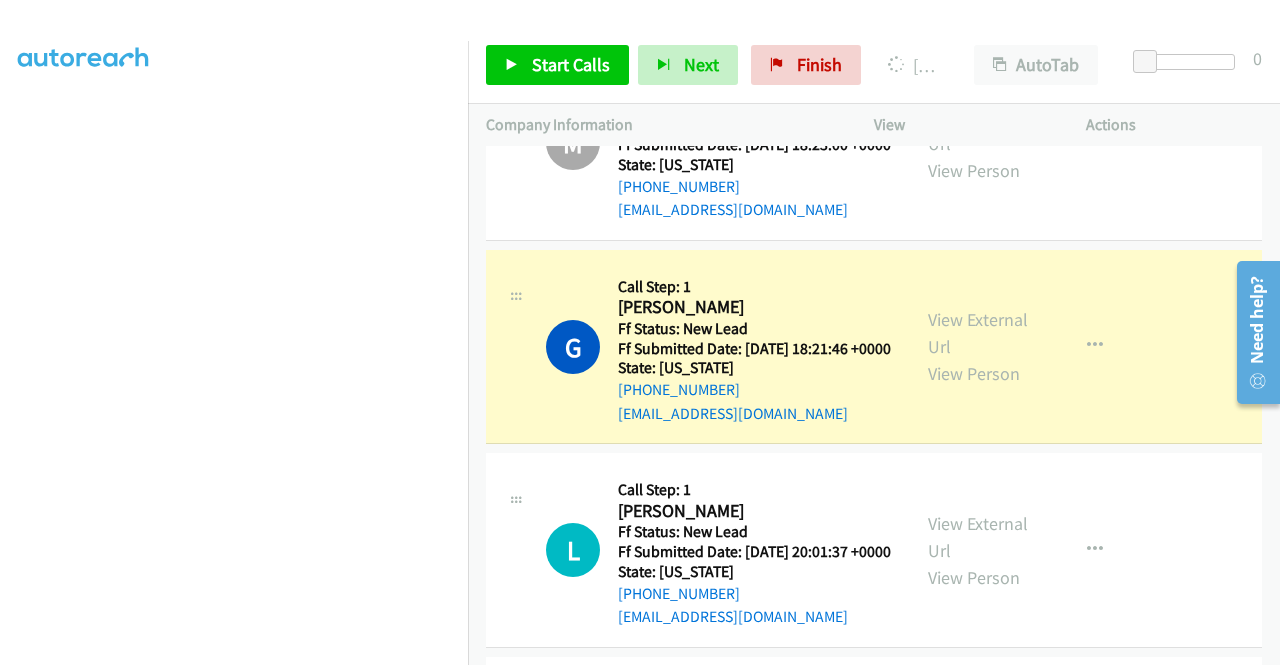 scroll, scrollTop: 456, scrollLeft: 0, axis: vertical 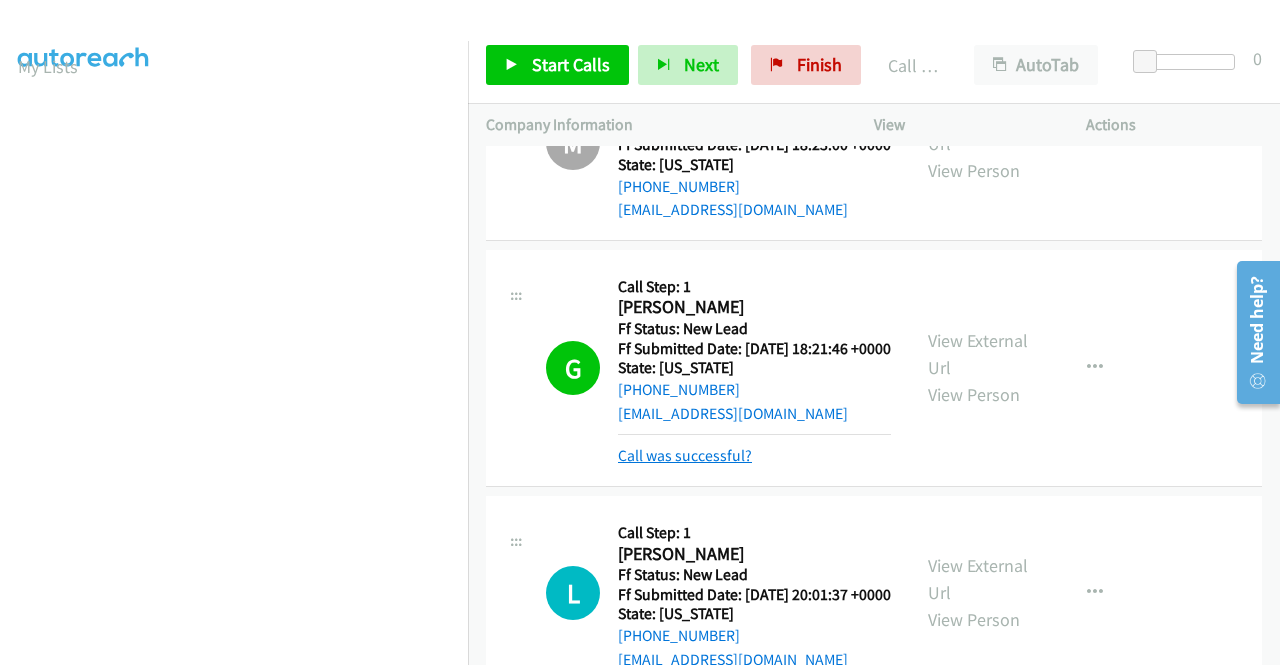 click on "Call was successful?" at bounding box center (685, 455) 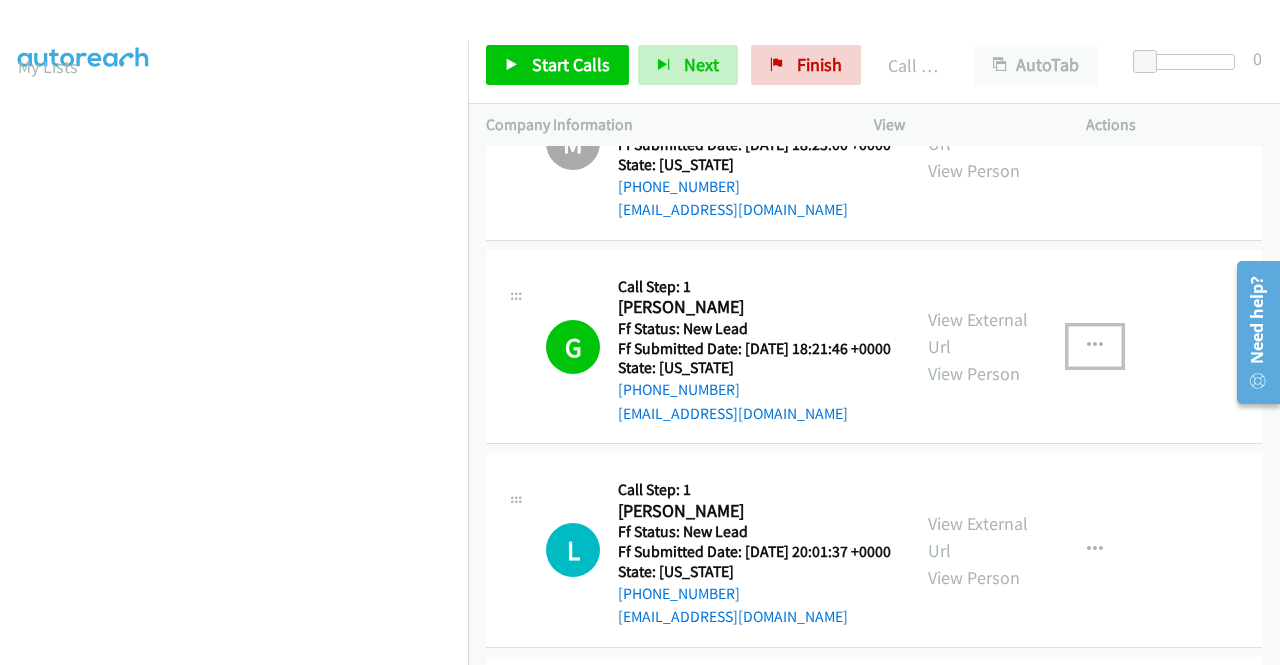 click at bounding box center (1095, 346) 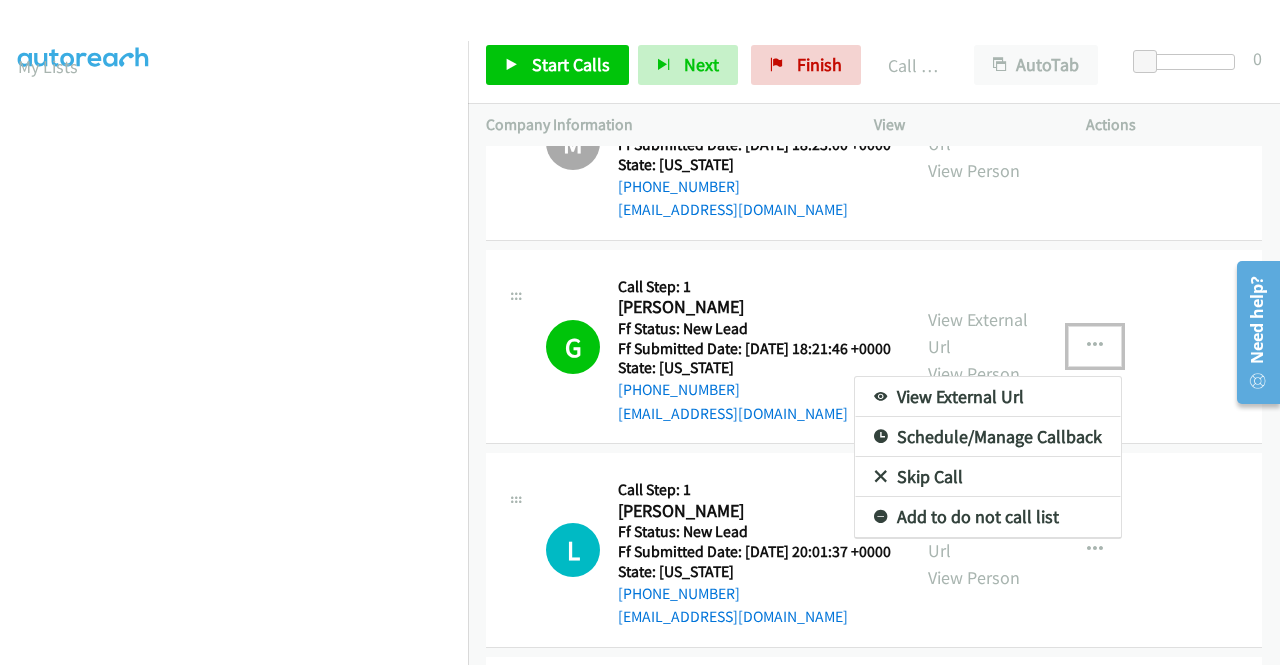 click on "Add to do not call list" at bounding box center (988, 517) 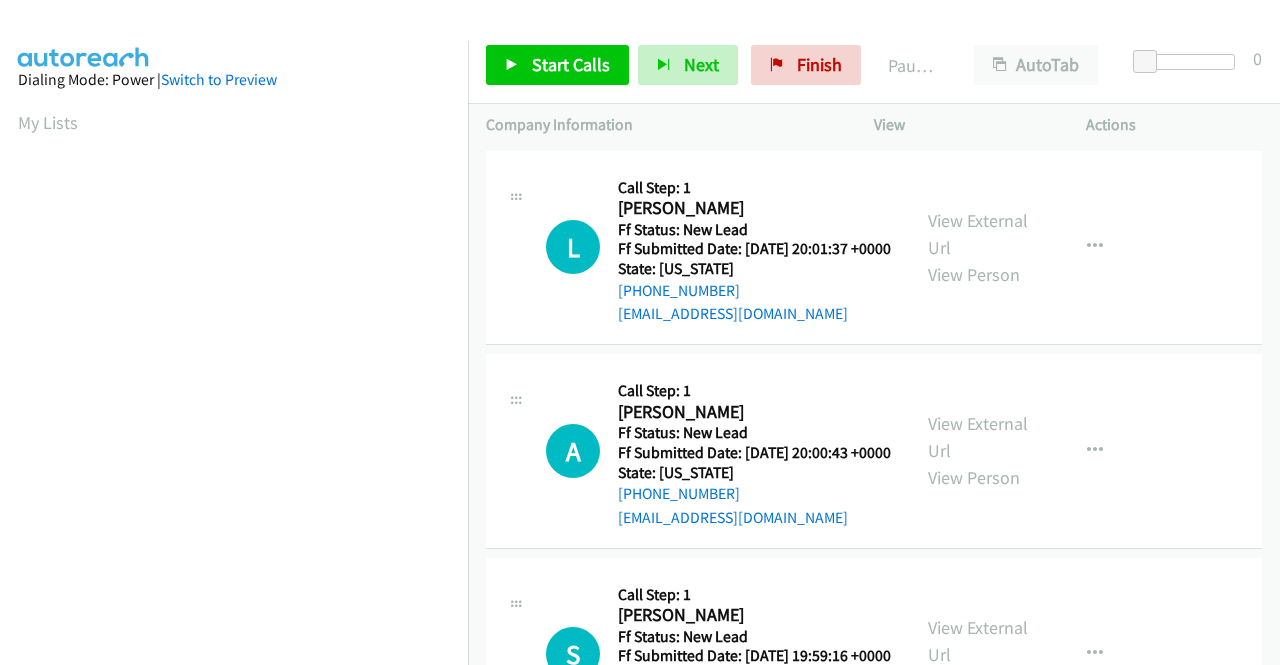 scroll, scrollTop: 0, scrollLeft: 0, axis: both 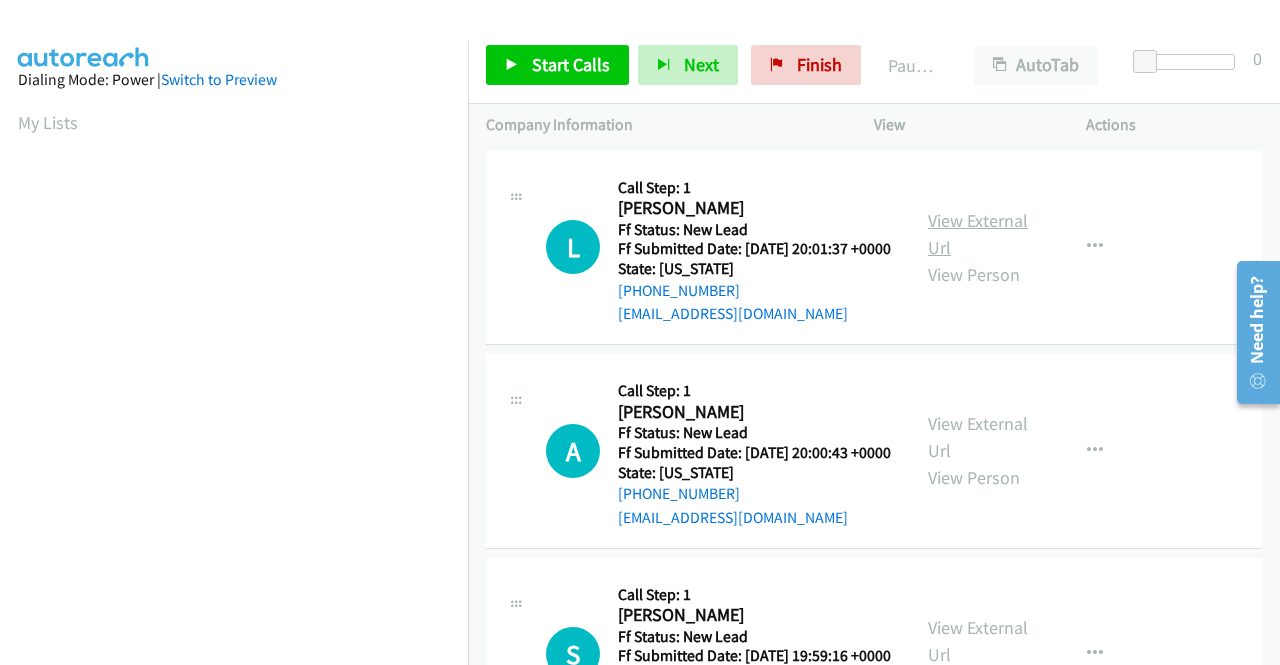 click on "View External Url" at bounding box center (978, 234) 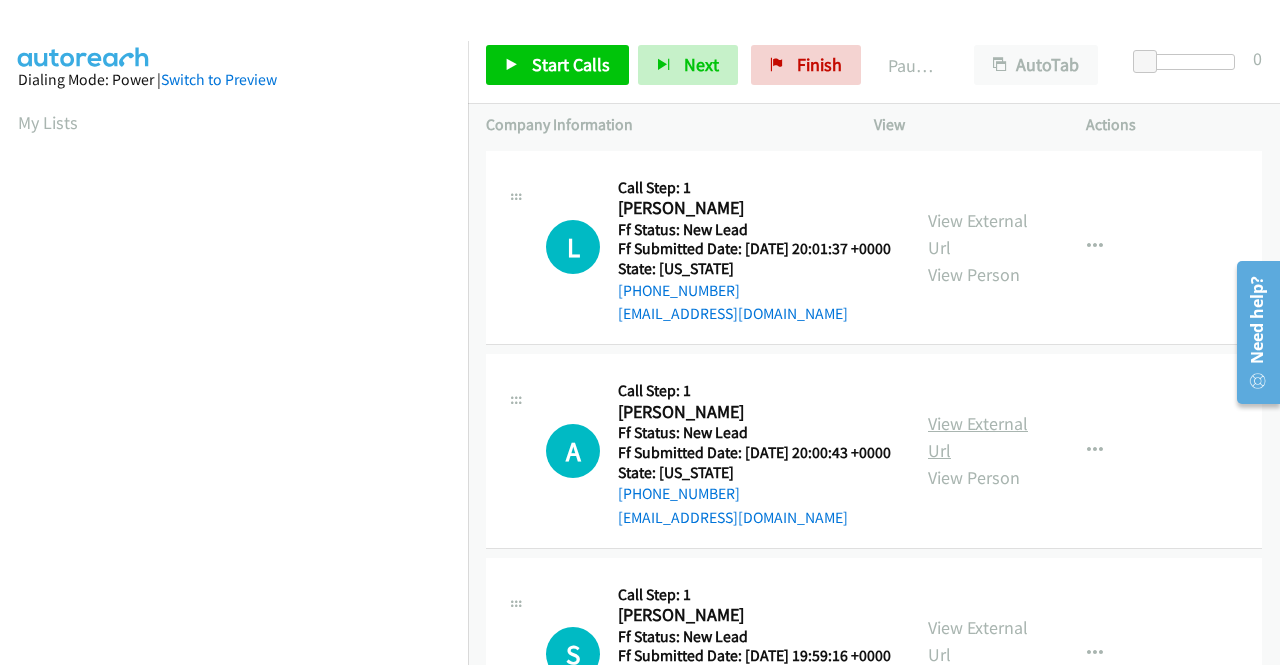 click on "View External Url" at bounding box center (978, 437) 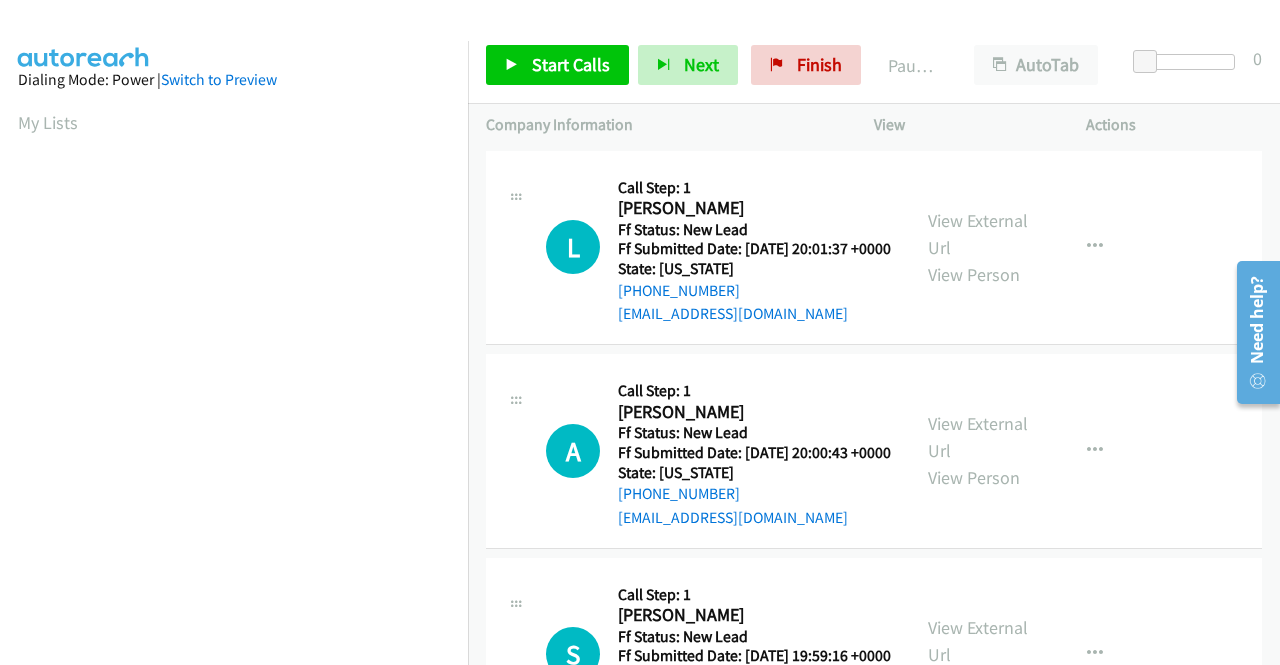 scroll, scrollTop: 174, scrollLeft: 0, axis: vertical 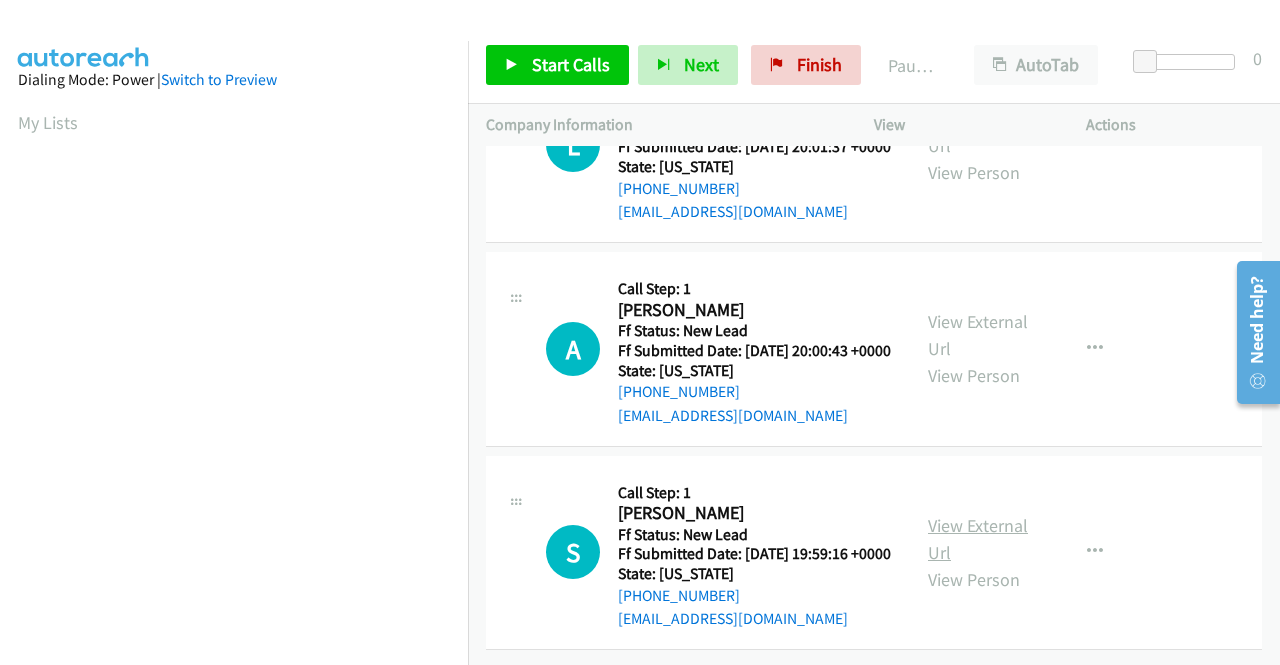 click on "View External Url" at bounding box center (978, 539) 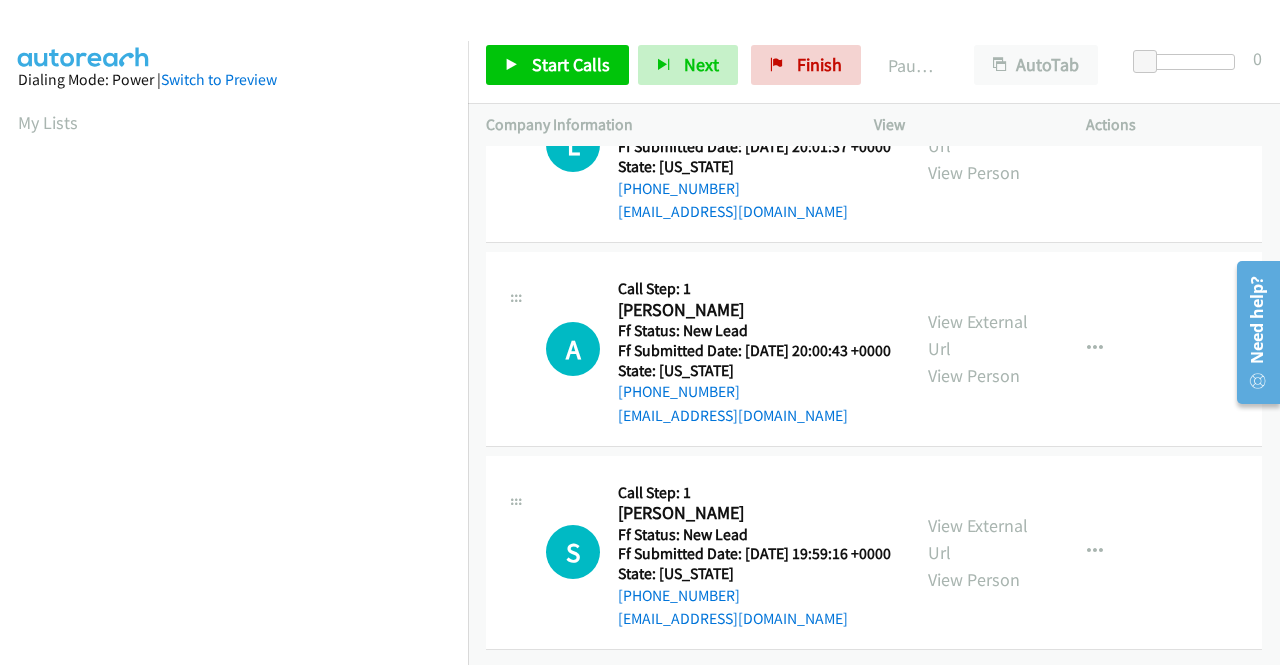 scroll, scrollTop: 0, scrollLeft: 0, axis: both 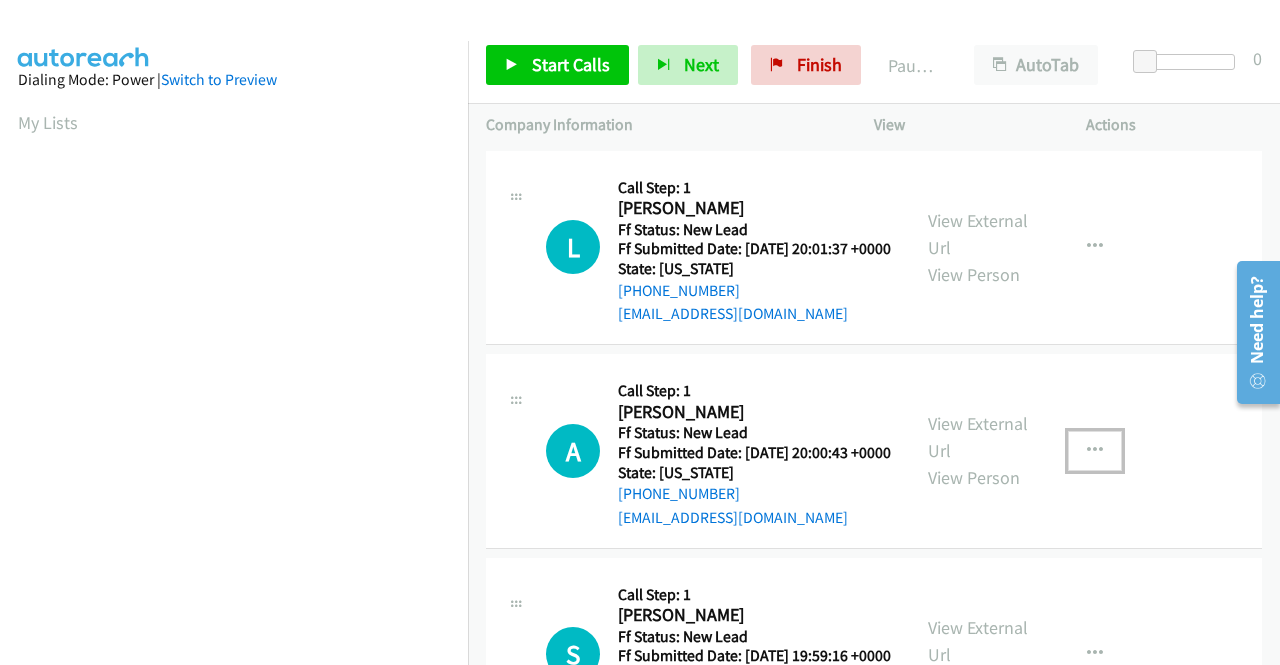 click at bounding box center [1095, 451] 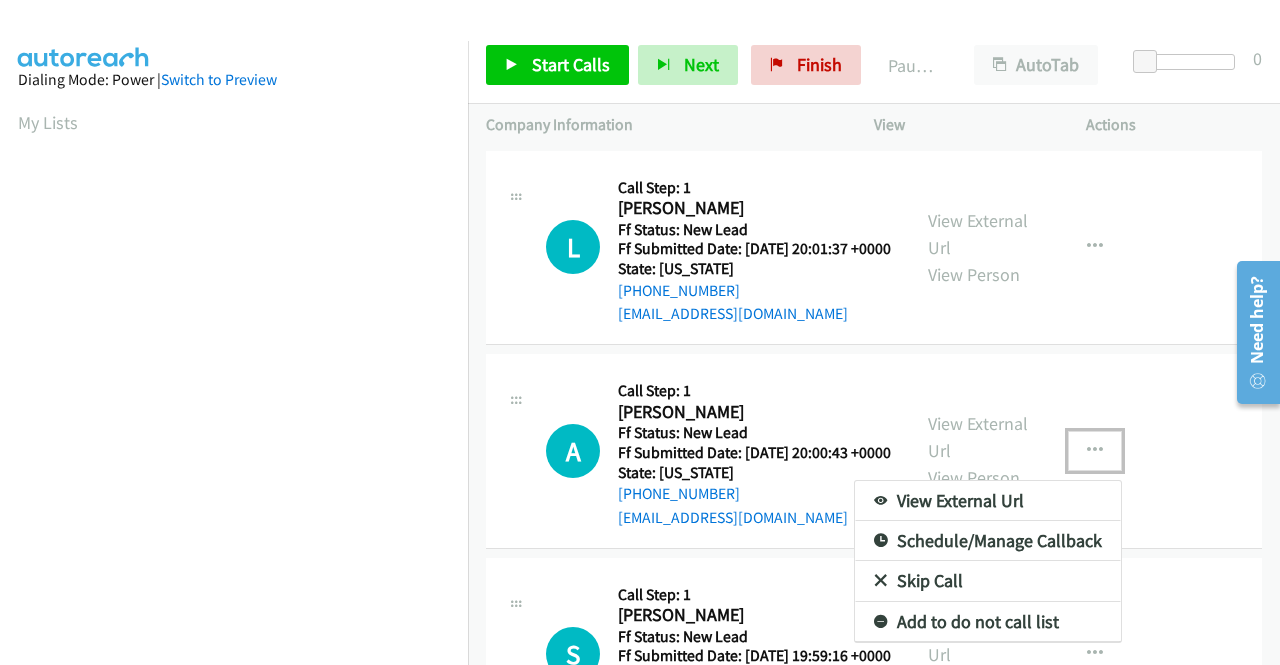 scroll, scrollTop: 100, scrollLeft: 0, axis: vertical 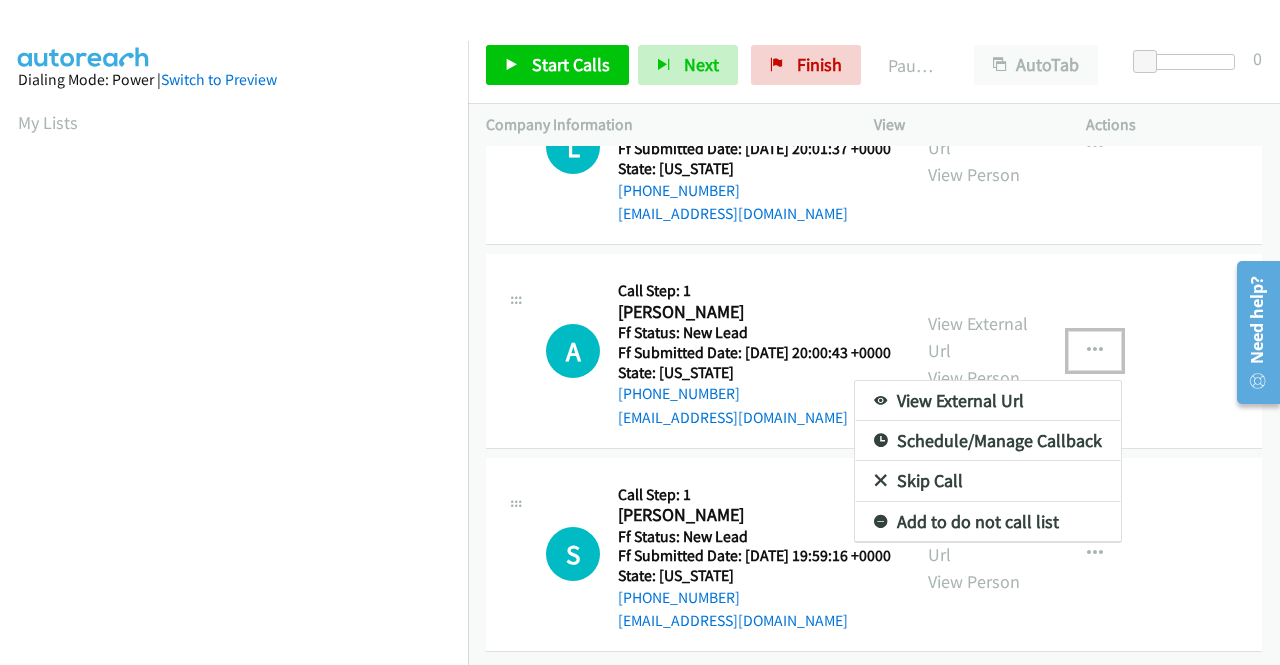 click on "Add to do not call list" at bounding box center [988, 522] 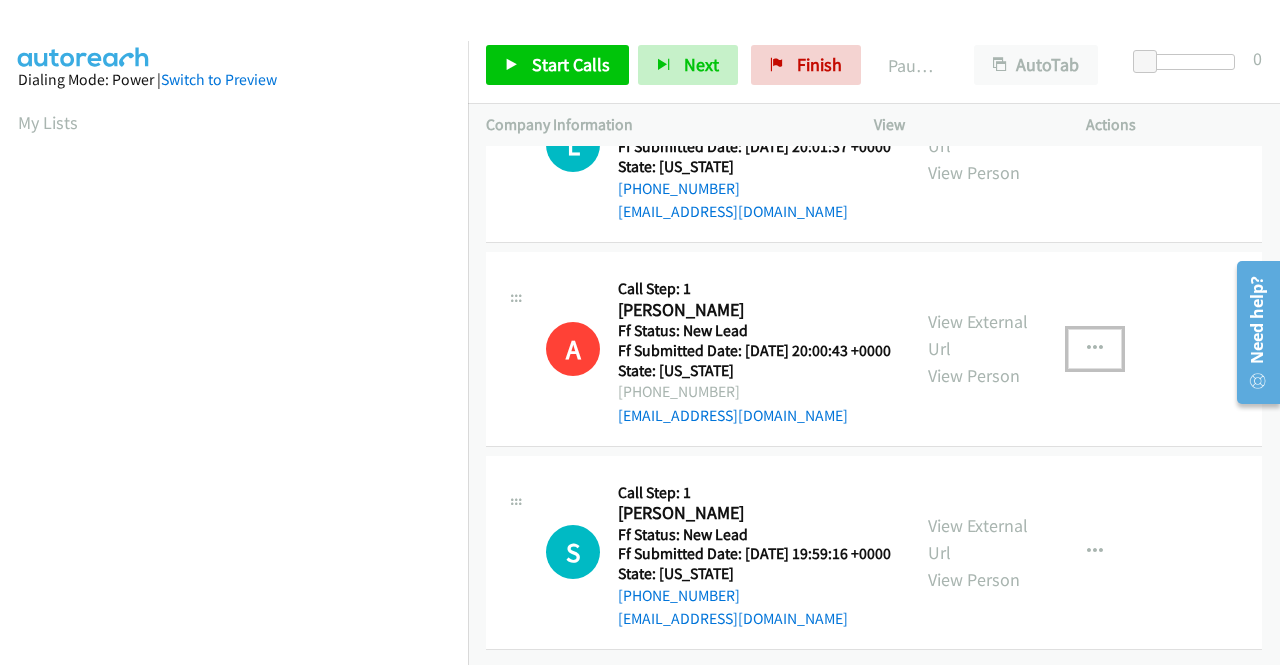 scroll, scrollTop: 174, scrollLeft: 0, axis: vertical 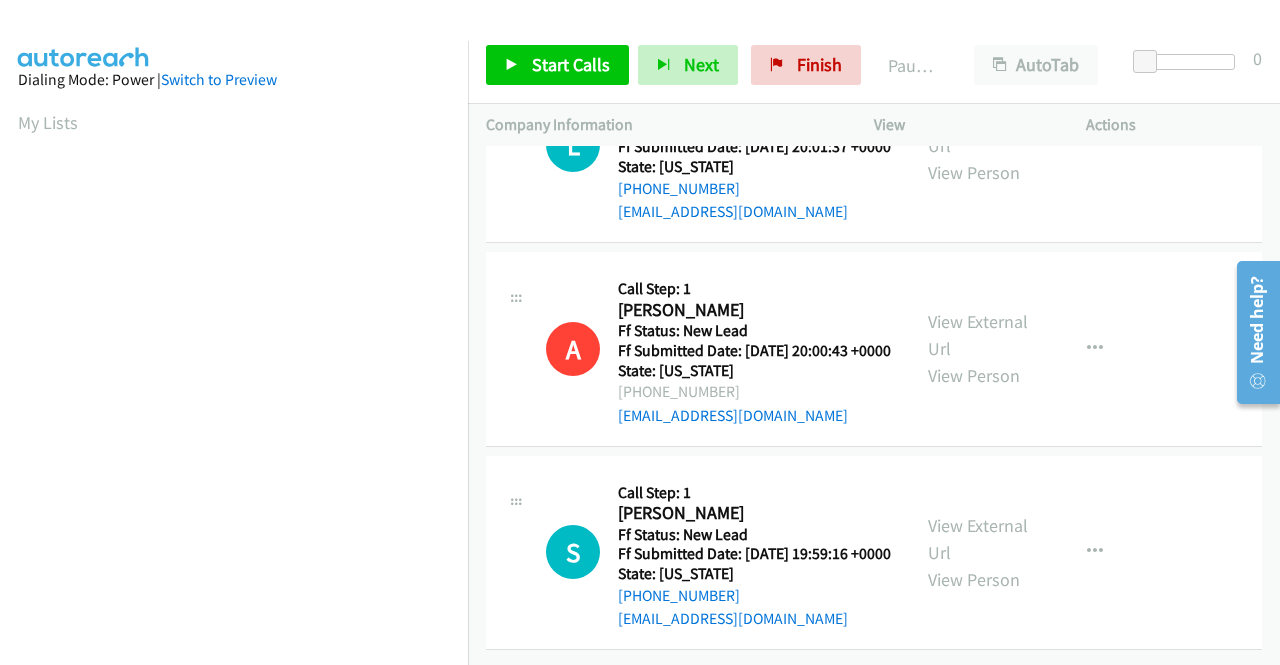 click on "Start Calls
Pause
Next
Finish
Paused
AutoTab
AutoTab
0" at bounding box center (874, 65) 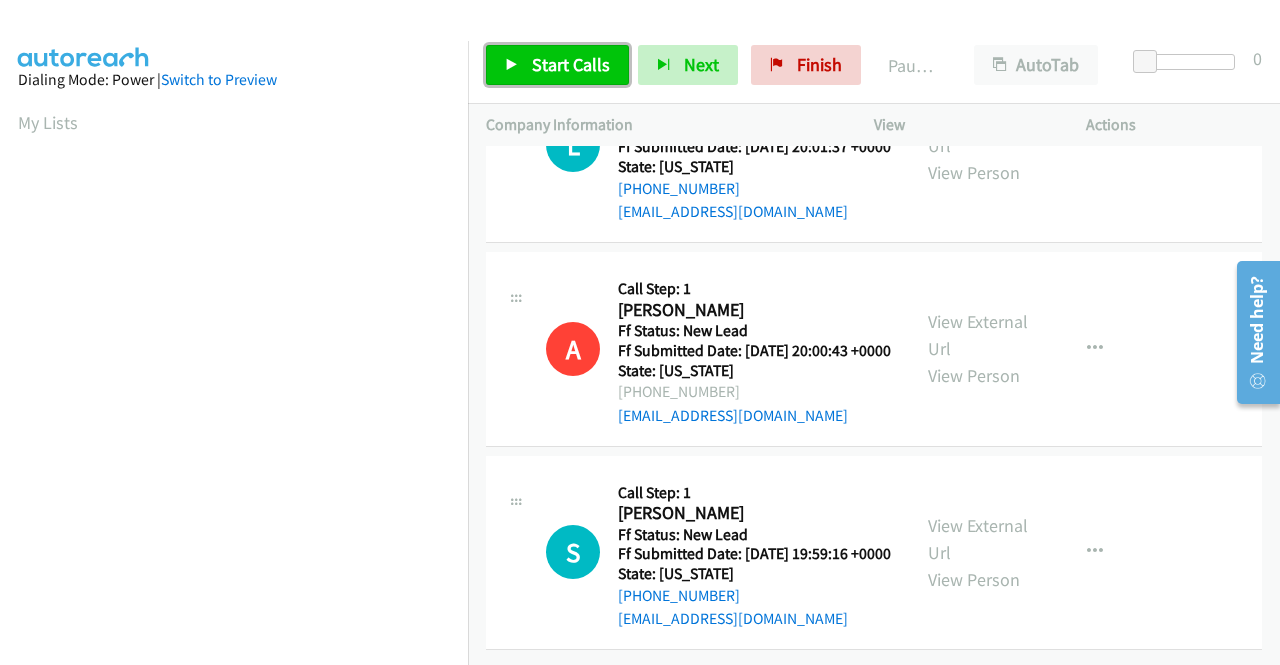 click on "Start Calls" at bounding box center [557, 65] 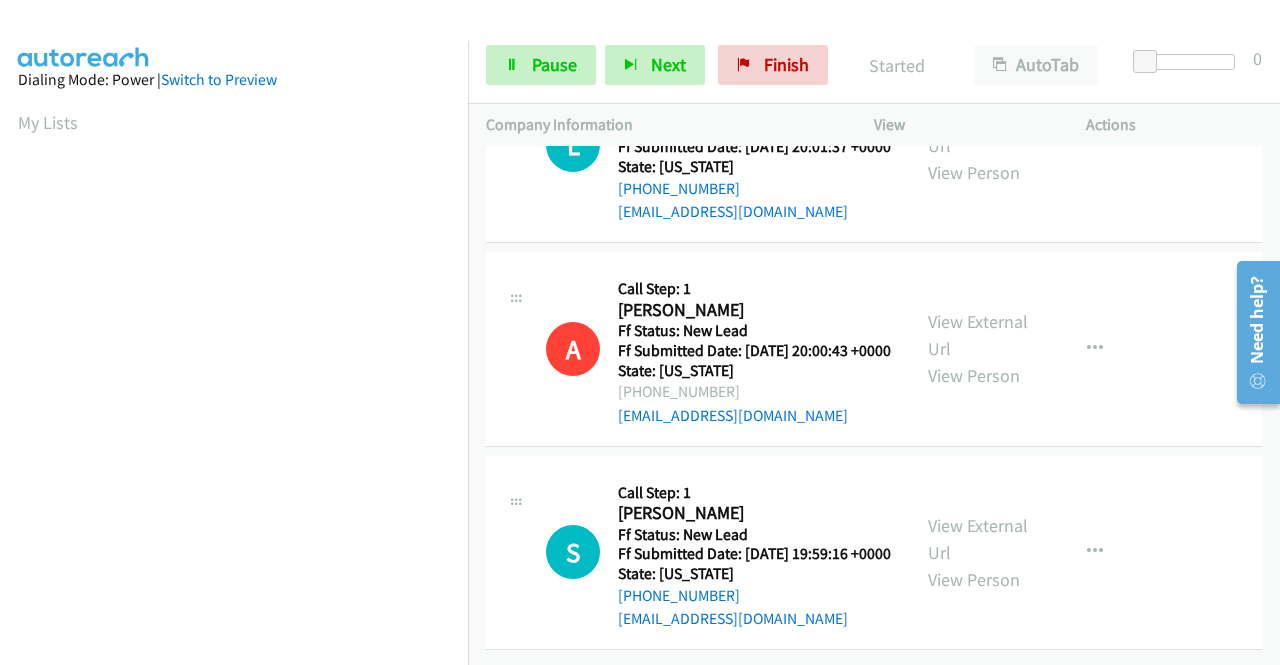 scroll, scrollTop: 0, scrollLeft: 0, axis: both 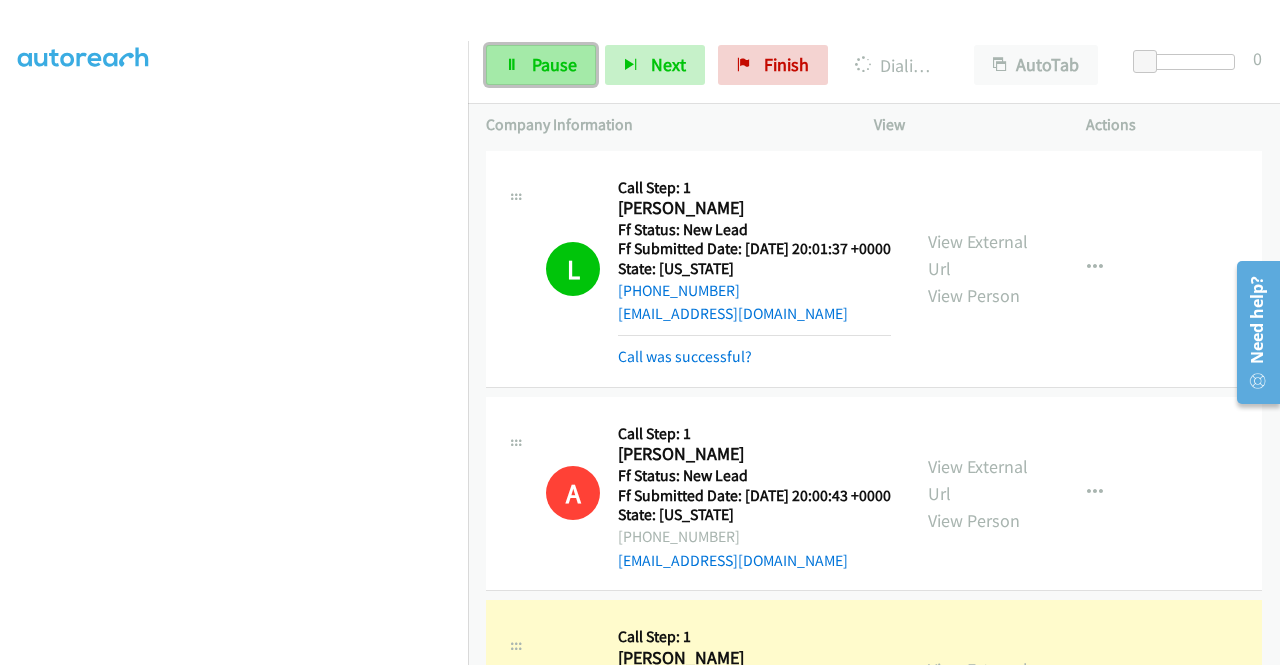click on "Pause" at bounding box center [554, 64] 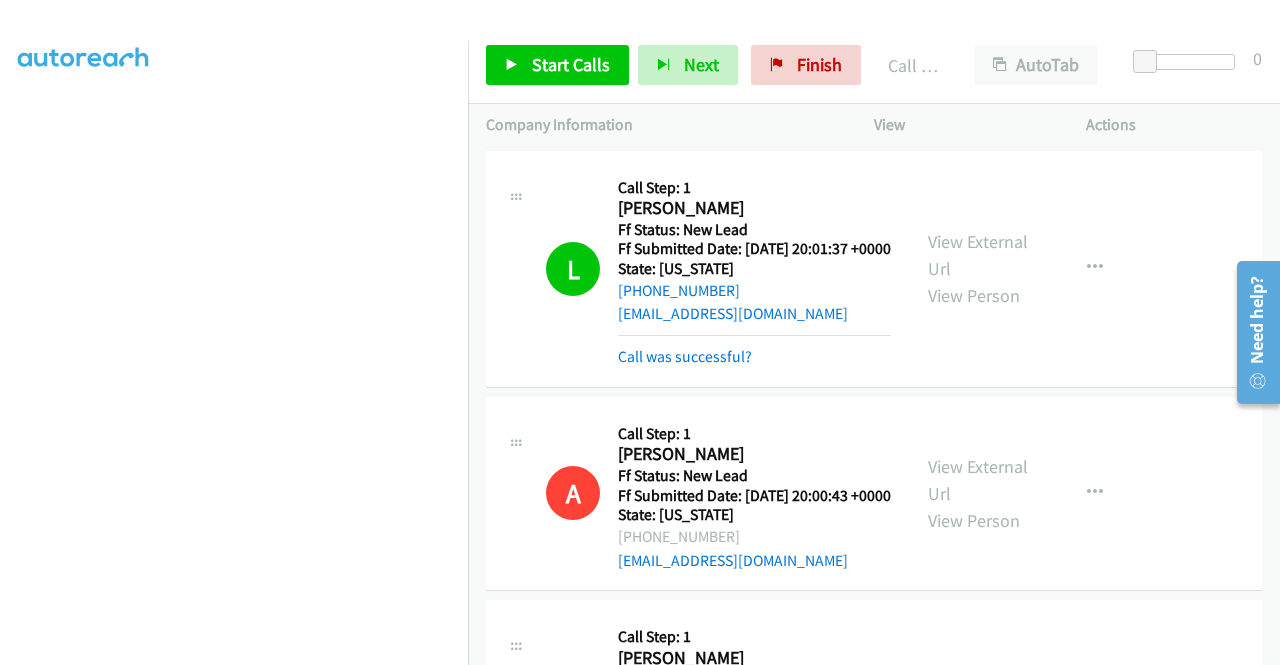 scroll, scrollTop: 456, scrollLeft: 0, axis: vertical 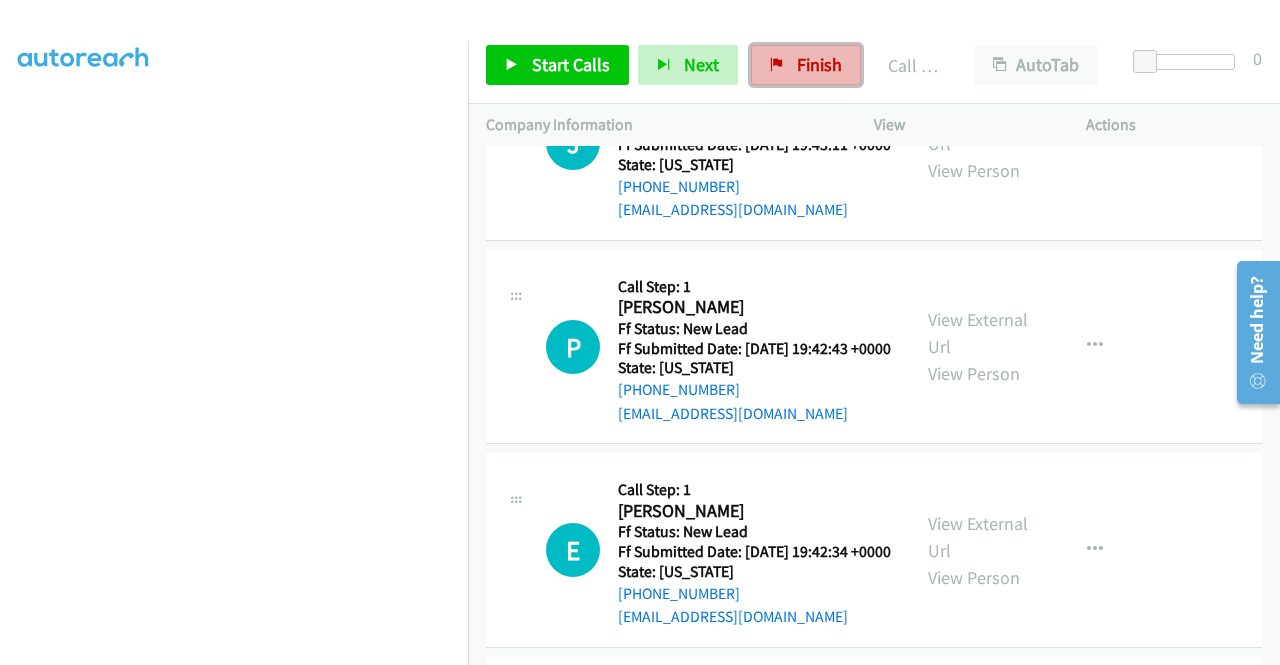 click on "Finish" at bounding box center (806, 65) 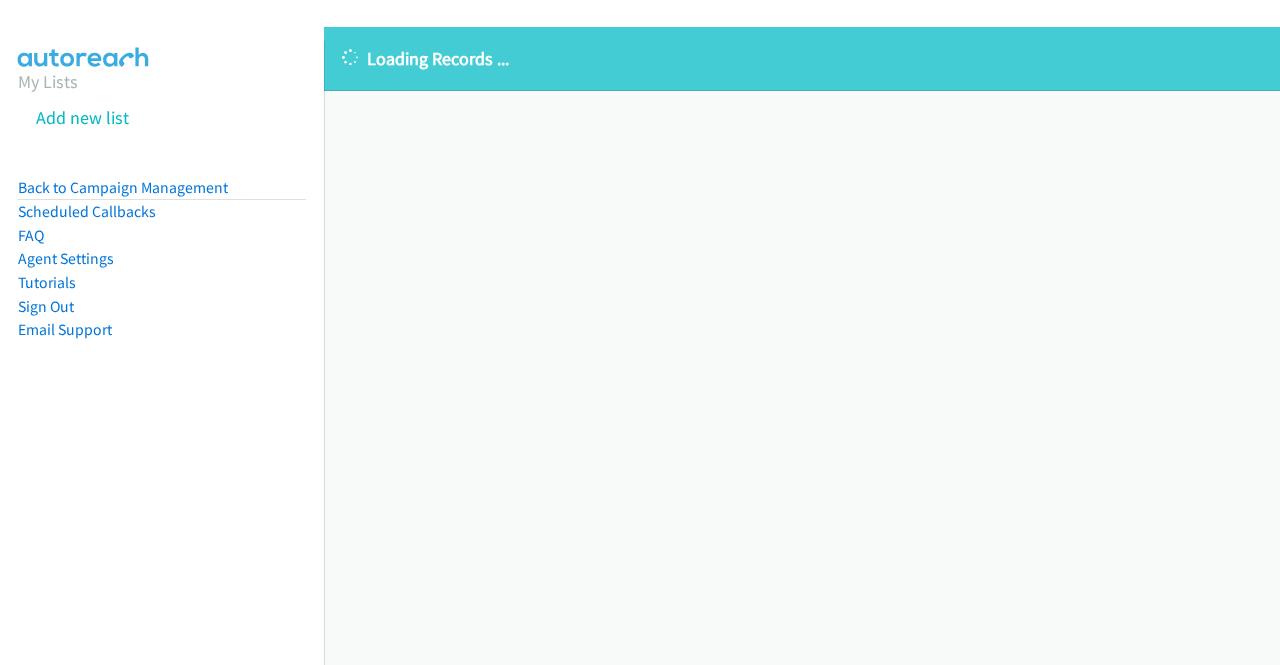 scroll, scrollTop: 0, scrollLeft: 0, axis: both 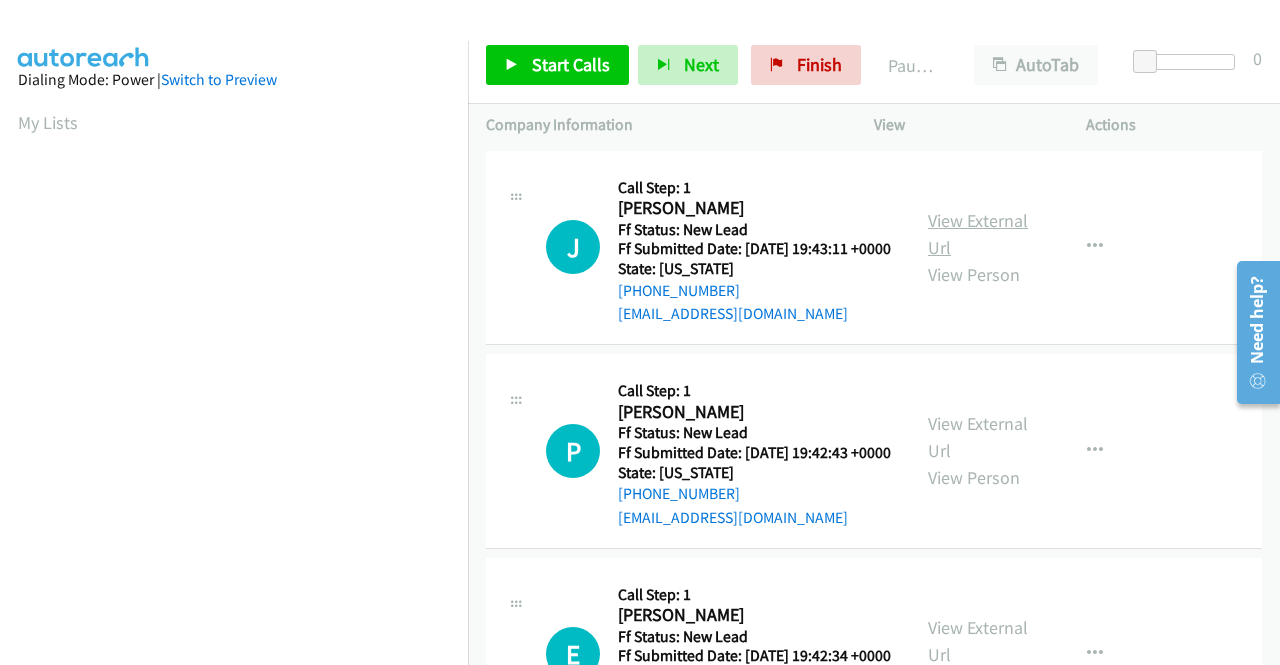 click on "View External Url" at bounding box center (978, 234) 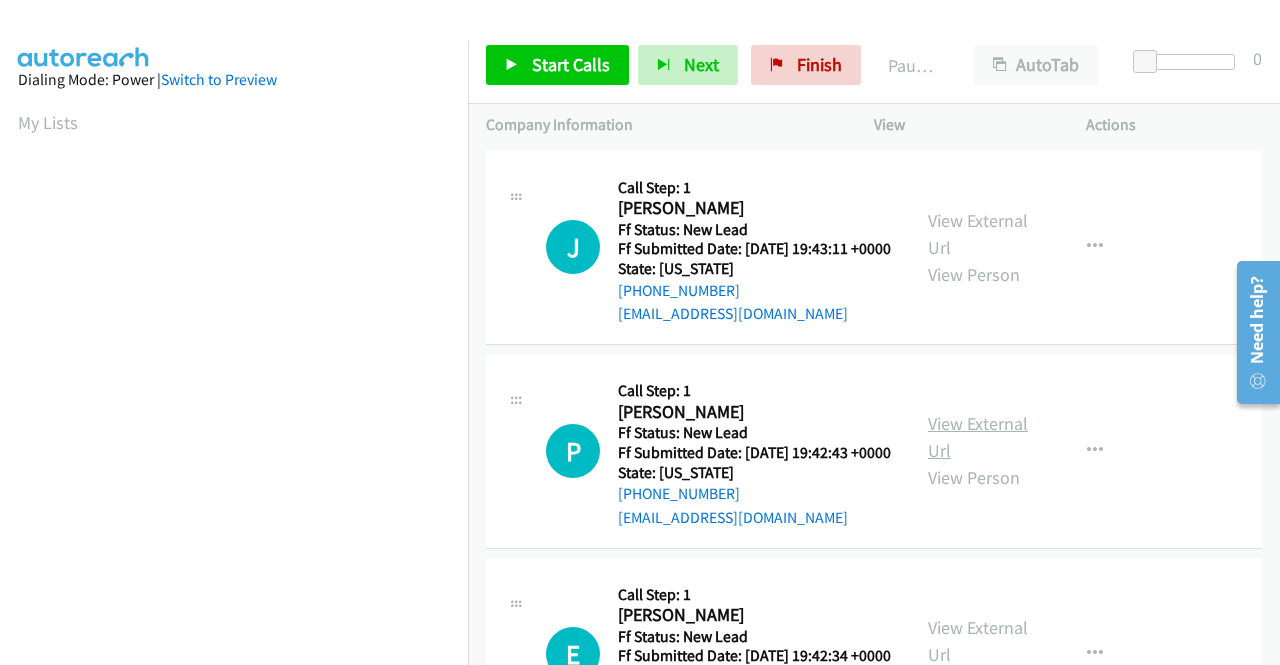 click on "View External Url" at bounding box center (978, 437) 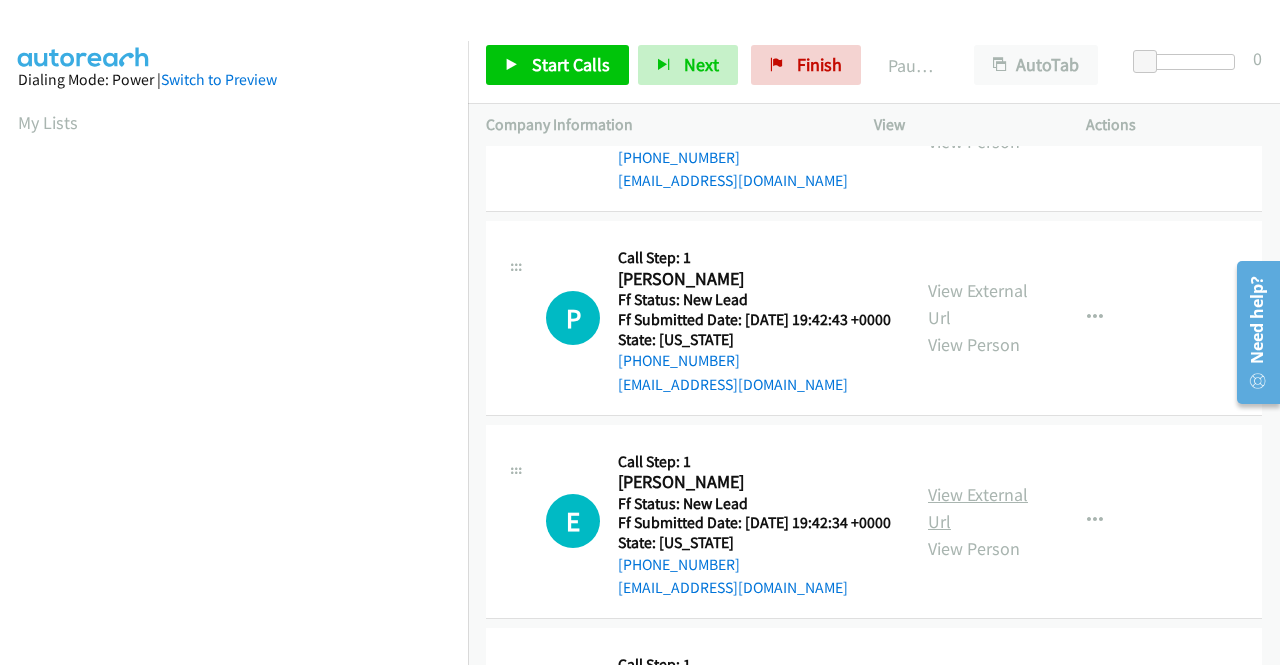 scroll, scrollTop: 200, scrollLeft: 0, axis: vertical 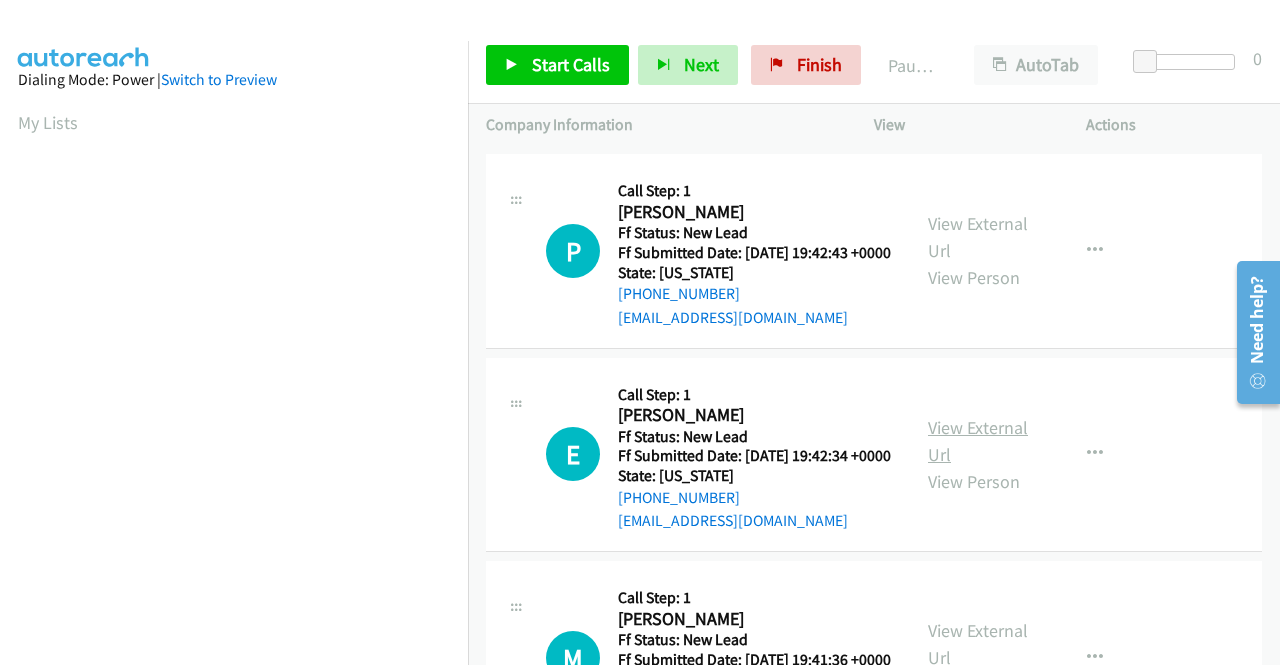 click on "View External Url" at bounding box center [978, 441] 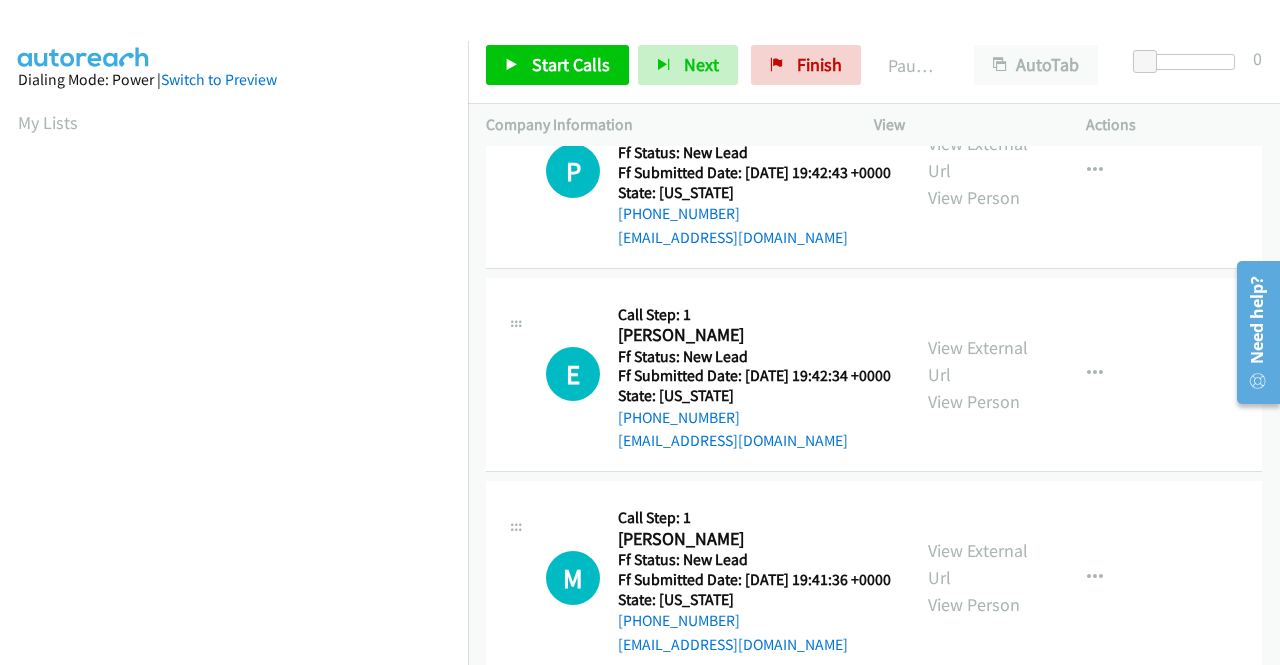 scroll, scrollTop: 400, scrollLeft: 0, axis: vertical 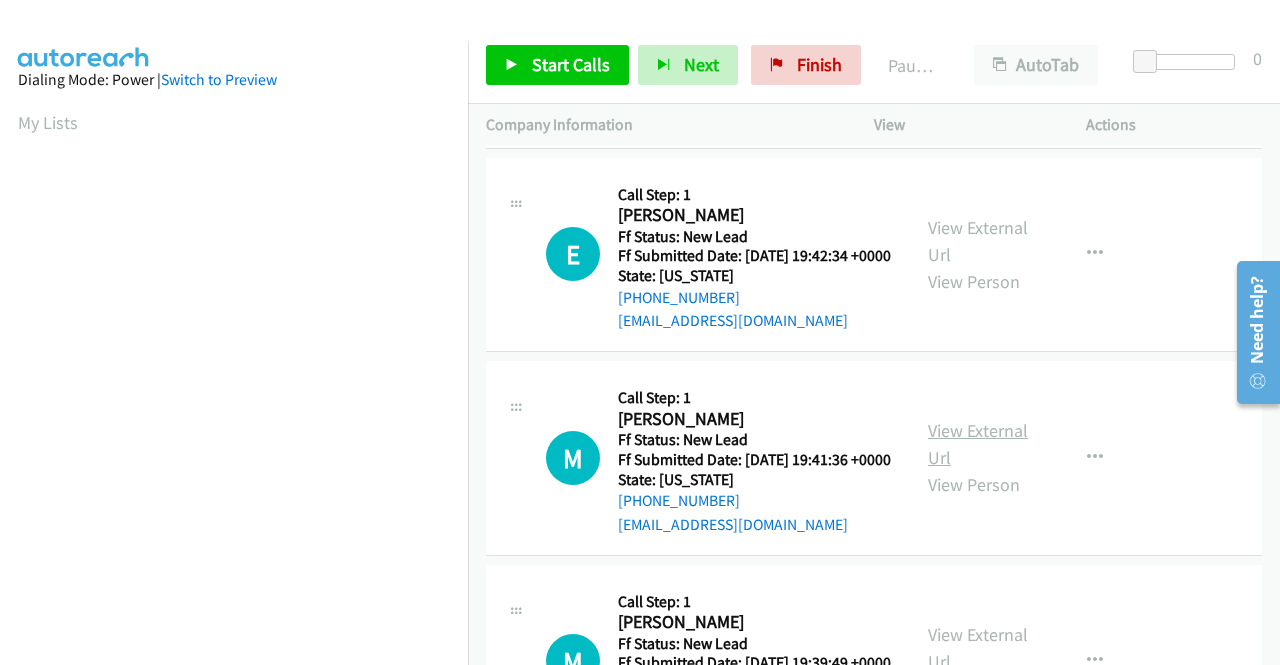 click on "View External Url" at bounding box center [978, 444] 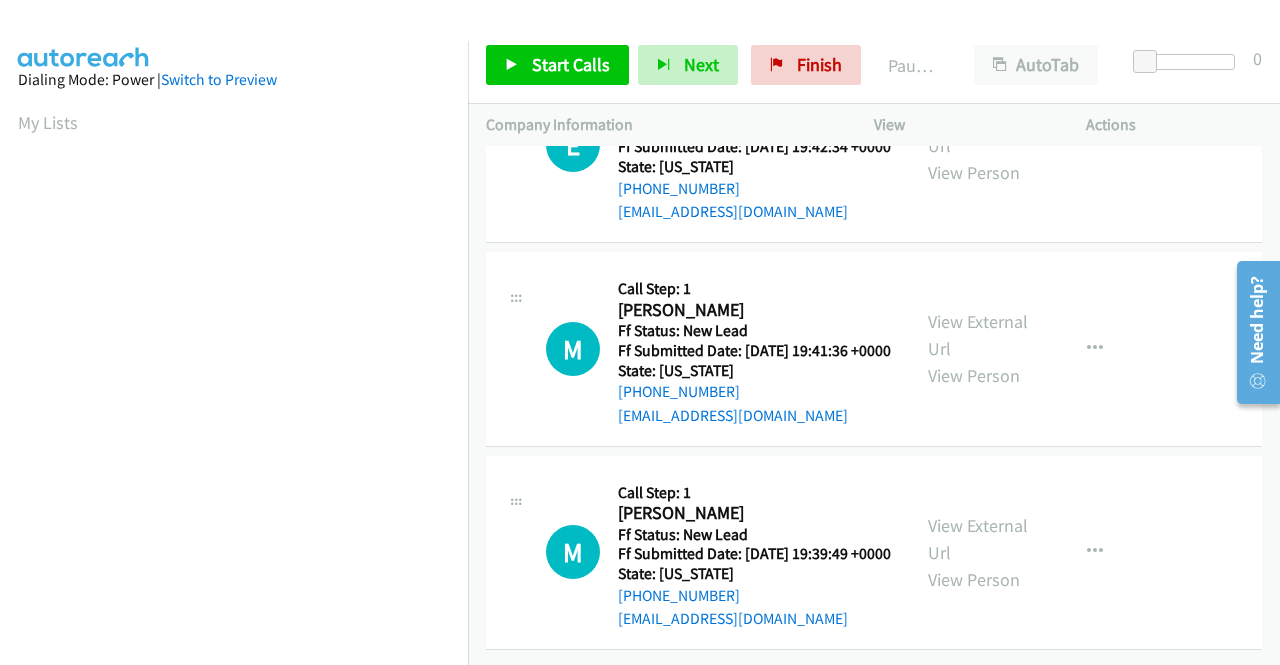 scroll, scrollTop: 600, scrollLeft: 0, axis: vertical 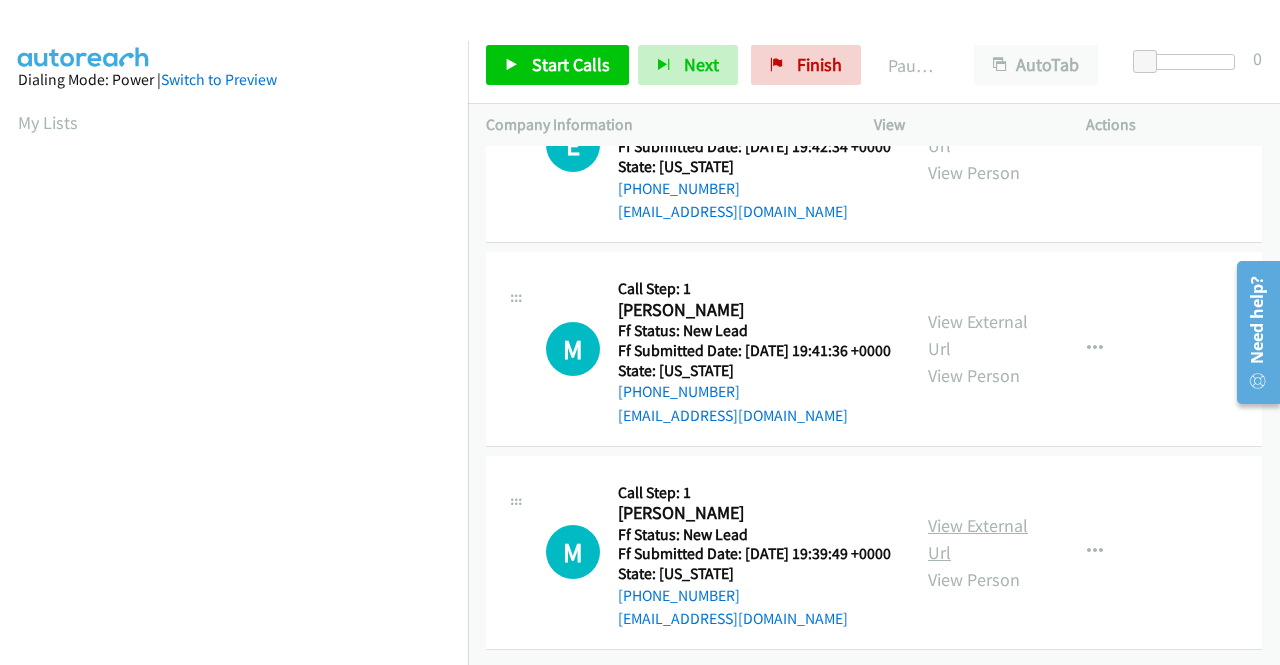 click on "View External Url" at bounding box center [978, 539] 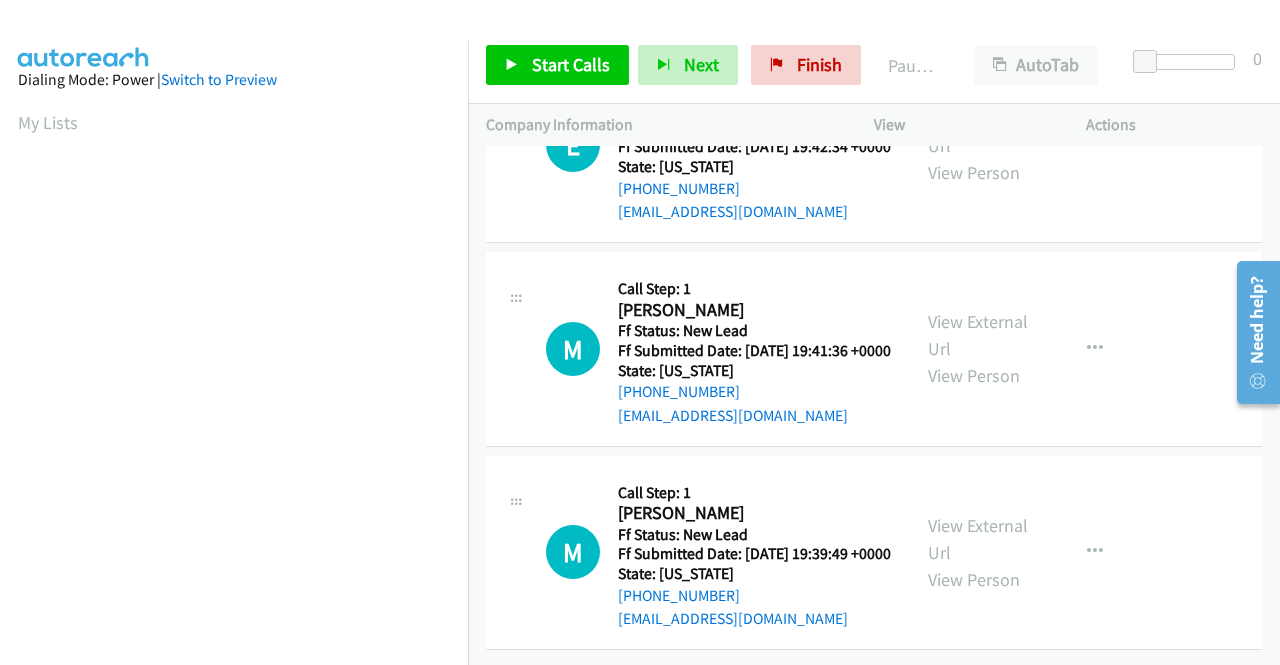 scroll, scrollTop: 620, scrollLeft: 0, axis: vertical 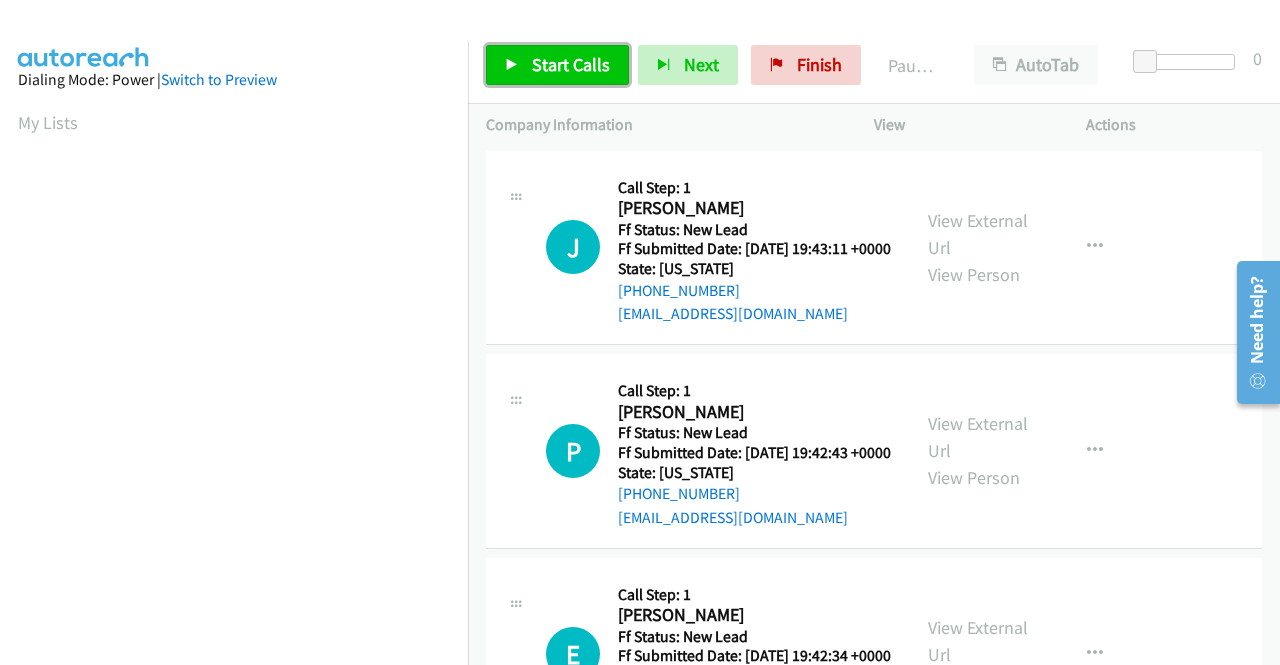 click on "Start Calls" at bounding box center [571, 64] 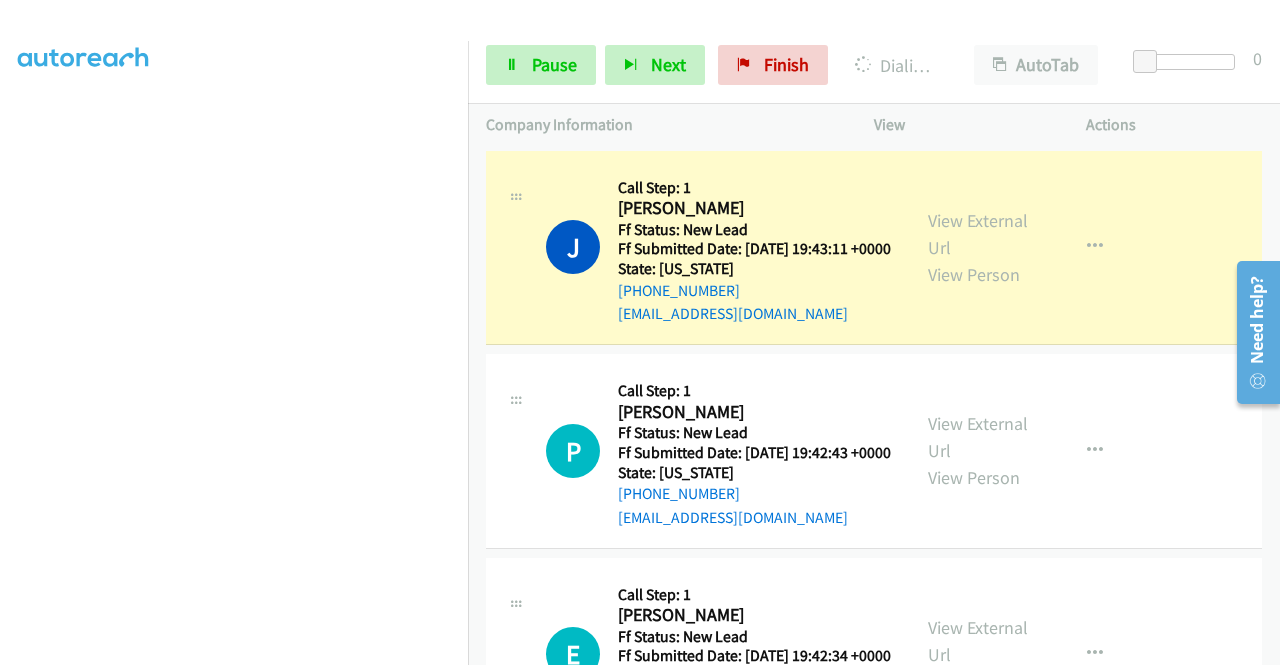scroll, scrollTop: 56, scrollLeft: 0, axis: vertical 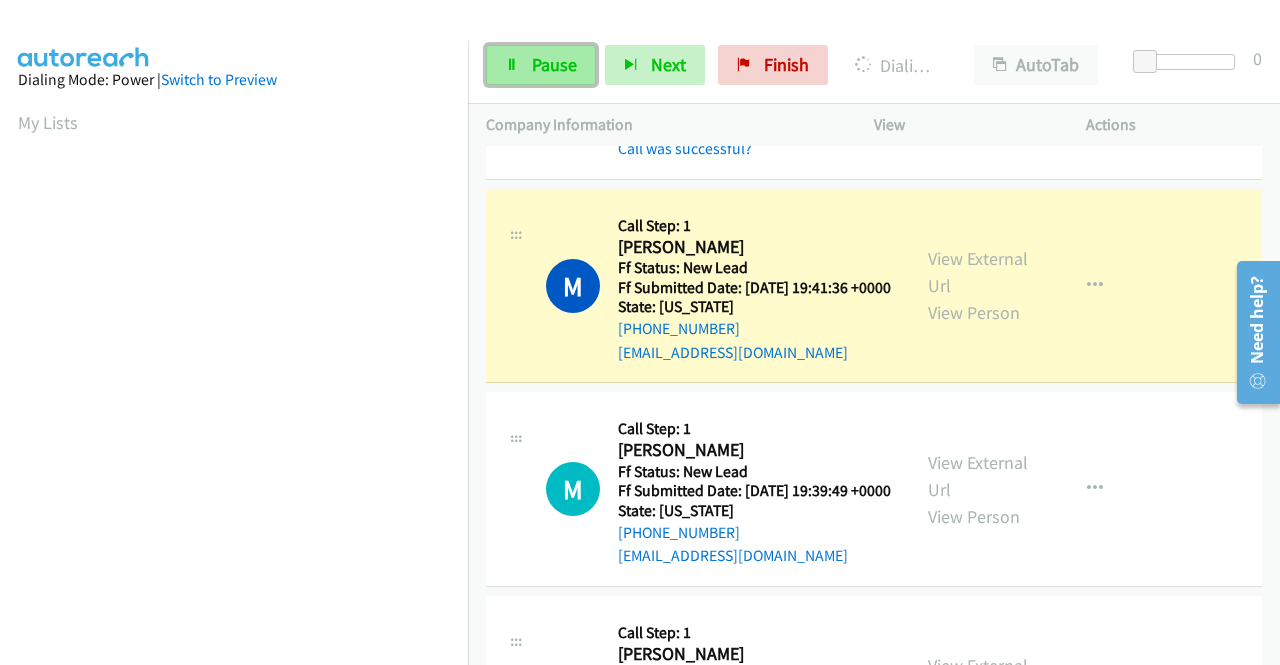 click on "Pause" at bounding box center (541, 65) 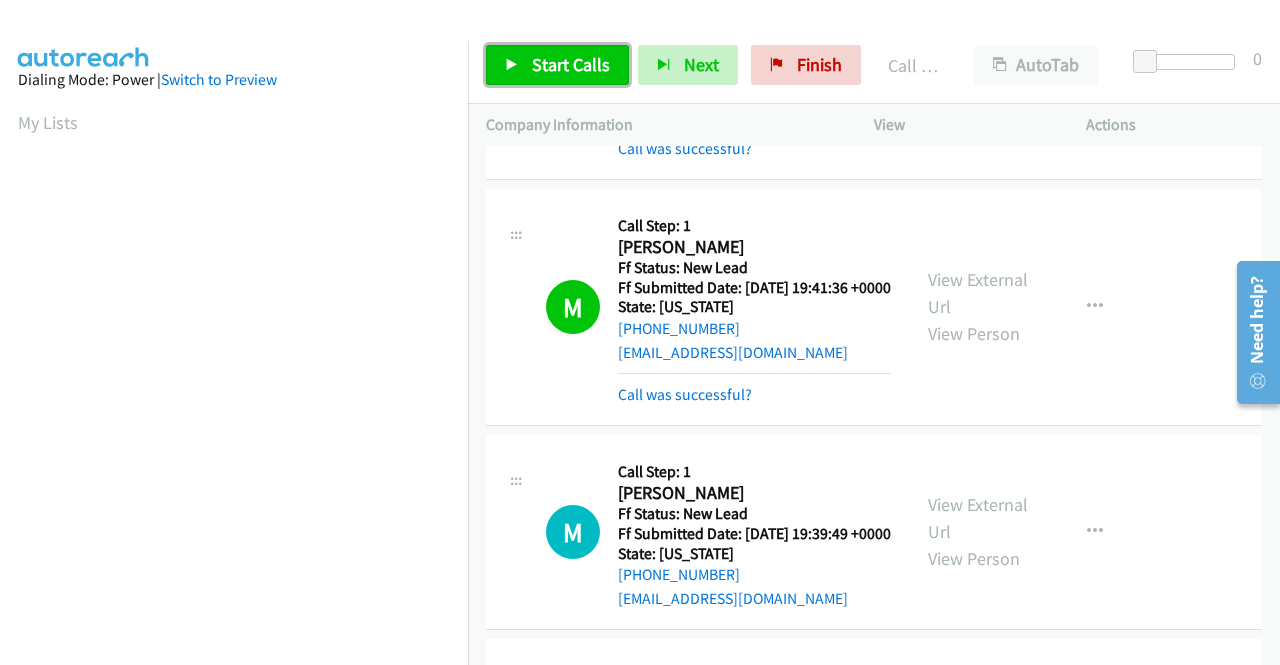click on "Start Calls" at bounding box center [571, 64] 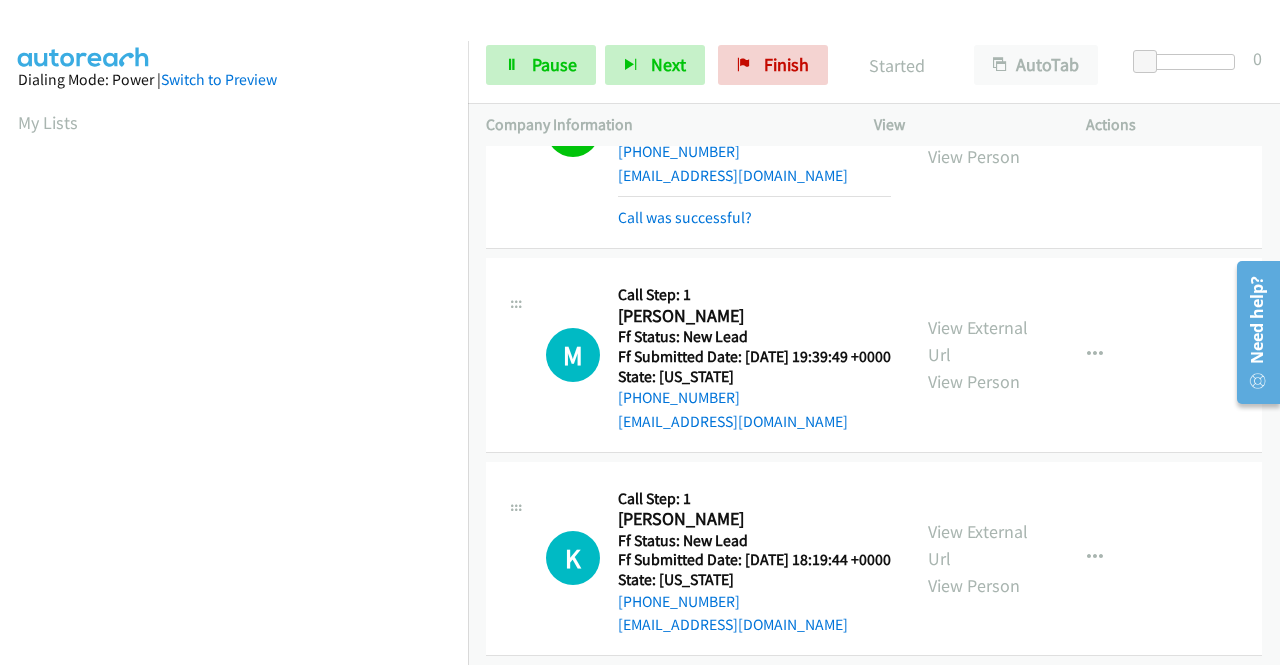 scroll, scrollTop: 900, scrollLeft: 0, axis: vertical 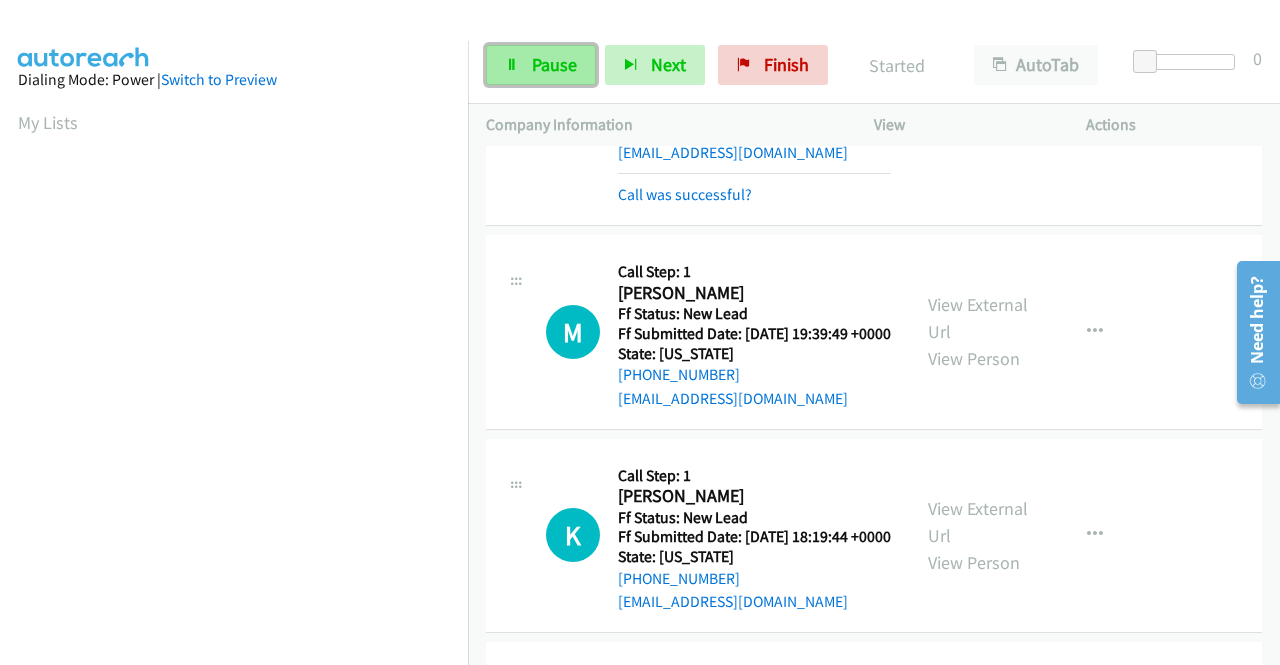 click on "Pause" at bounding box center [554, 64] 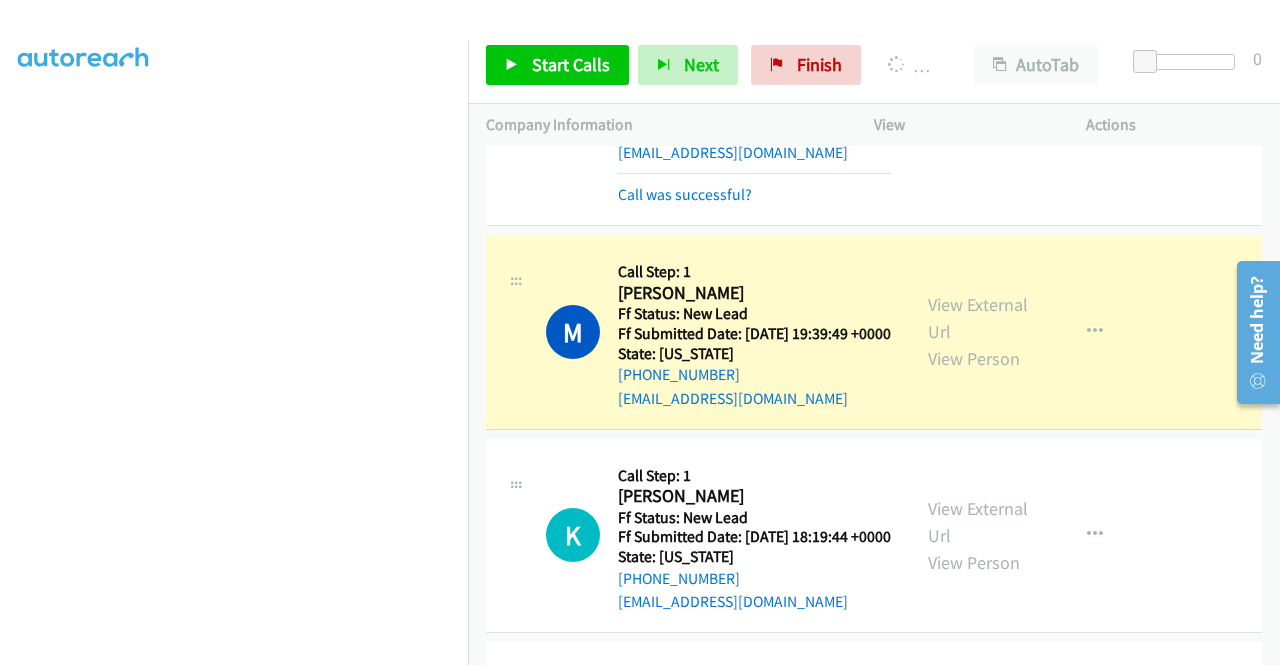 scroll, scrollTop: 0, scrollLeft: 0, axis: both 